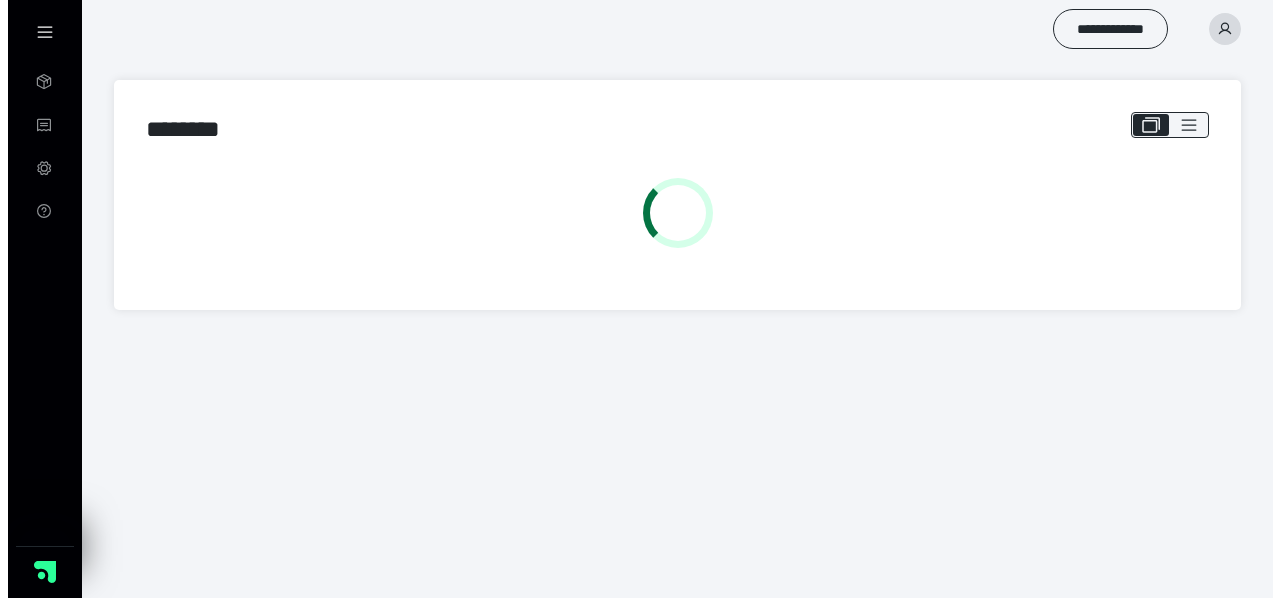 scroll, scrollTop: 0, scrollLeft: 0, axis: both 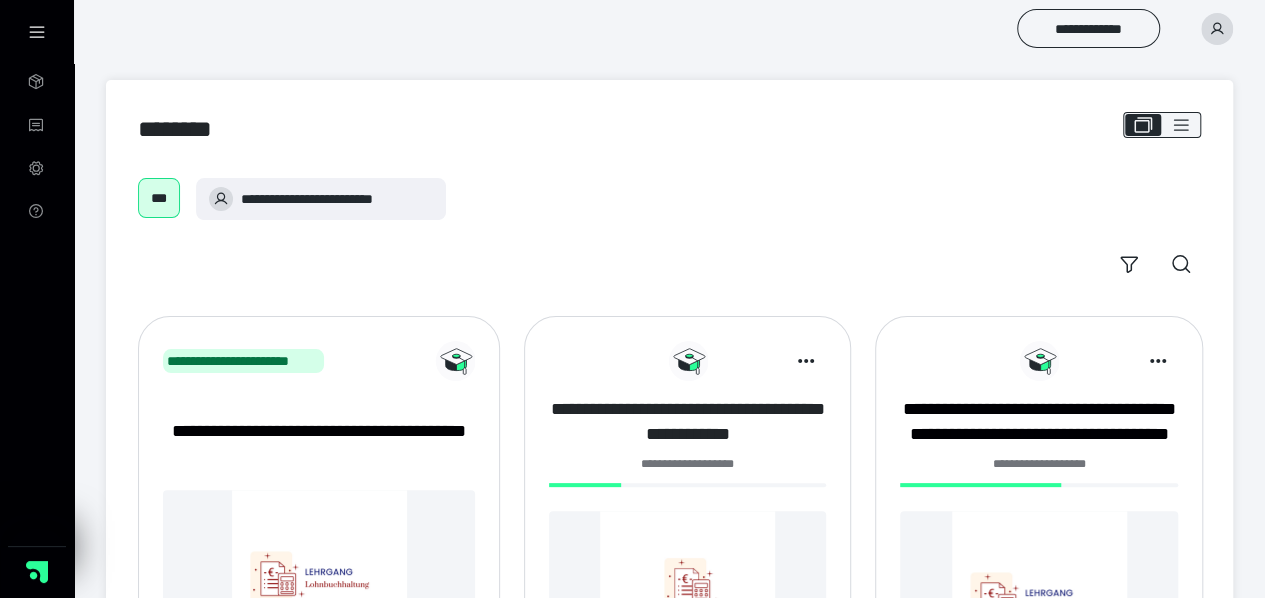 click on "**********" at bounding box center [687, 422] 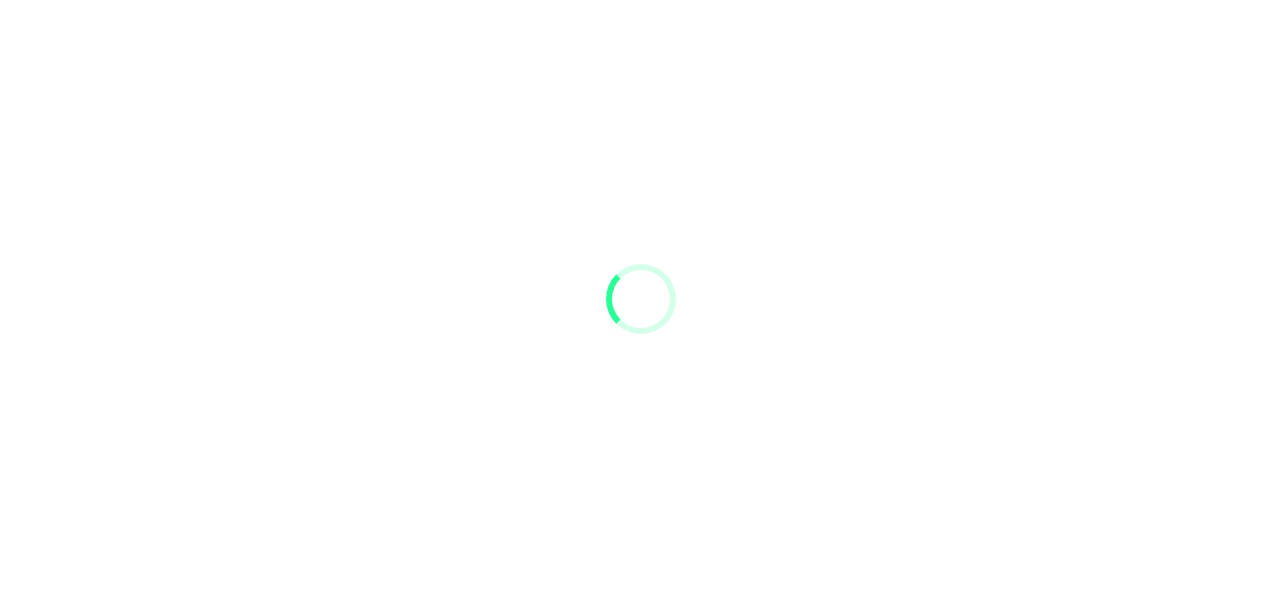 scroll, scrollTop: 0, scrollLeft: 0, axis: both 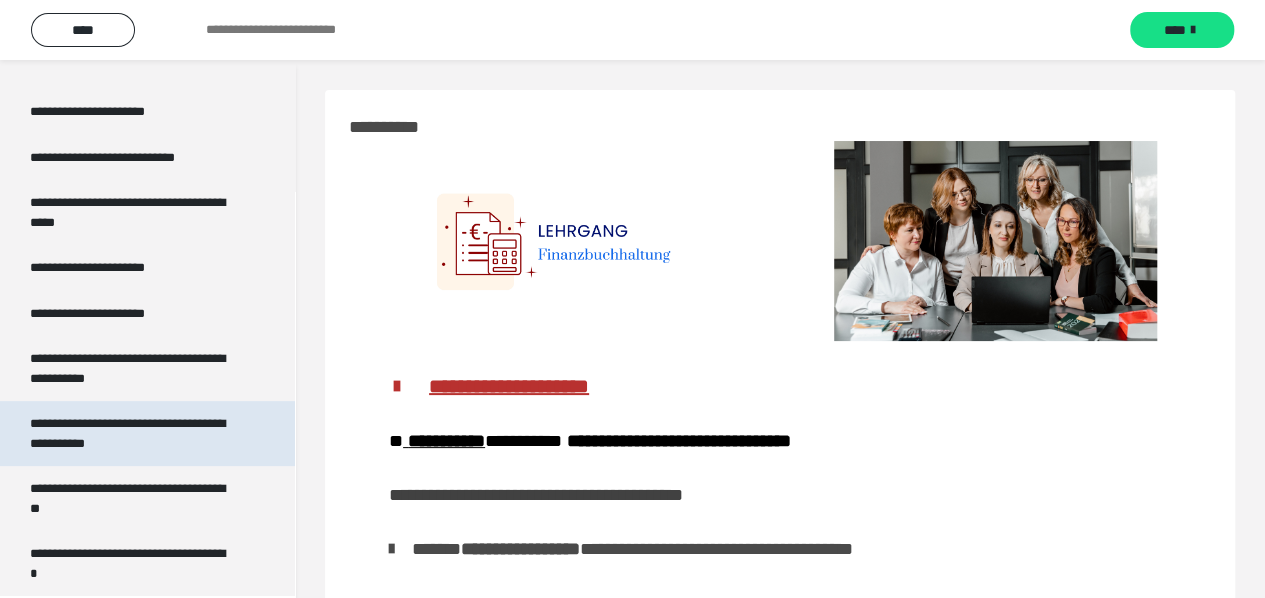 click on "**********" at bounding box center (132, 433) 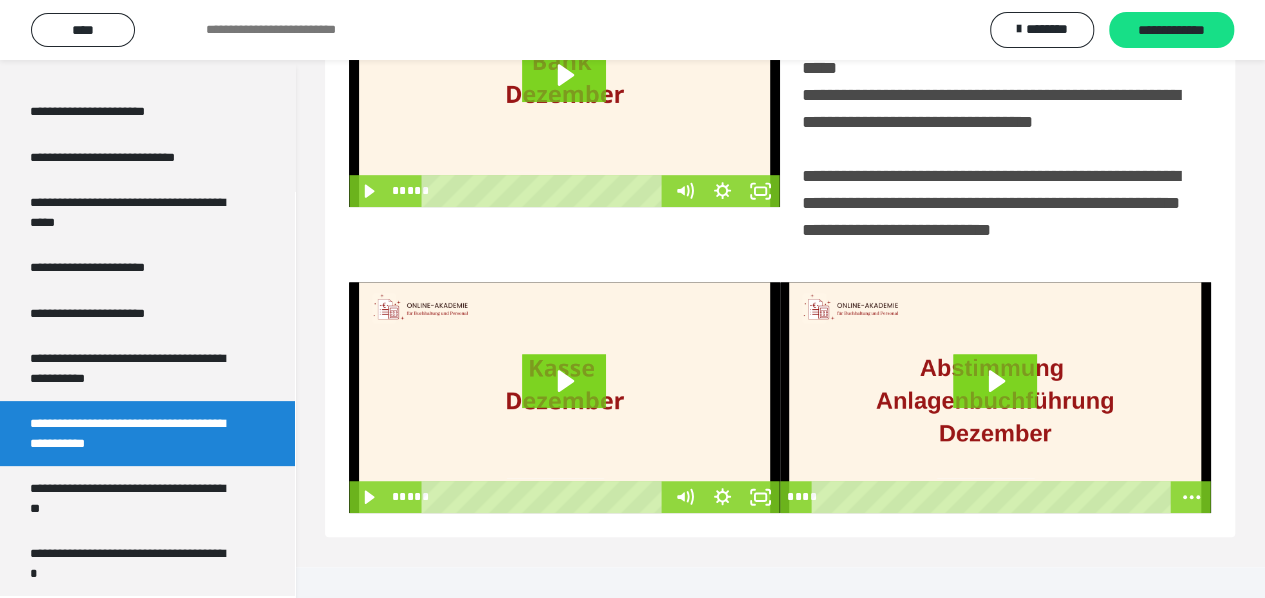scroll, scrollTop: 495, scrollLeft: 0, axis: vertical 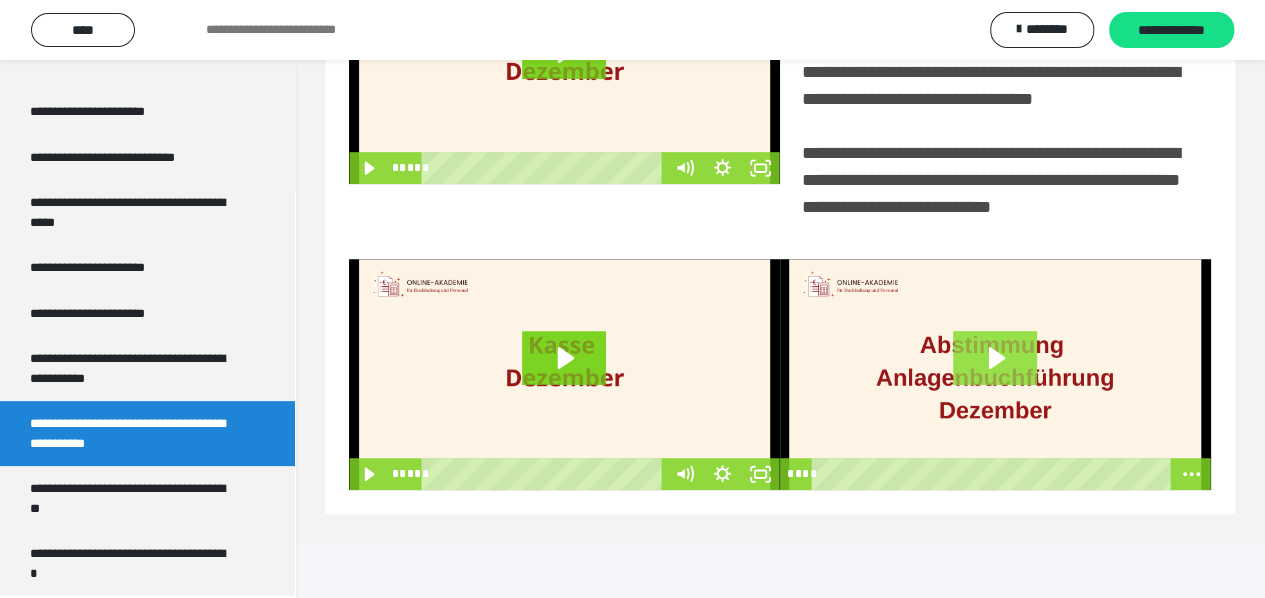 click 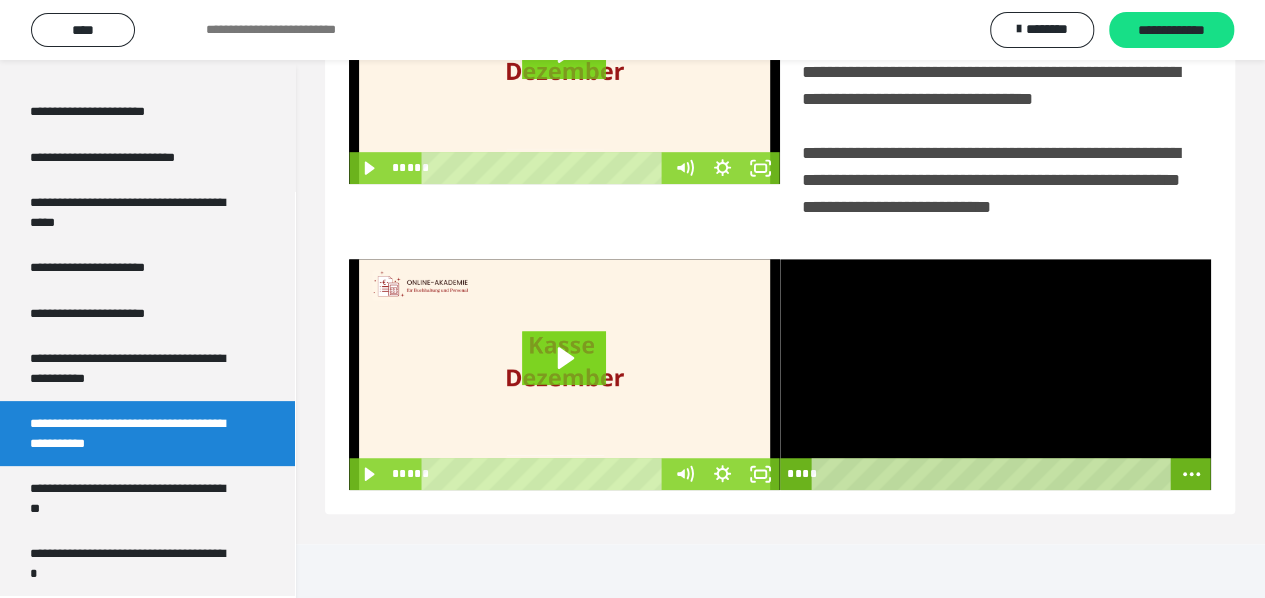 click at bounding box center (995, 375) 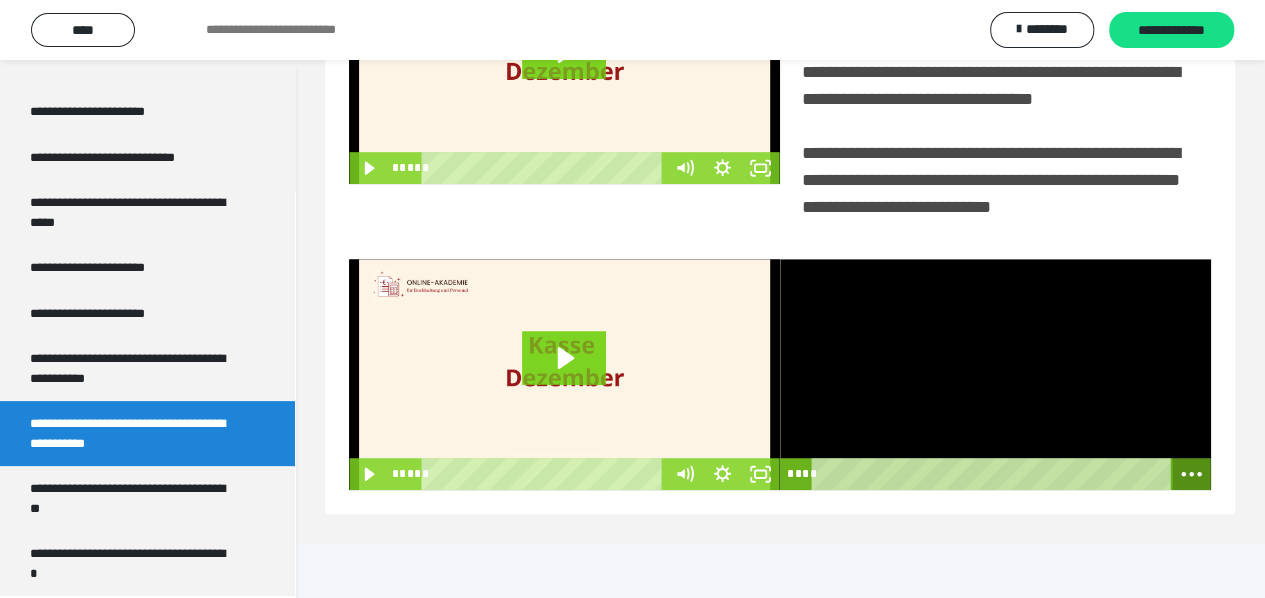 click 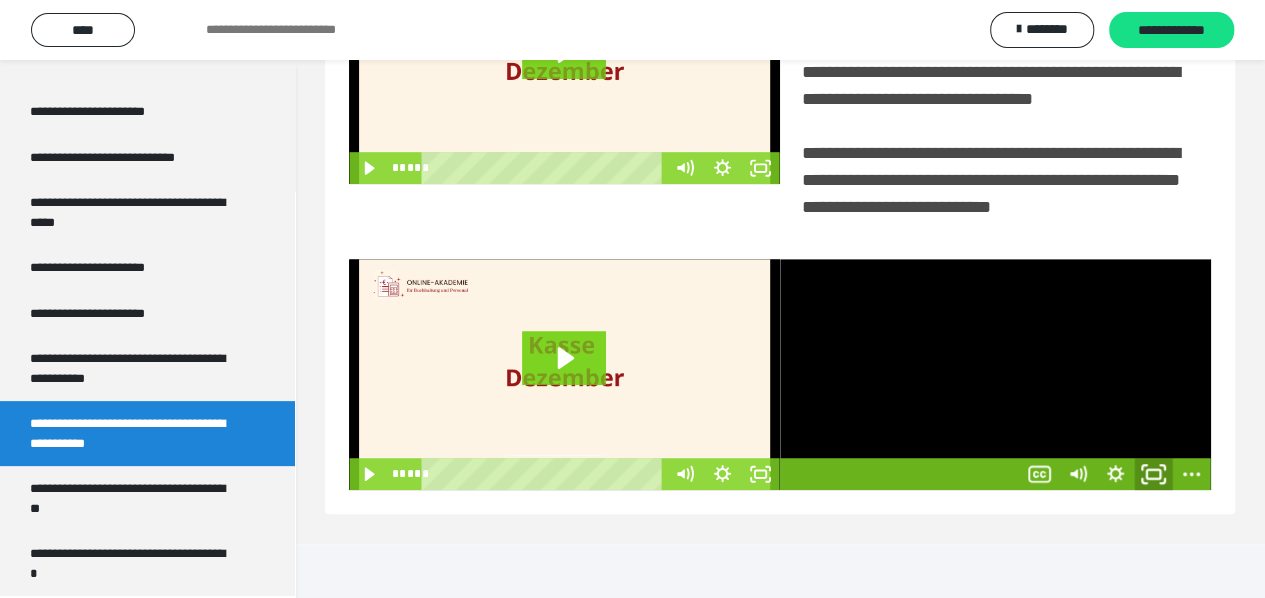 click 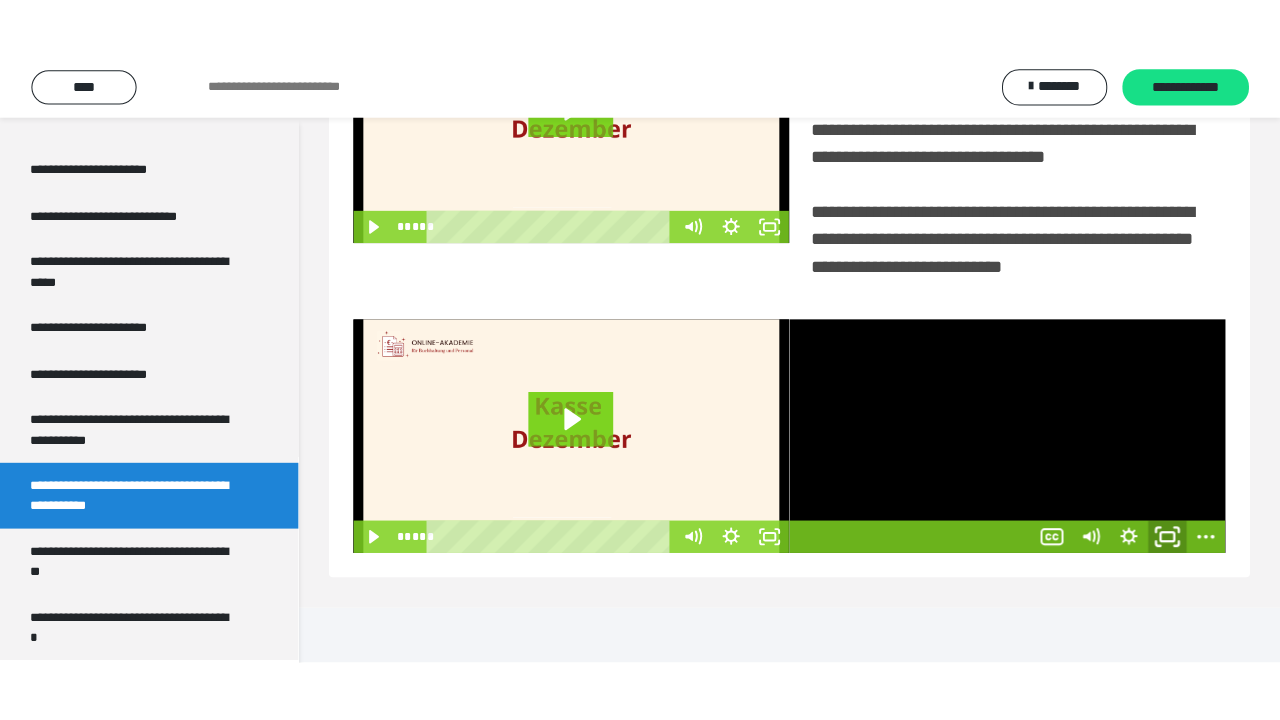 scroll, scrollTop: 382, scrollLeft: 0, axis: vertical 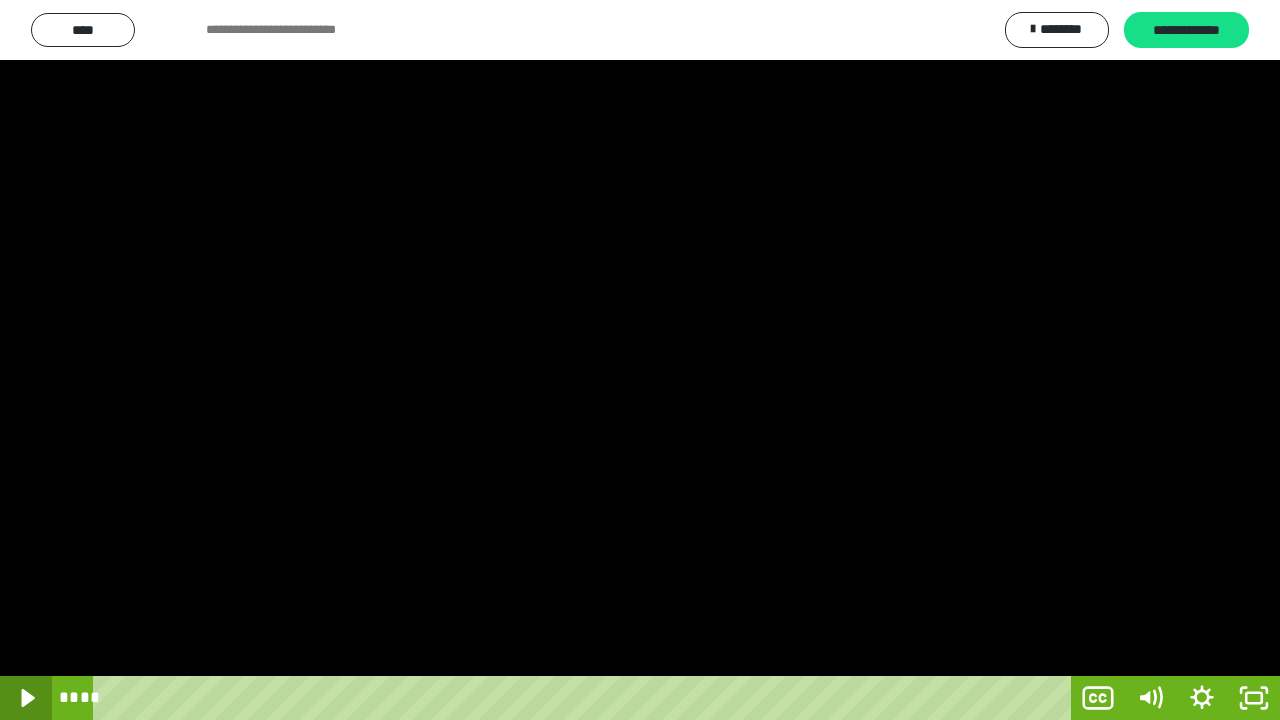 click 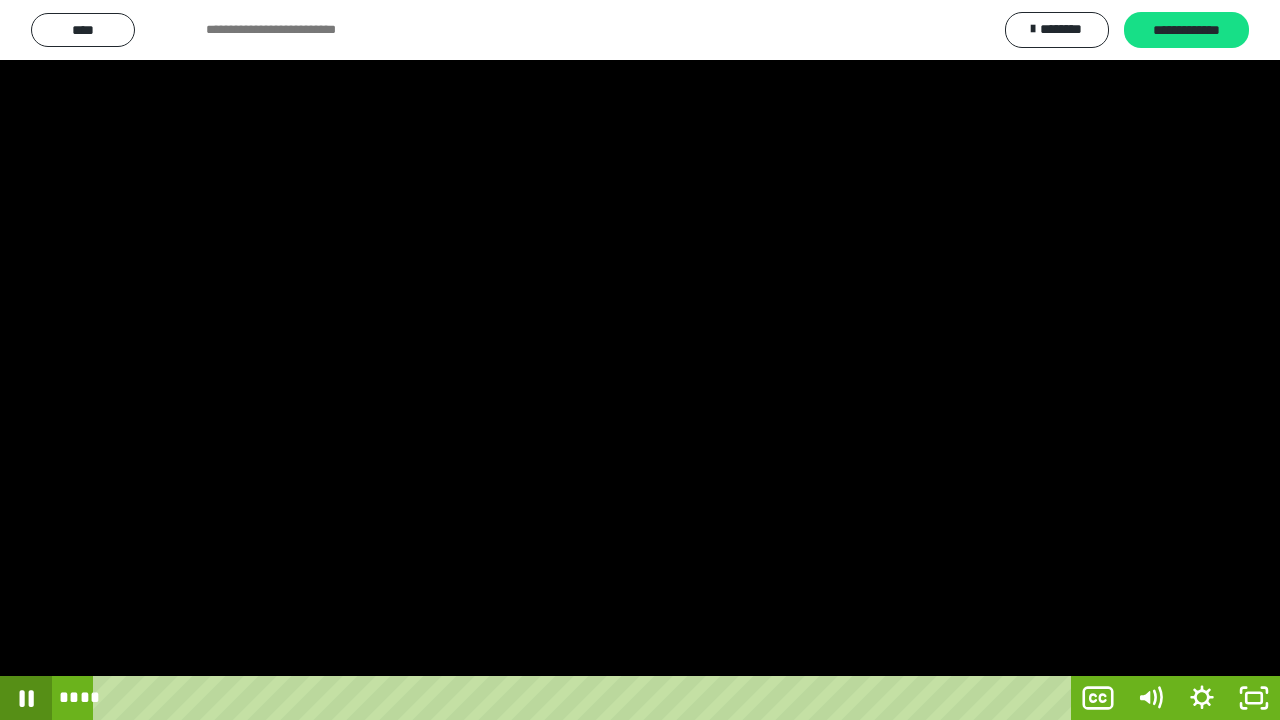 click 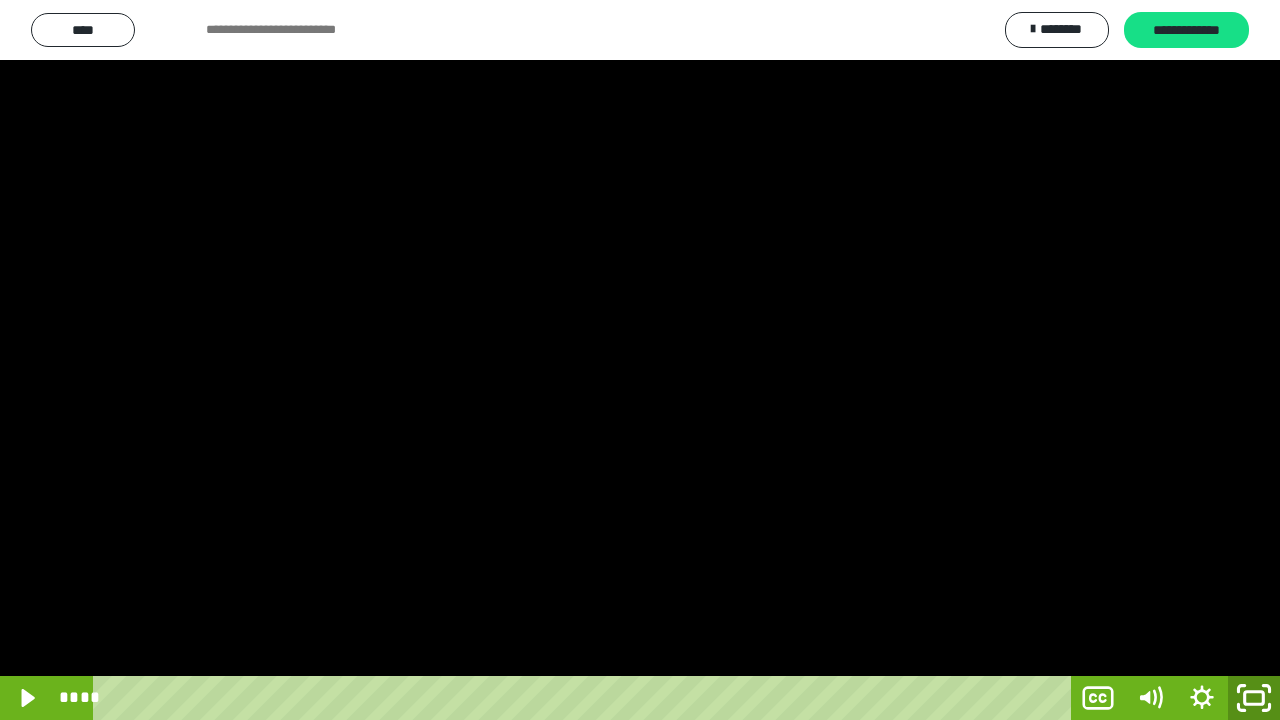 click 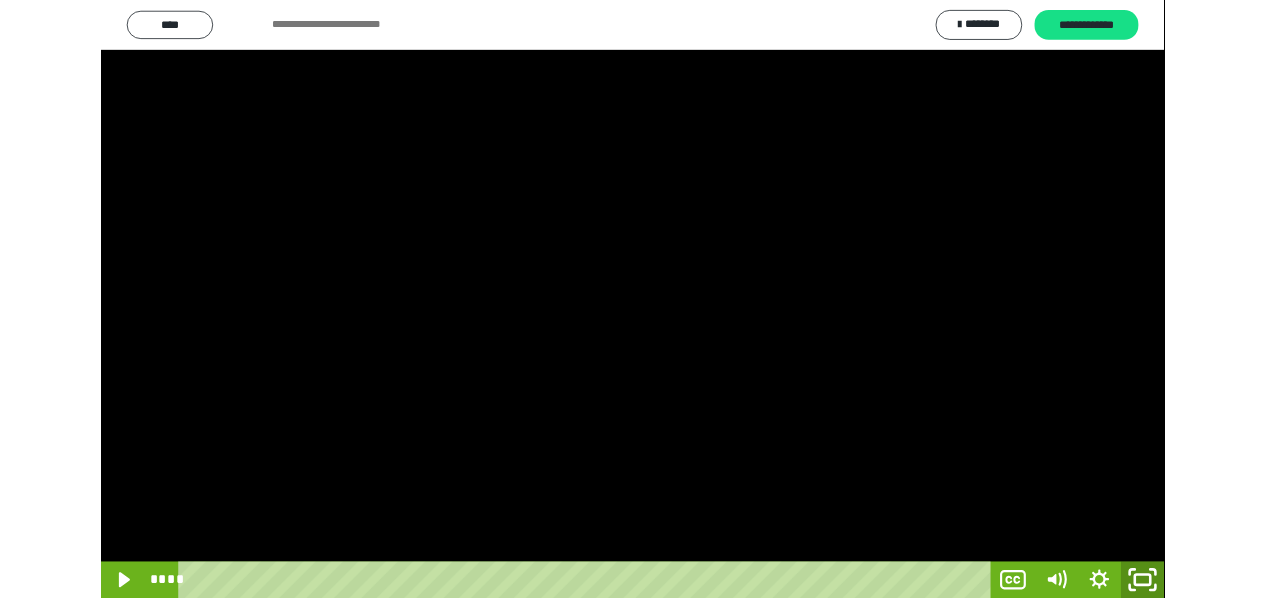 scroll, scrollTop: 3932, scrollLeft: 0, axis: vertical 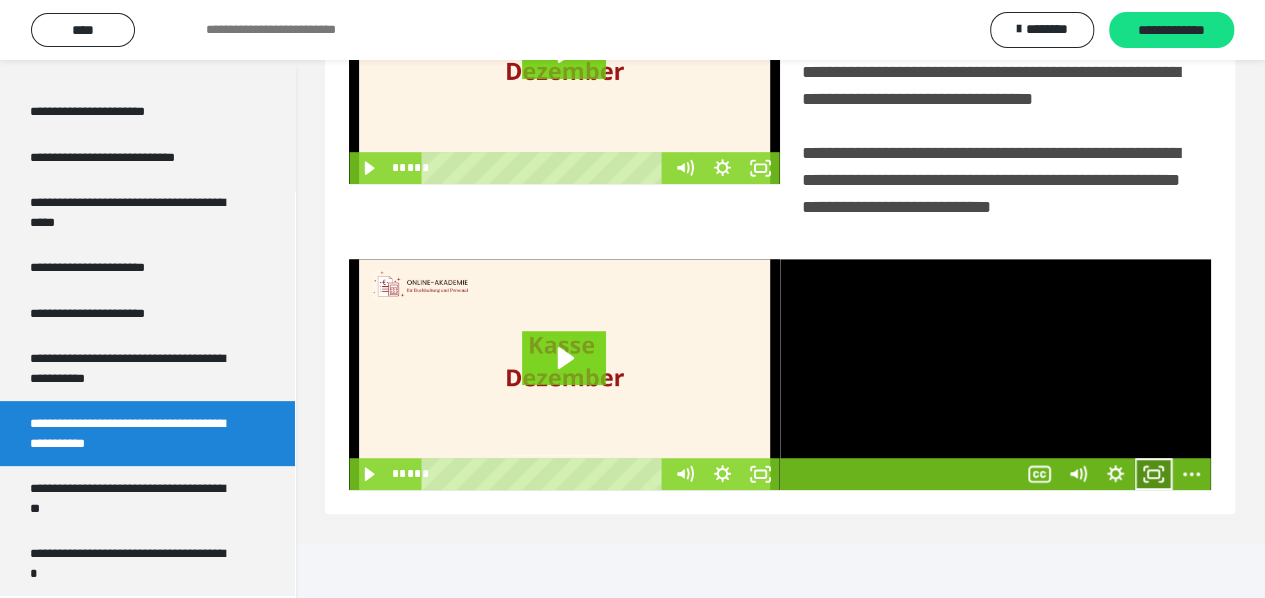 click 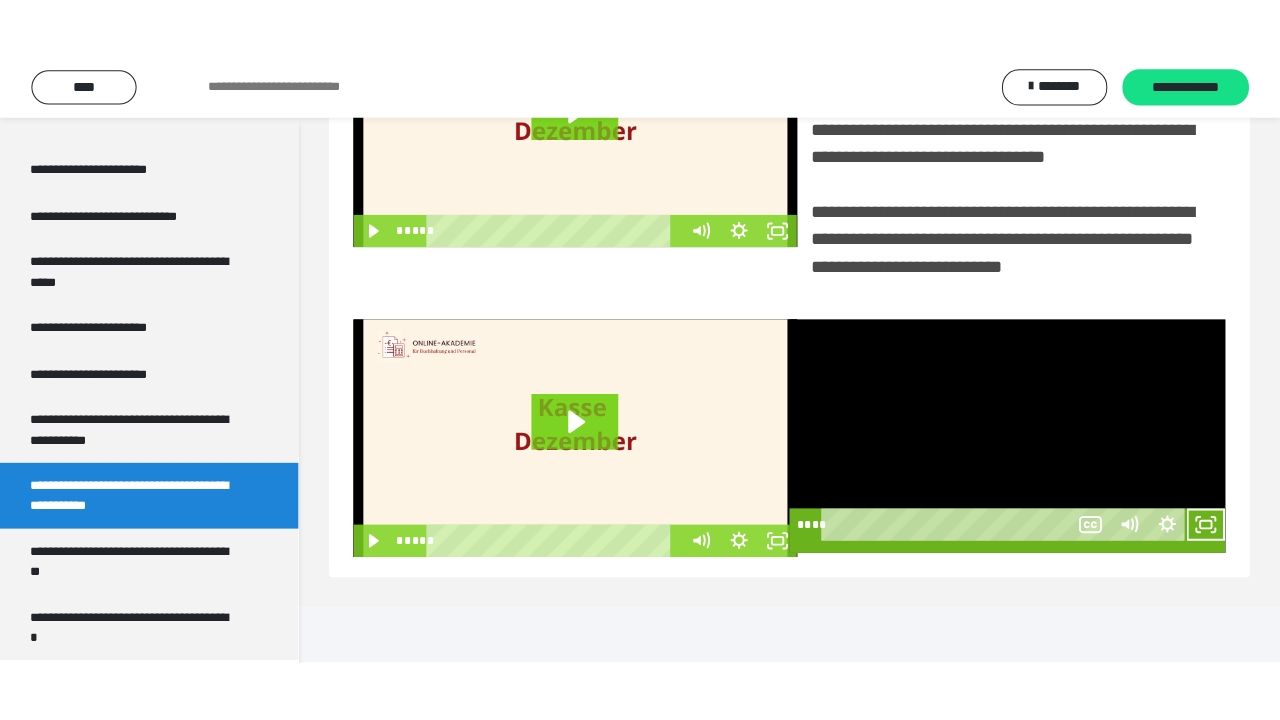 scroll, scrollTop: 382, scrollLeft: 0, axis: vertical 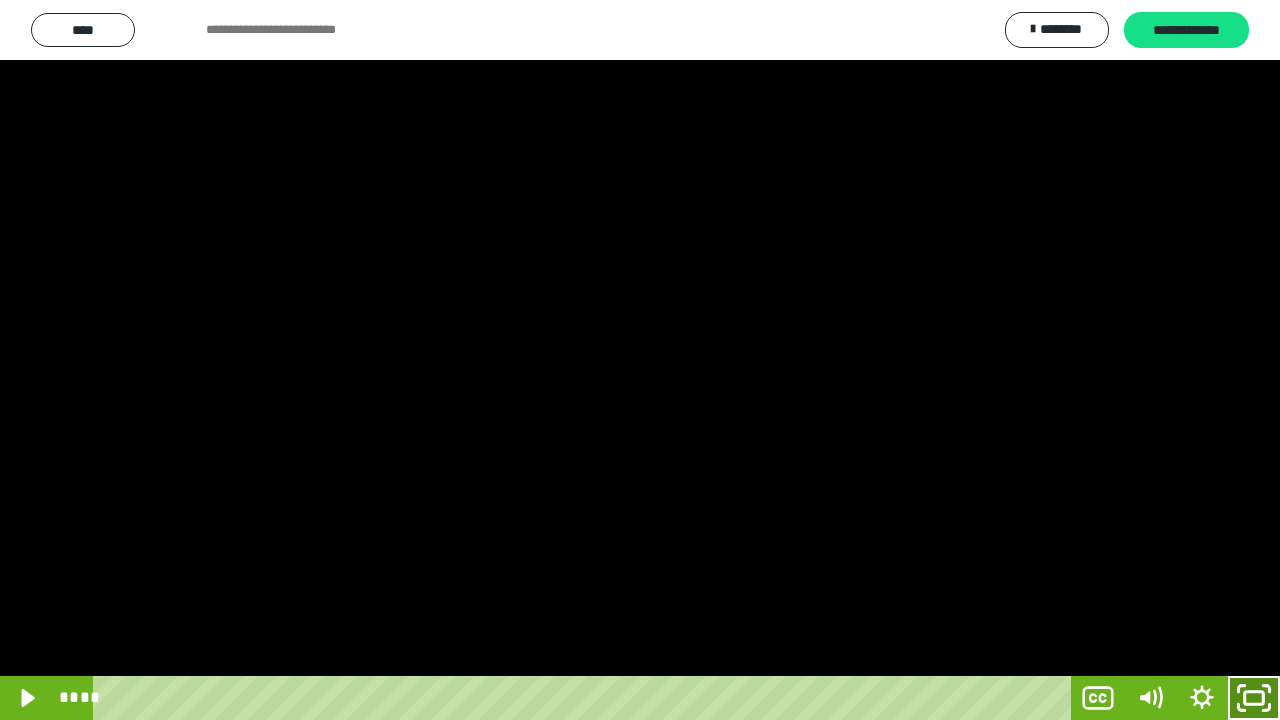 click 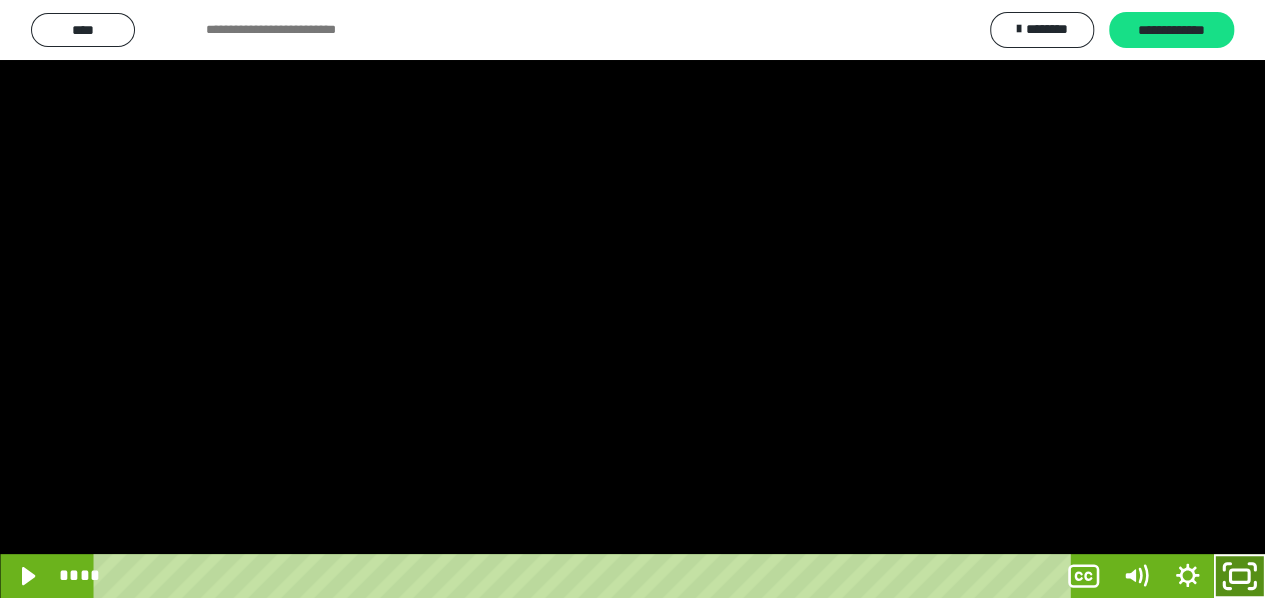 scroll, scrollTop: 3932, scrollLeft: 0, axis: vertical 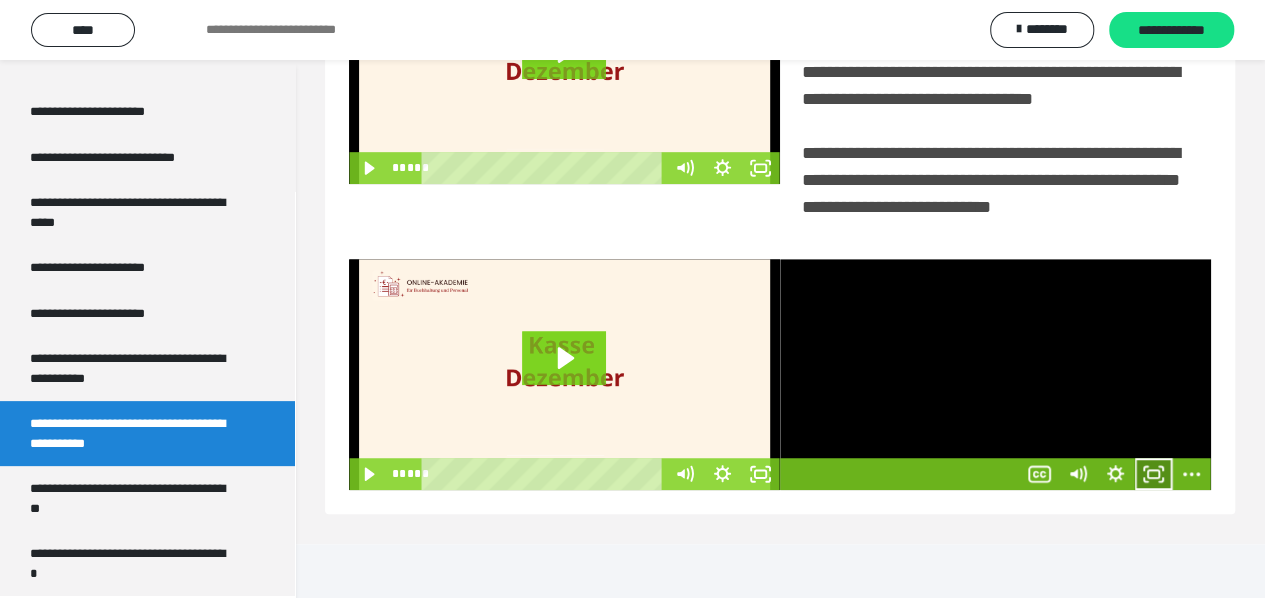 click 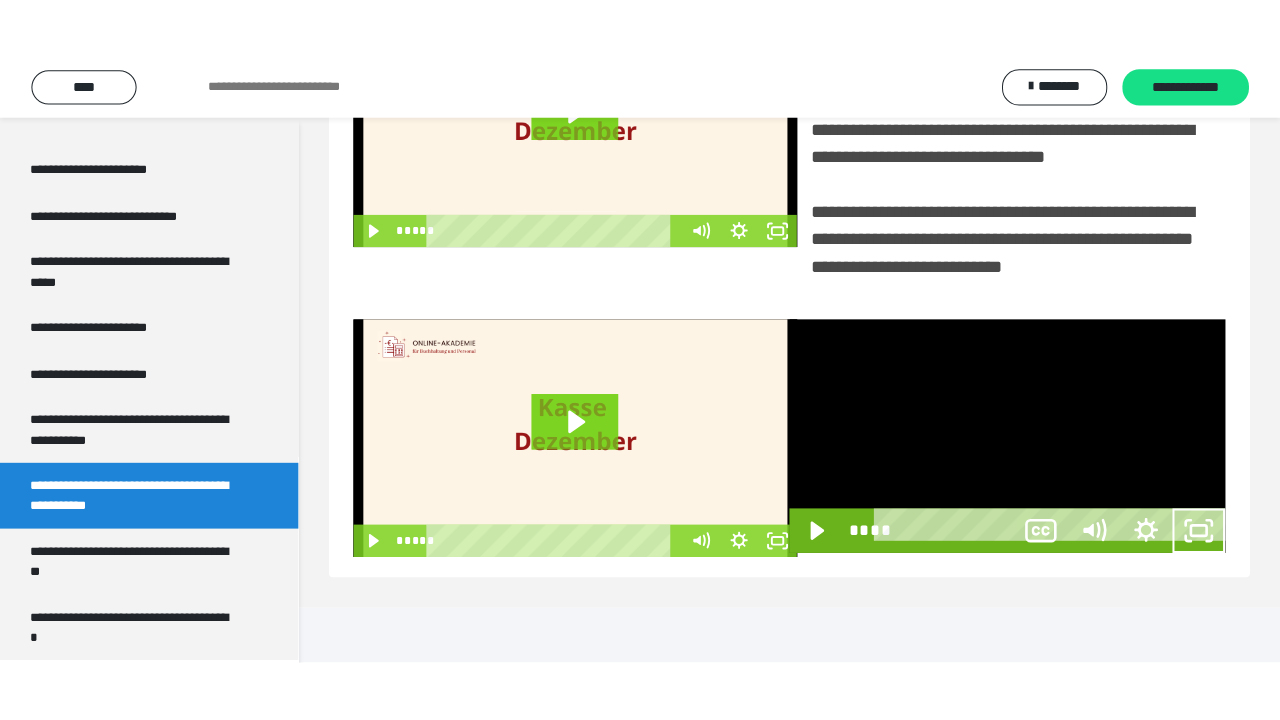 scroll, scrollTop: 382, scrollLeft: 0, axis: vertical 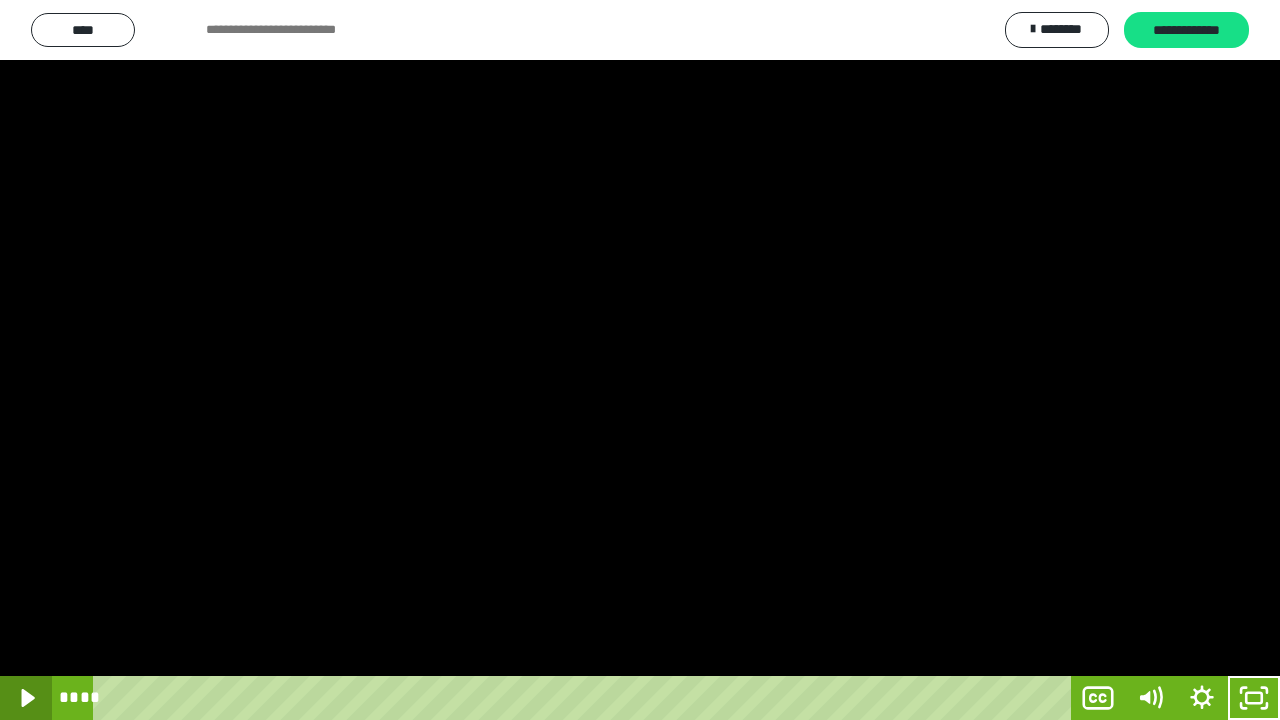 click 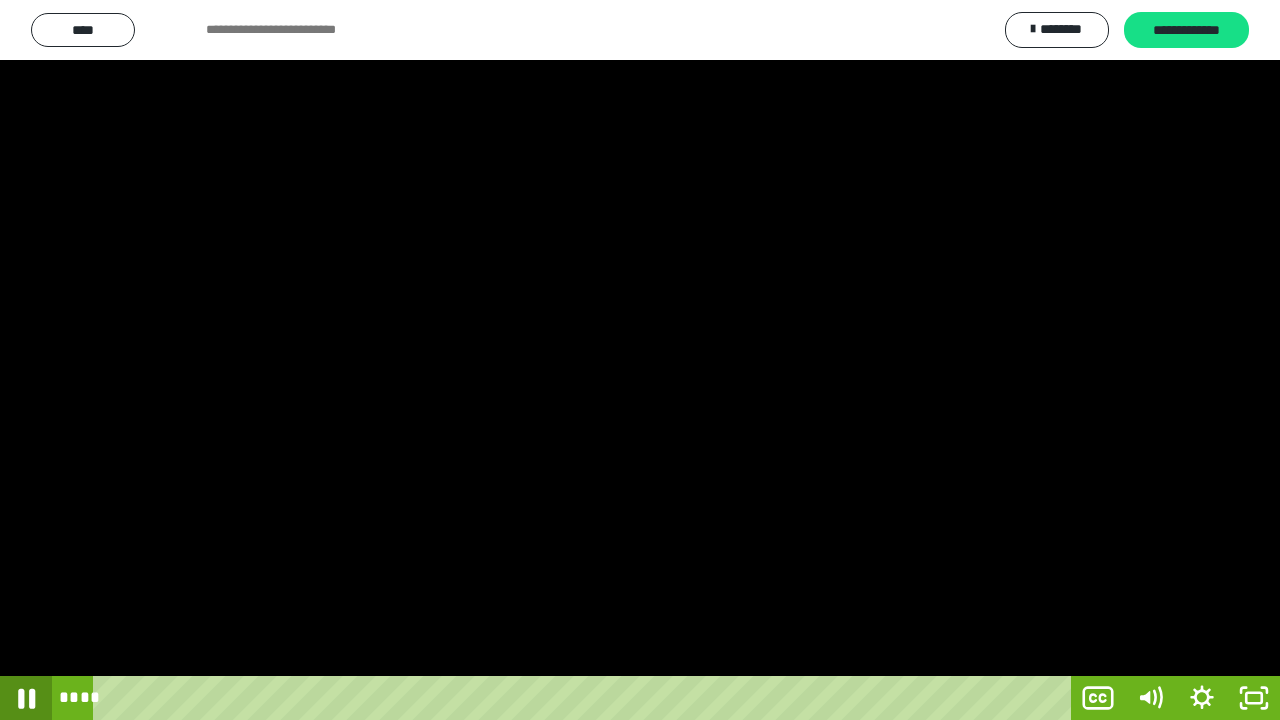 click 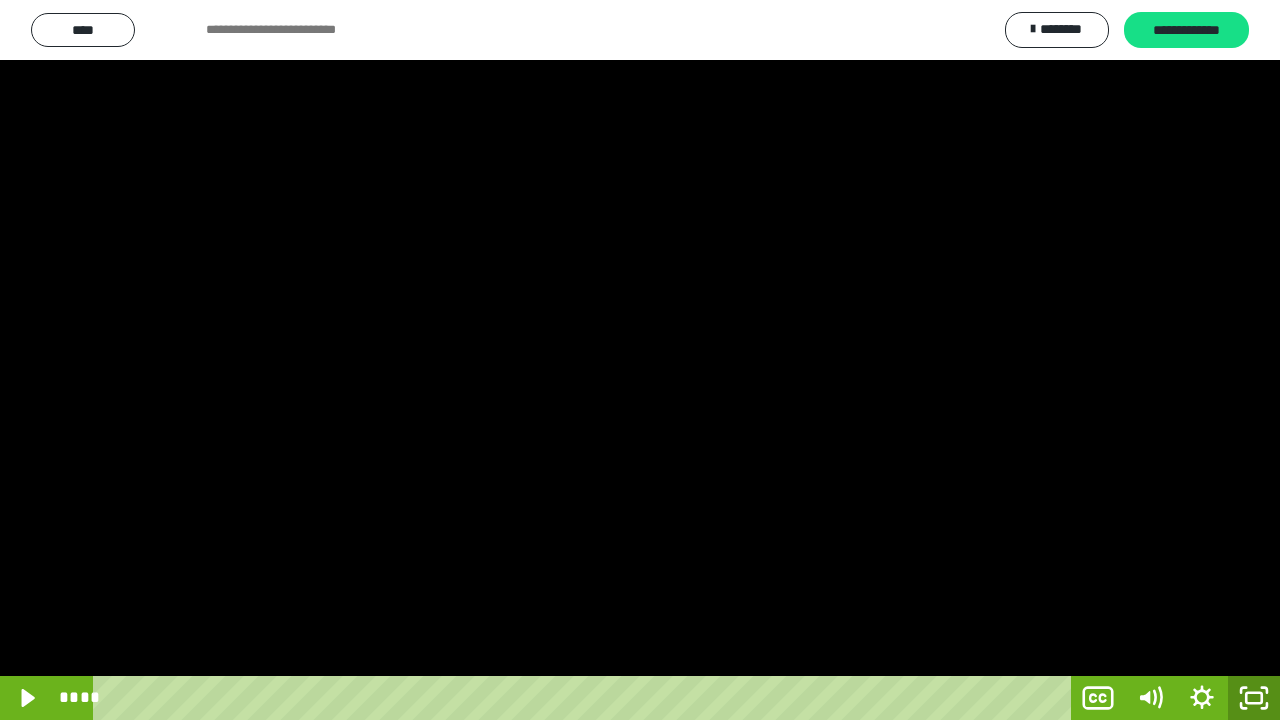 click 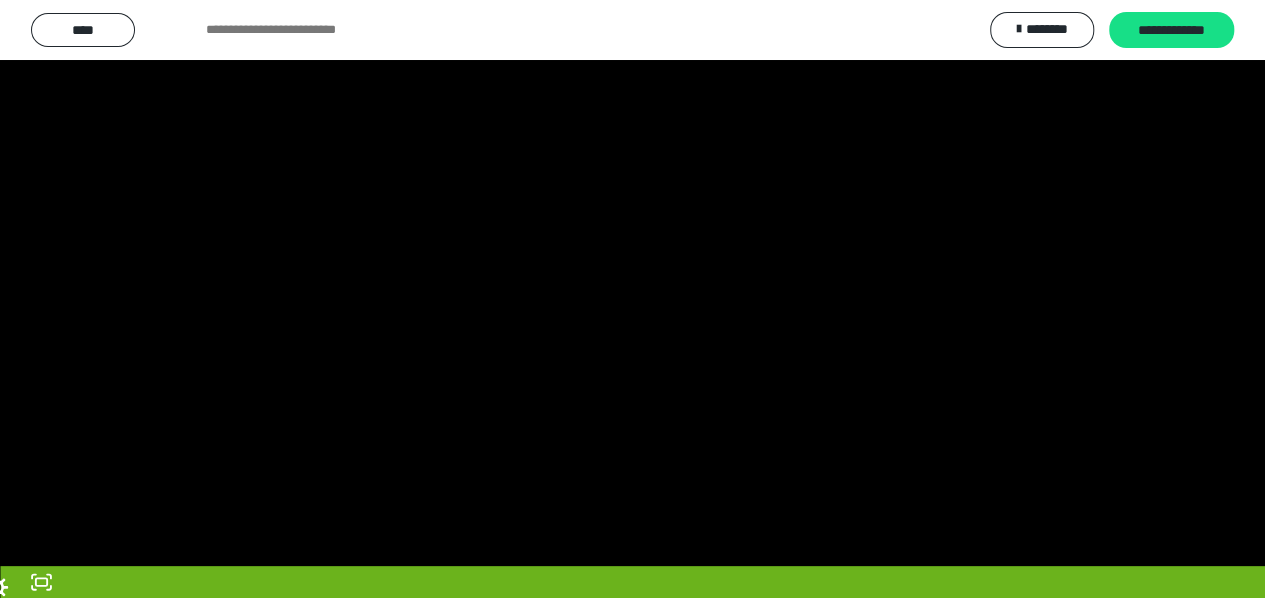 scroll, scrollTop: 3932, scrollLeft: 0, axis: vertical 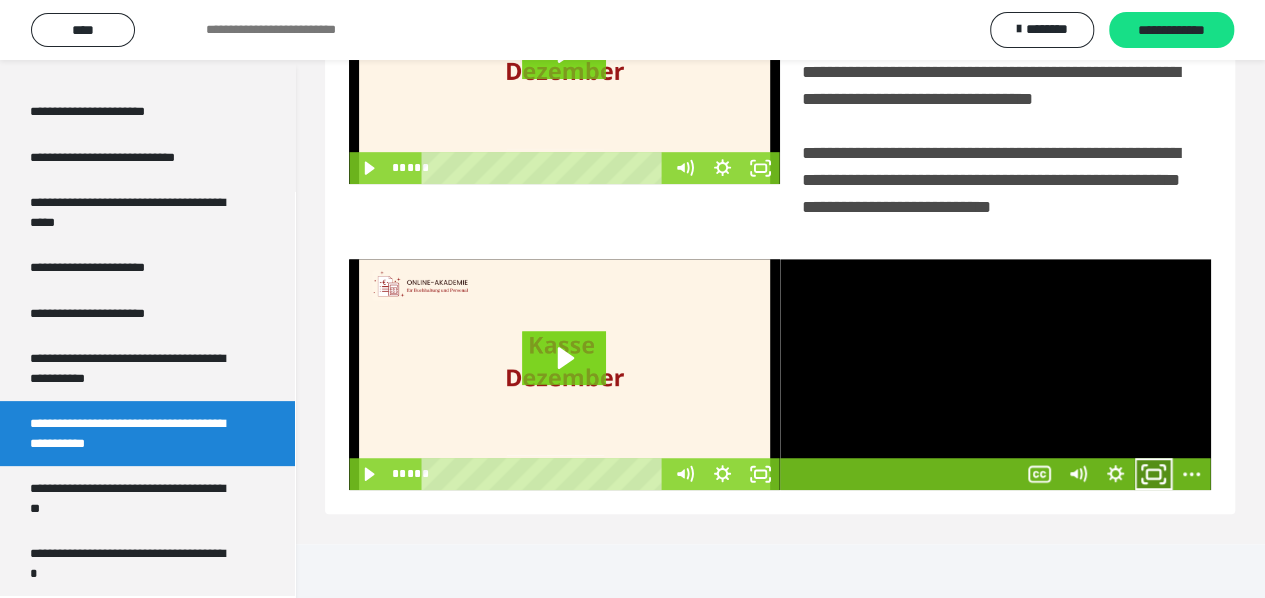 click 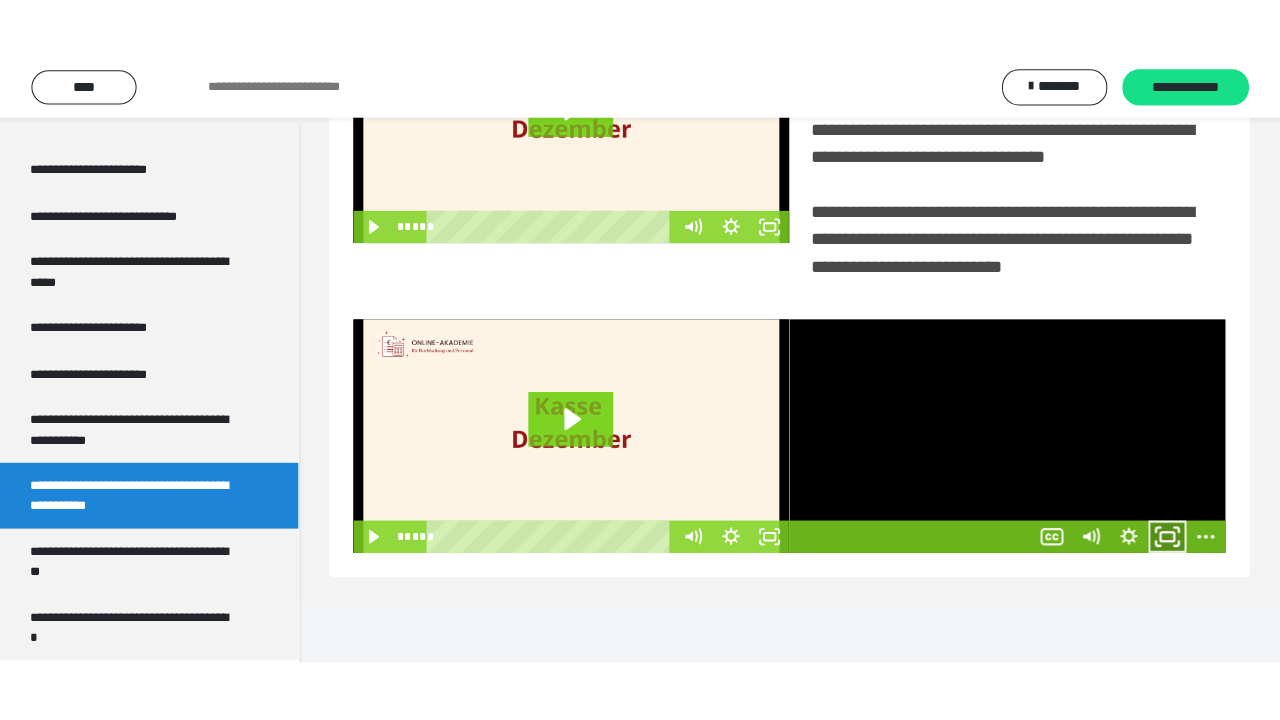 scroll, scrollTop: 382, scrollLeft: 0, axis: vertical 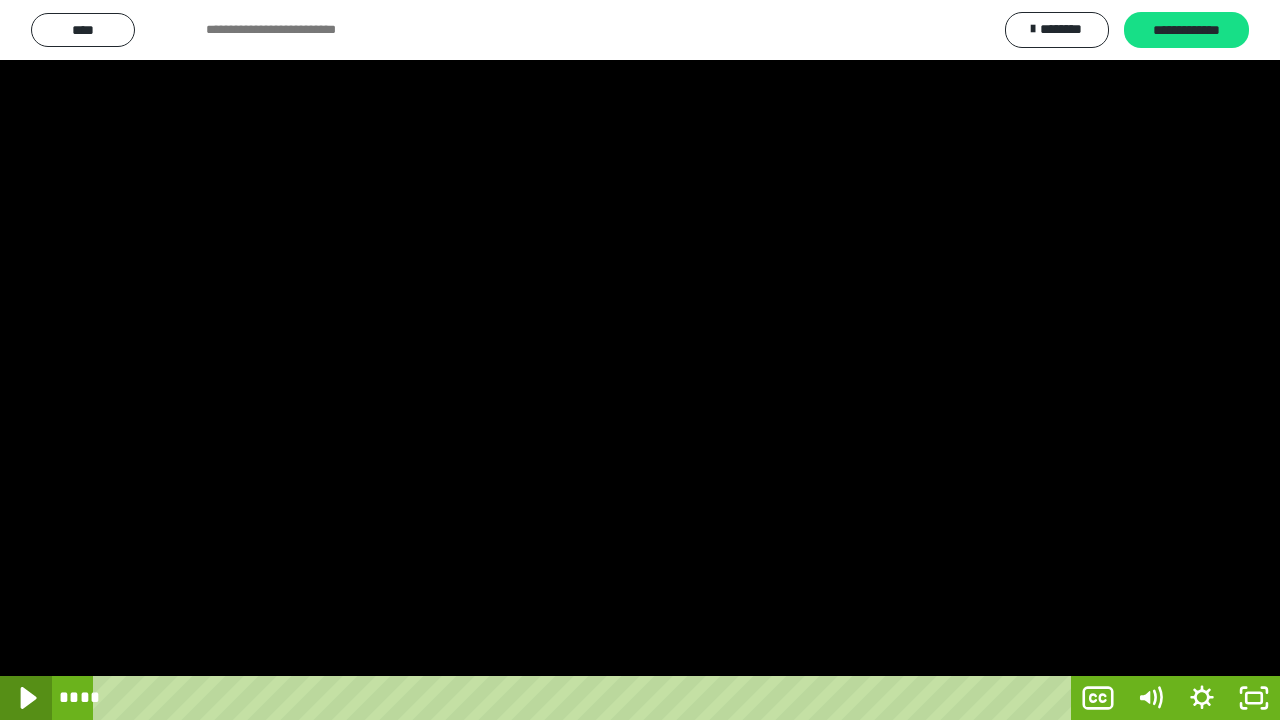 click 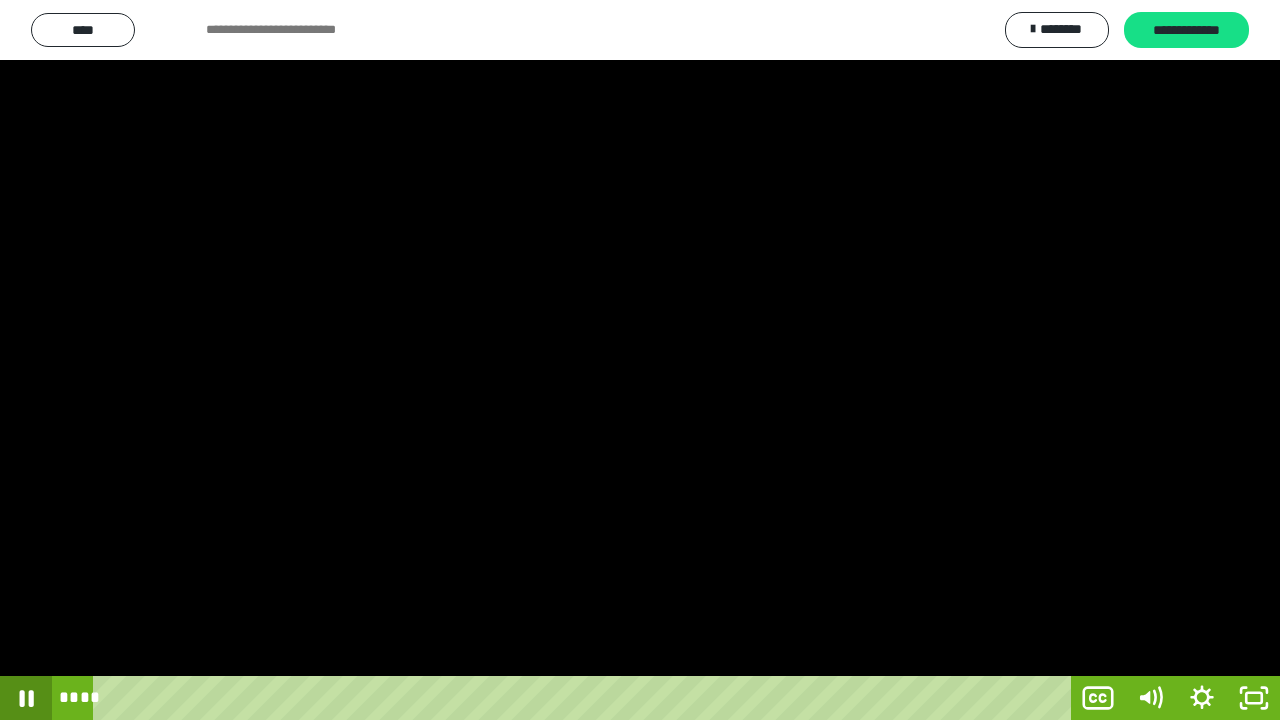 click 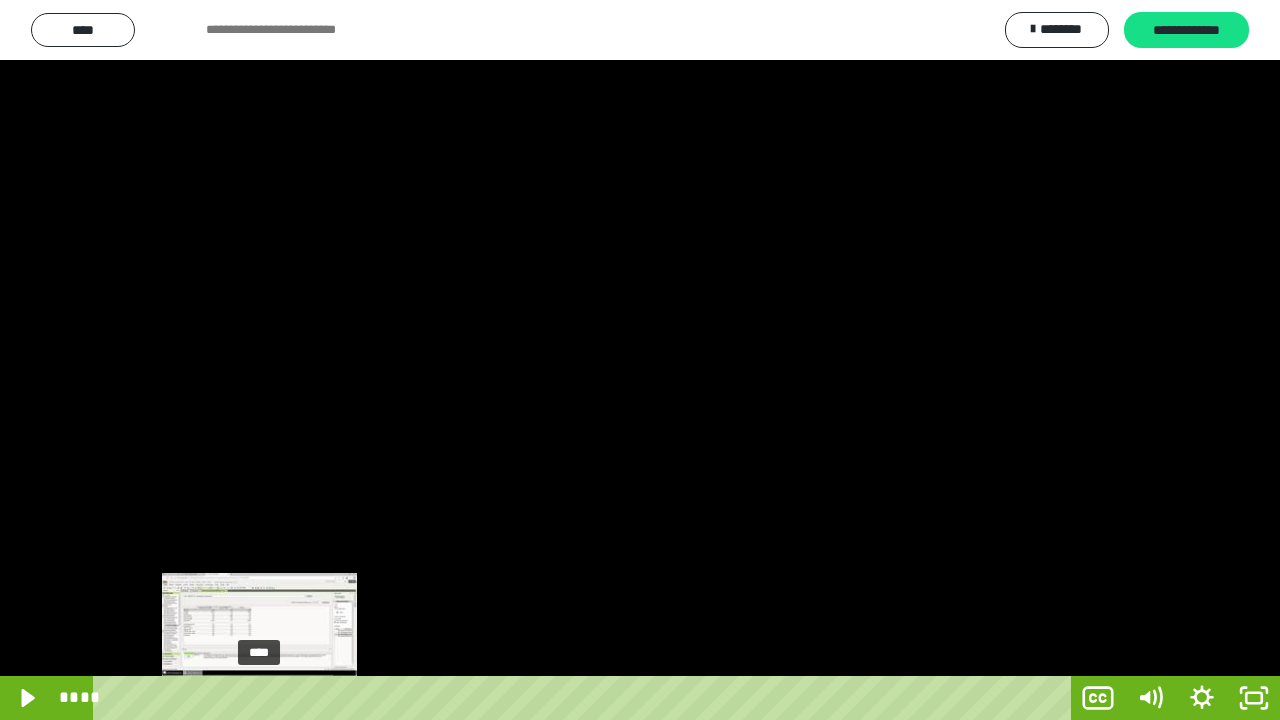click on "****" at bounding box center [586, 698] 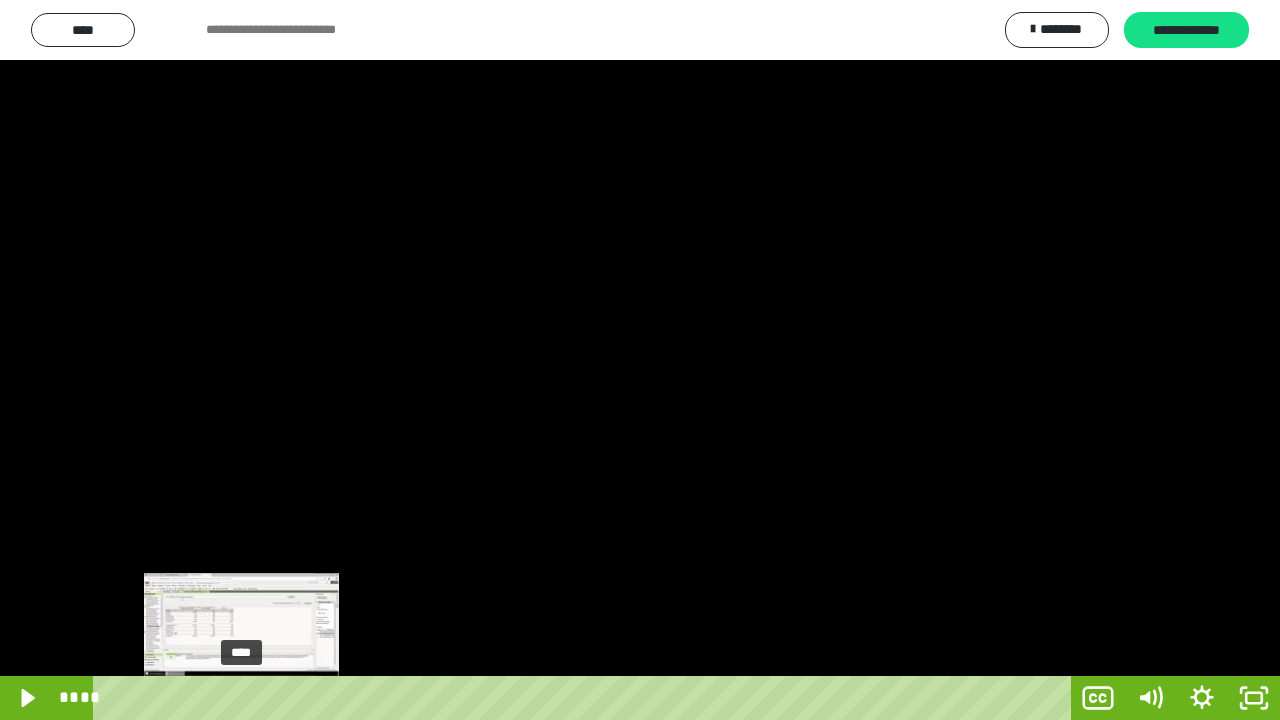 click on "****" at bounding box center (586, 698) 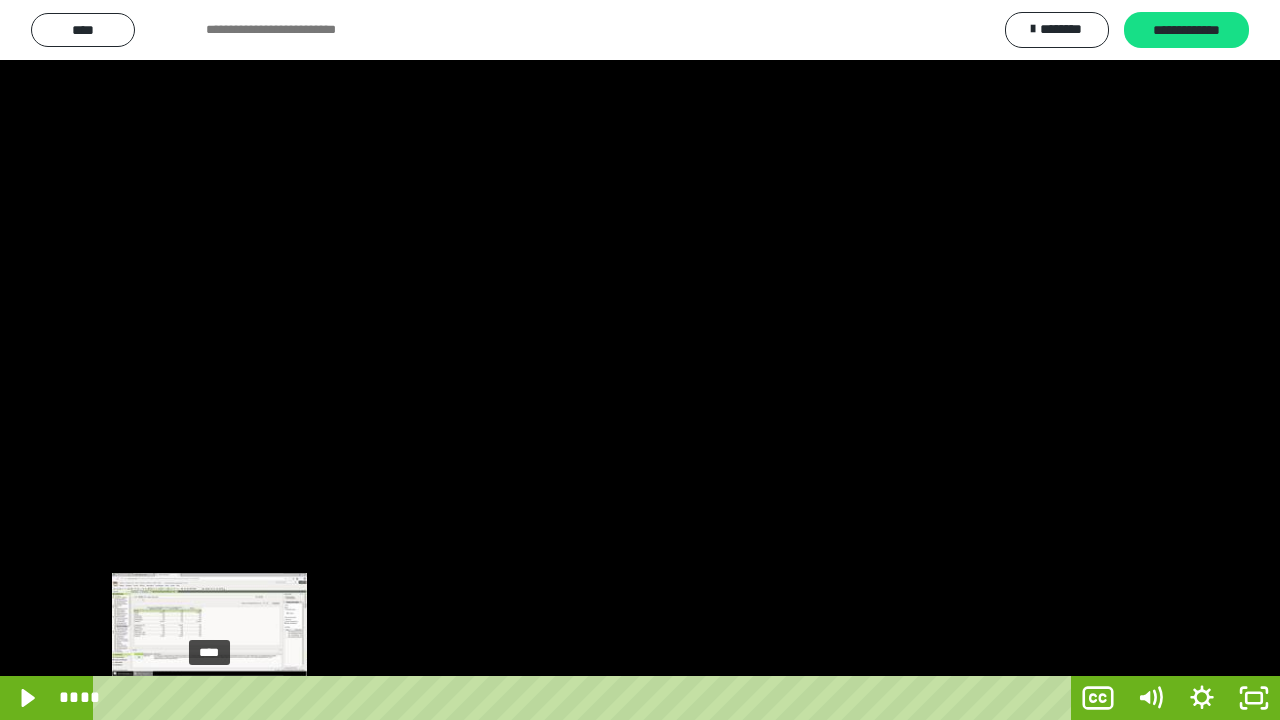 click on "****" at bounding box center (586, 698) 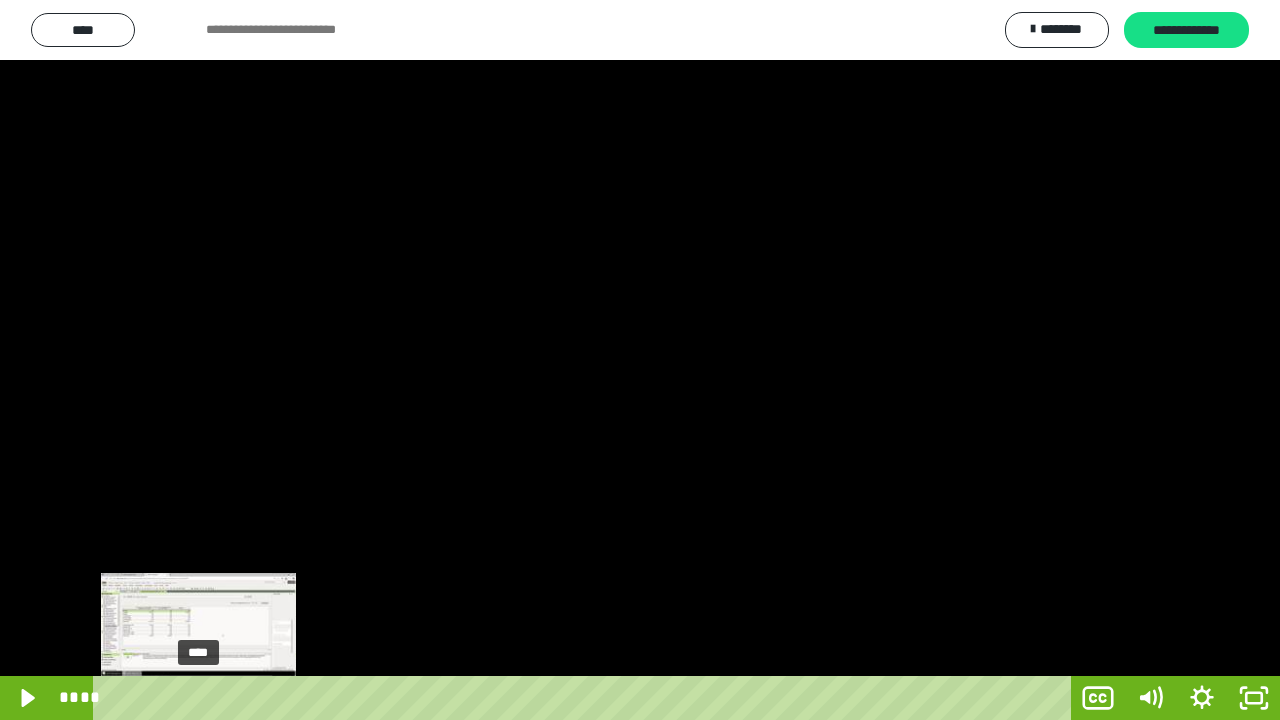 click on "****" at bounding box center (586, 698) 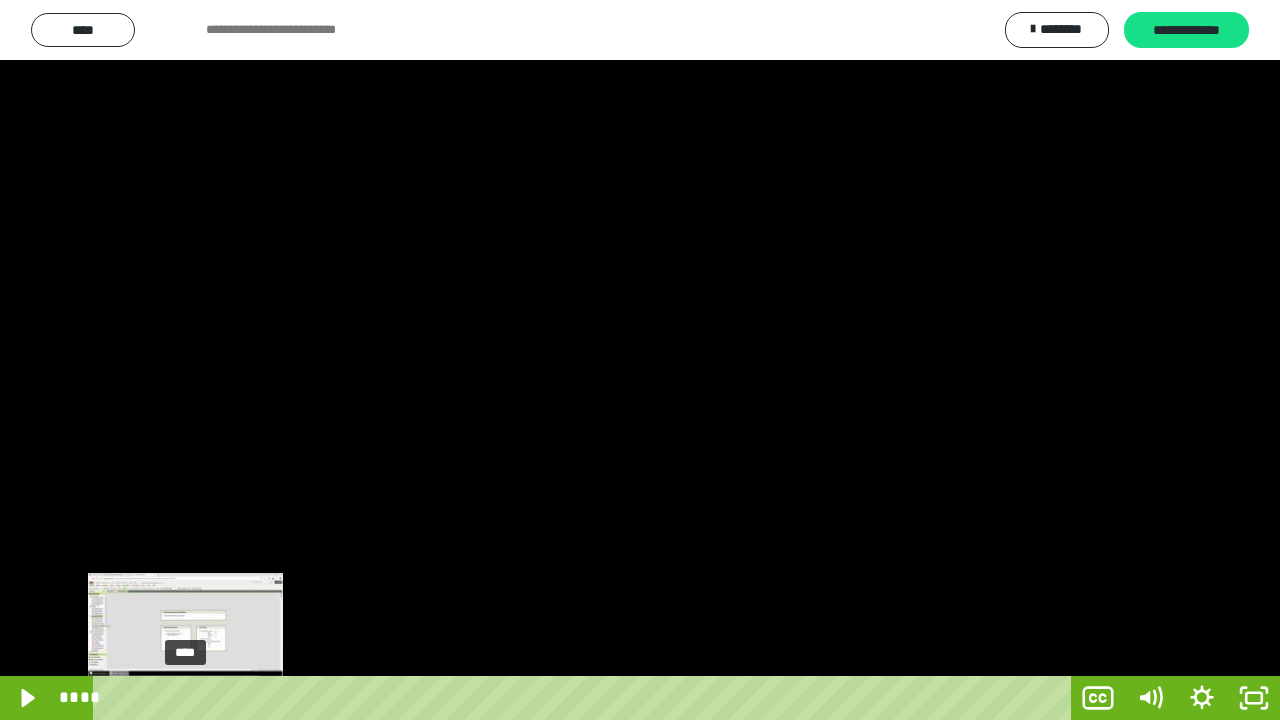 click on "****" at bounding box center (586, 698) 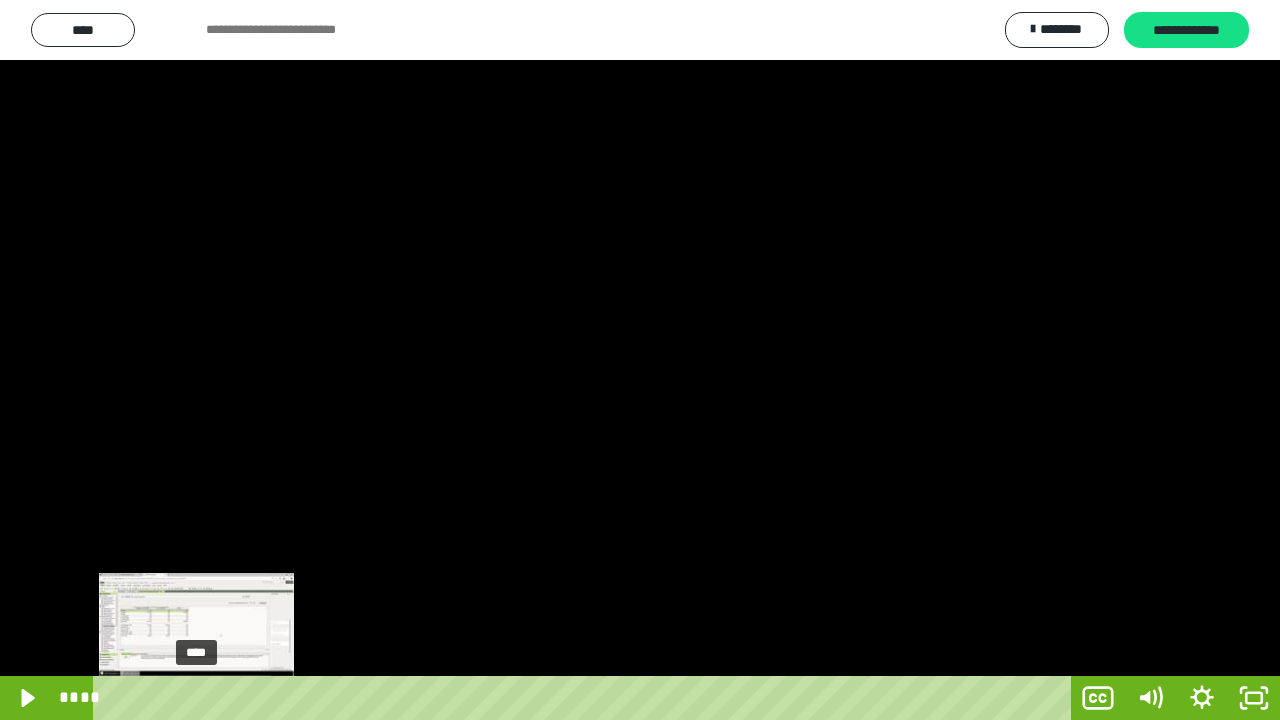 click on "****" at bounding box center (586, 698) 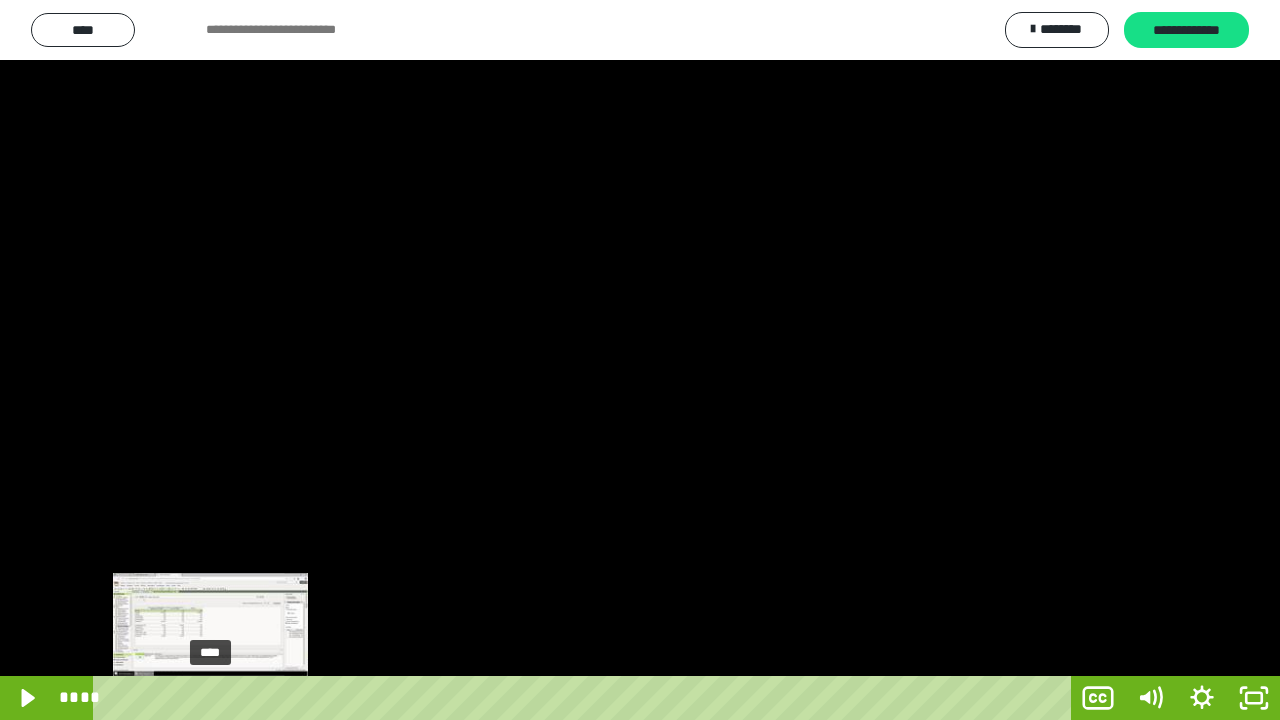 click on "****" at bounding box center [586, 698] 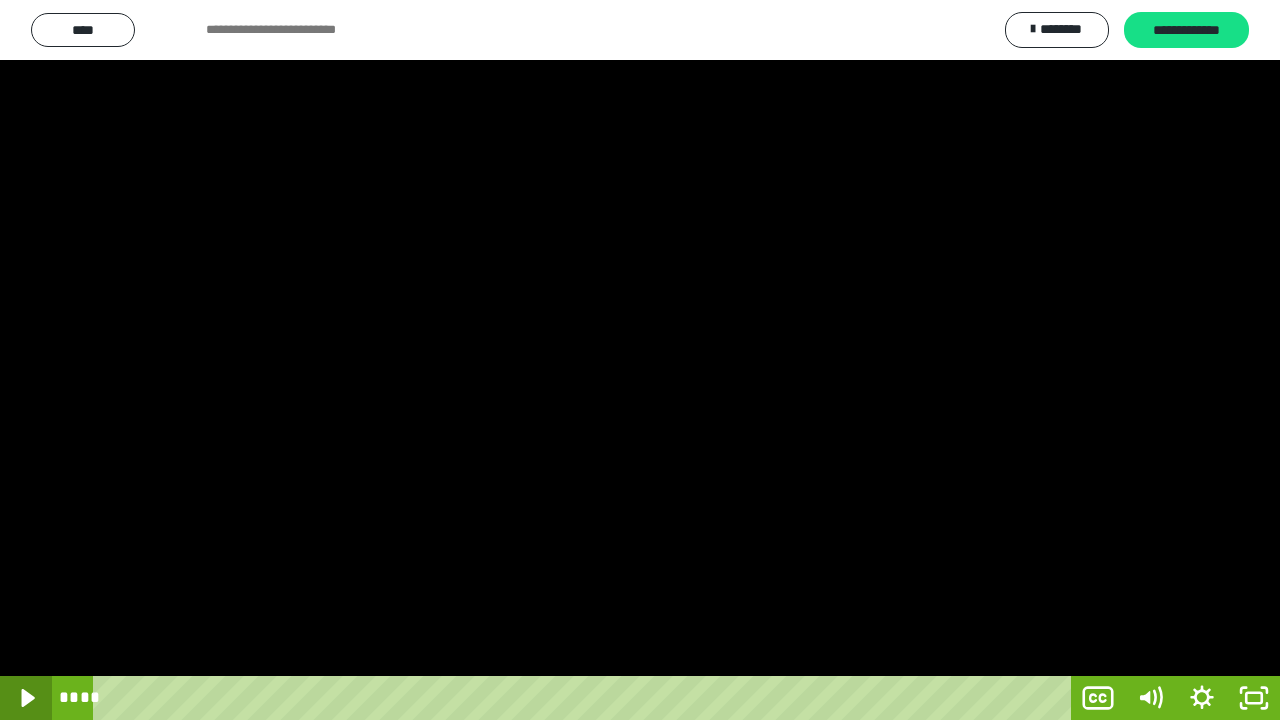 click 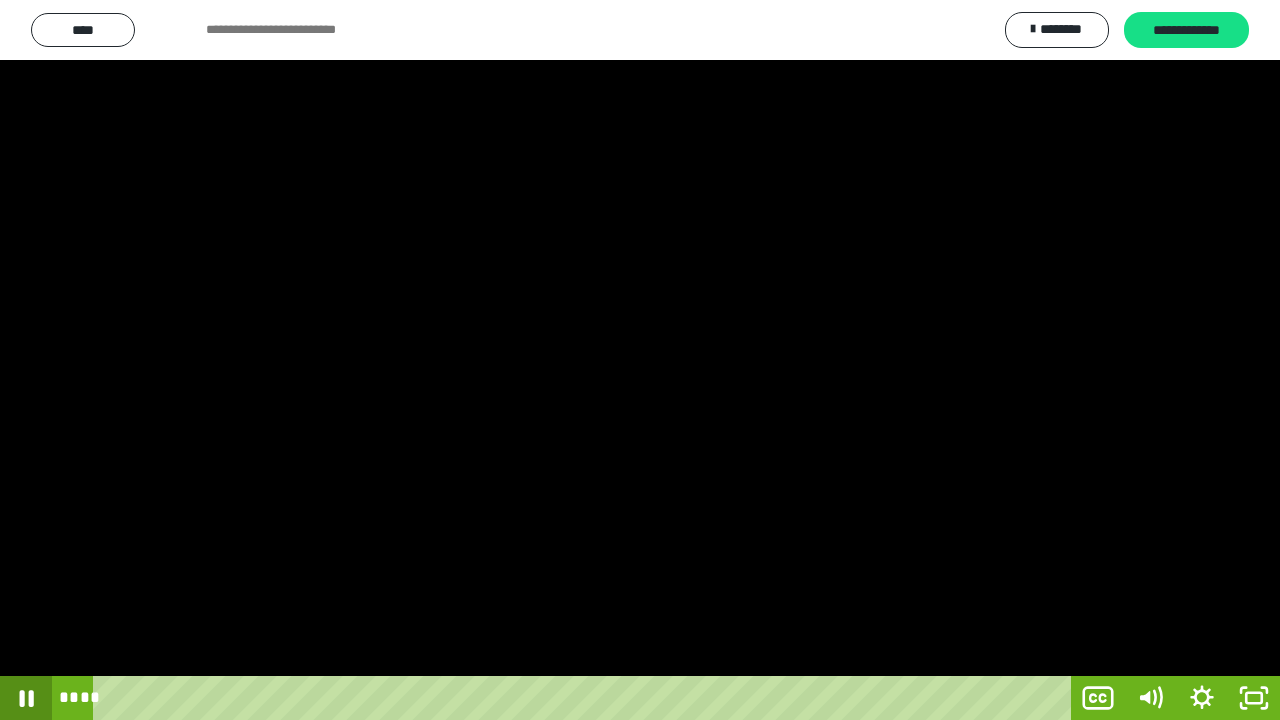 click 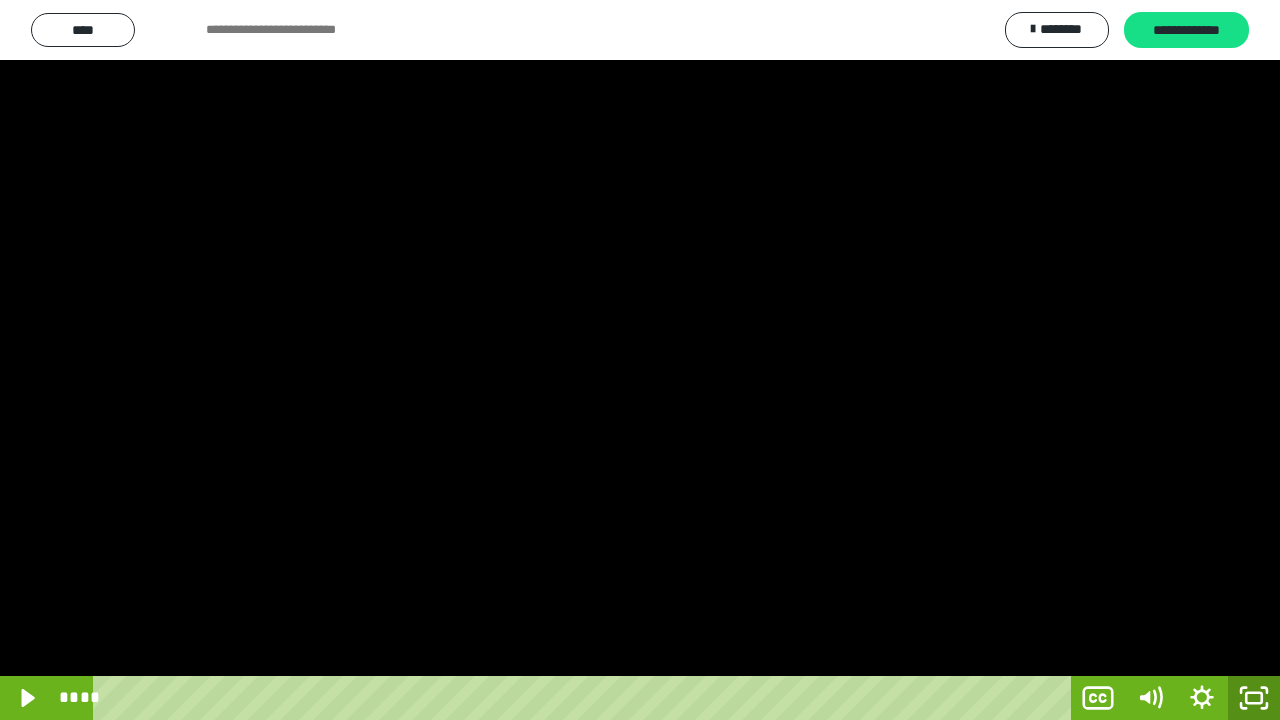 click 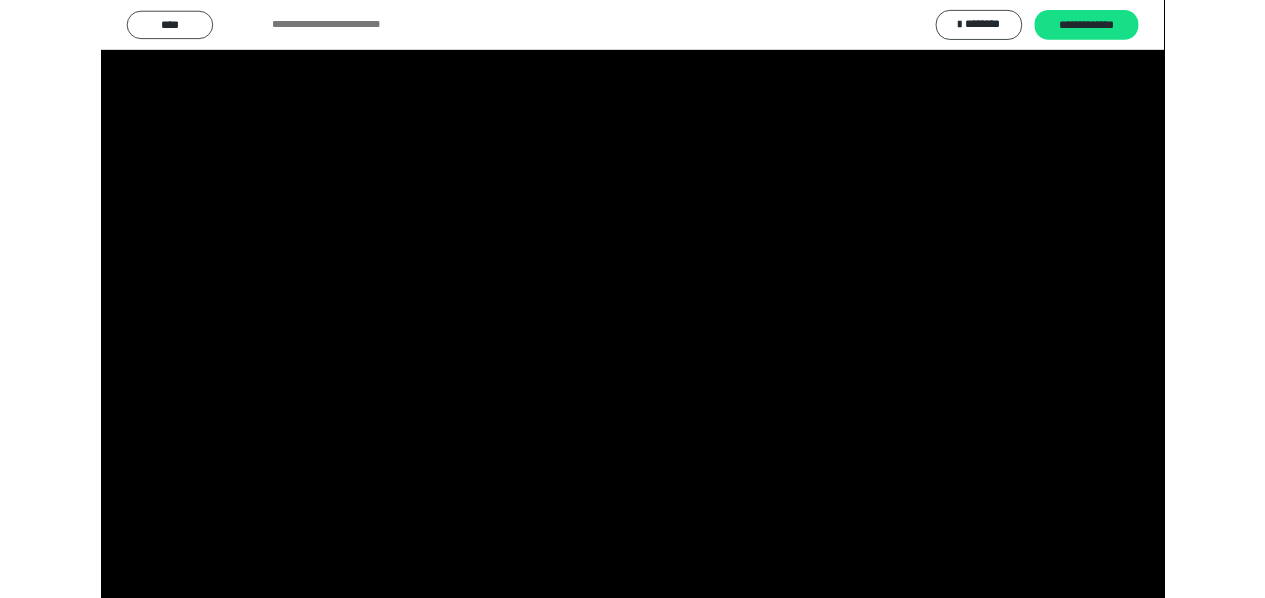scroll, scrollTop: 3932, scrollLeft: 0, axis: vertical 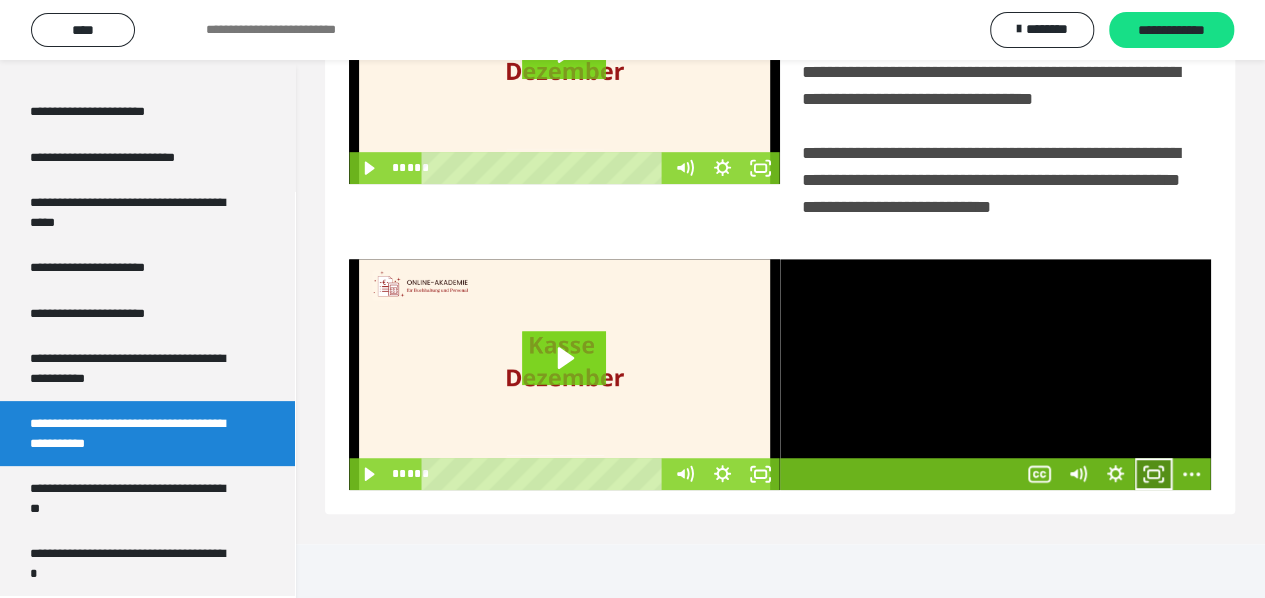 click 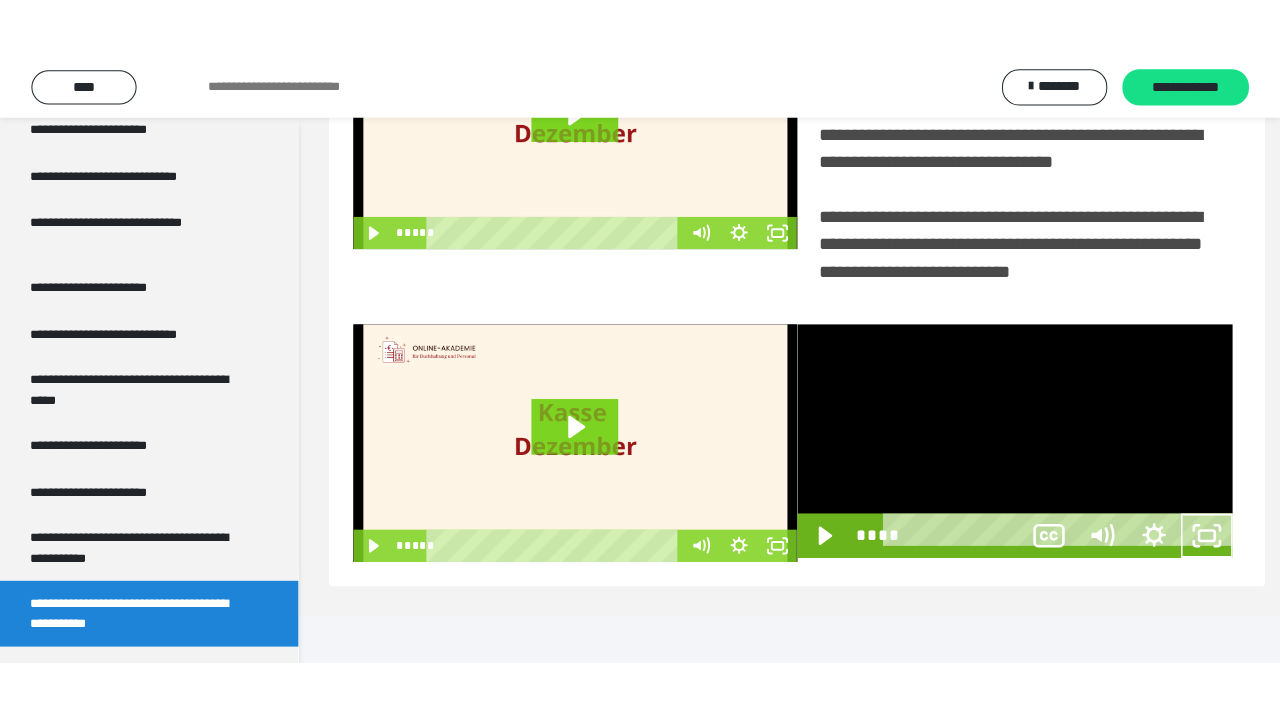 scroll, scrollTop: 382, scrollLeft: 0, axis: vertical 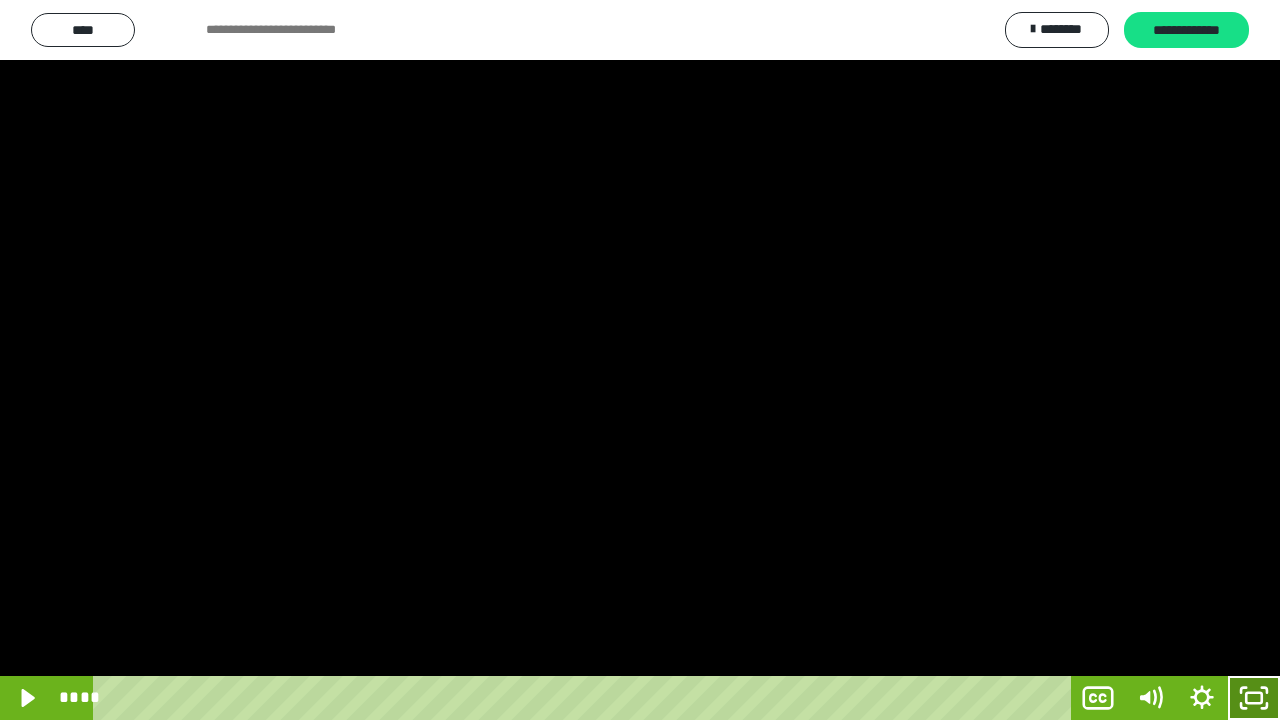 drag, startPoint x: 1250, startPoint y: 702, endPoint x: 1227, endPoint y: 536, distance: 167.5858 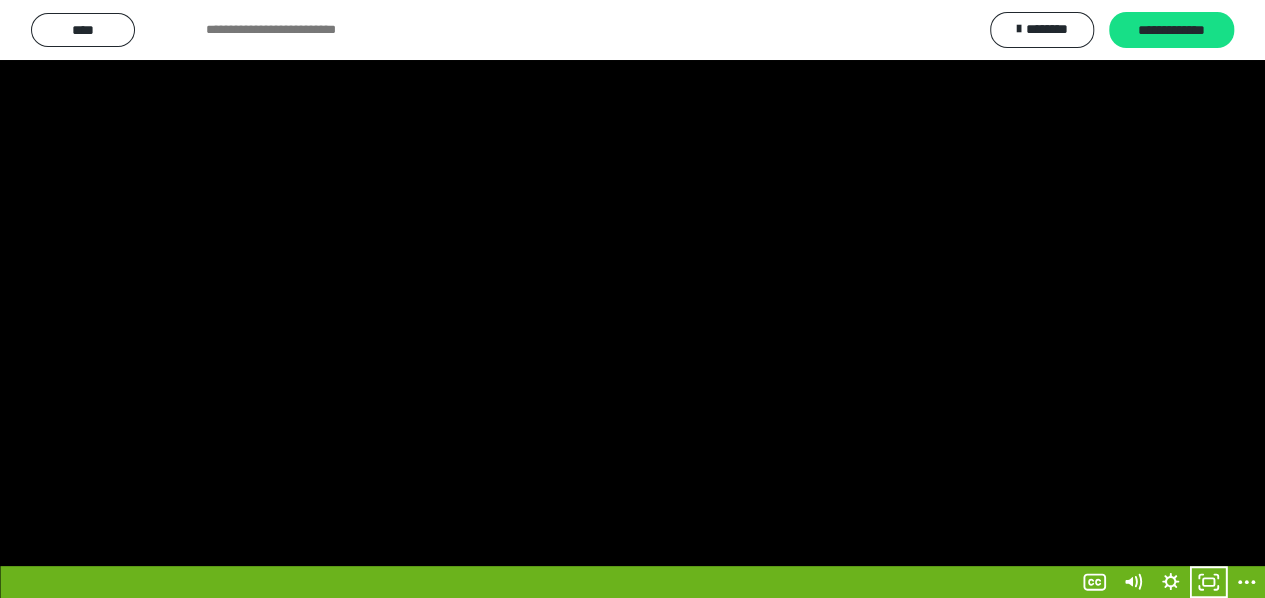 scroll, scrollTop: 3932, scrollLeft: 0, axis: vertical 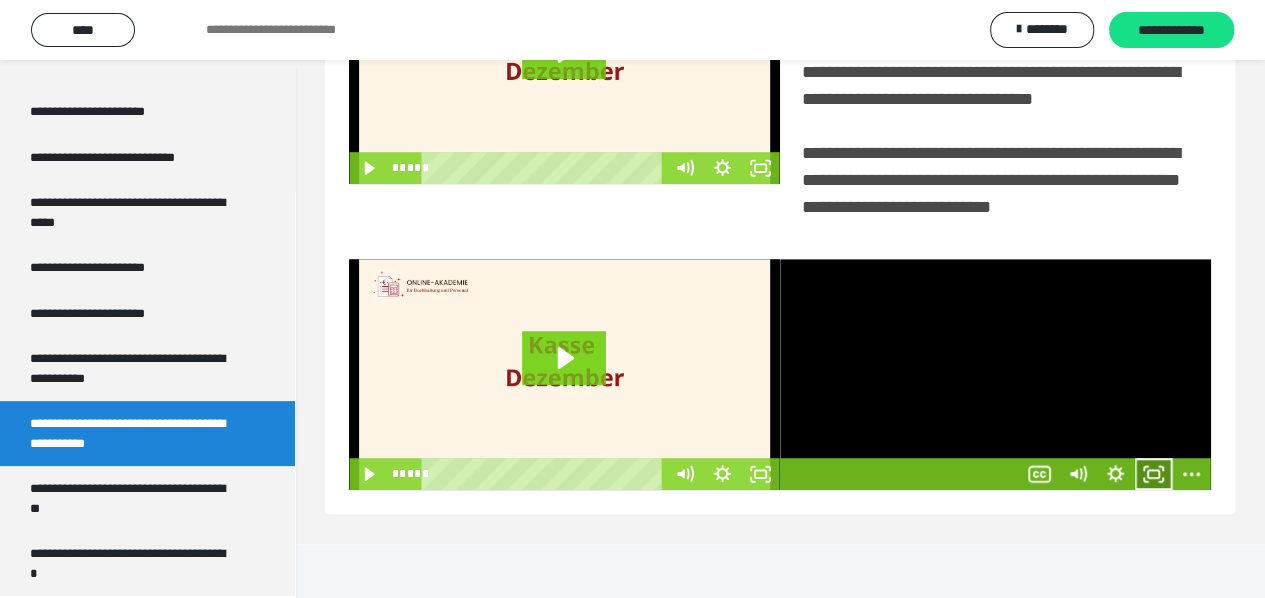 click 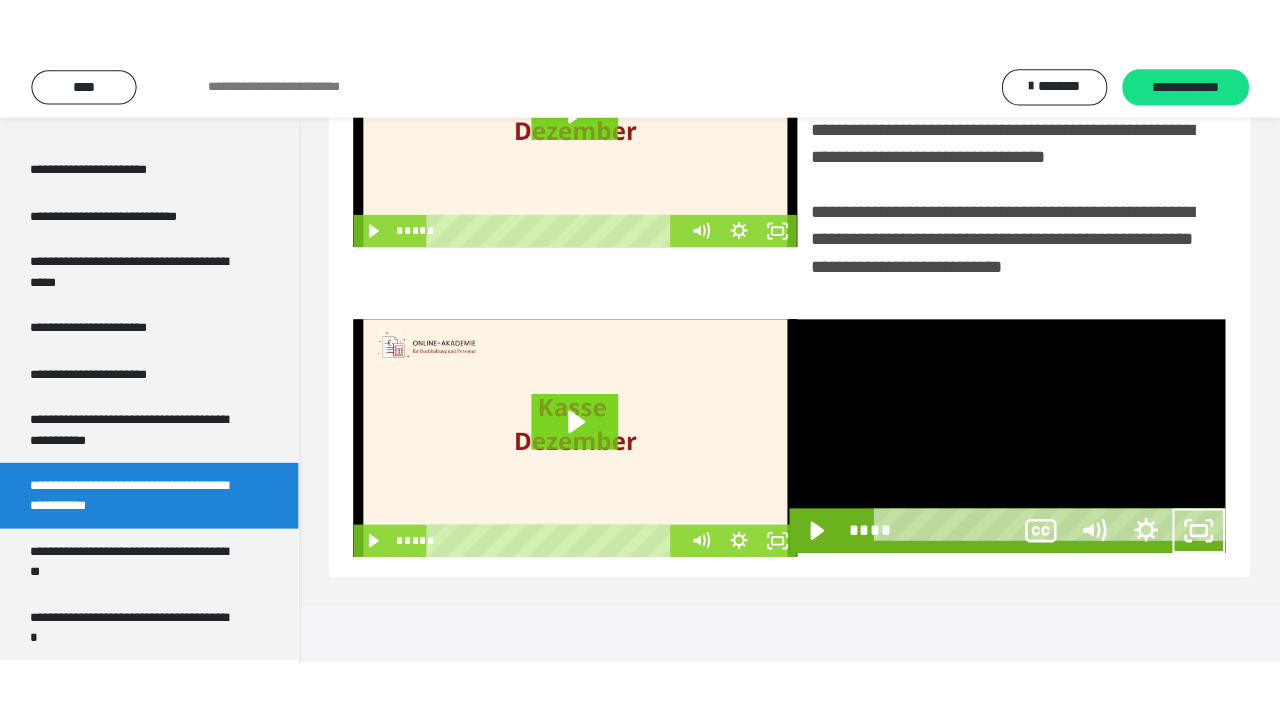 scroll, scrollTop: 382, scrollLeft: 0, axis: vertical 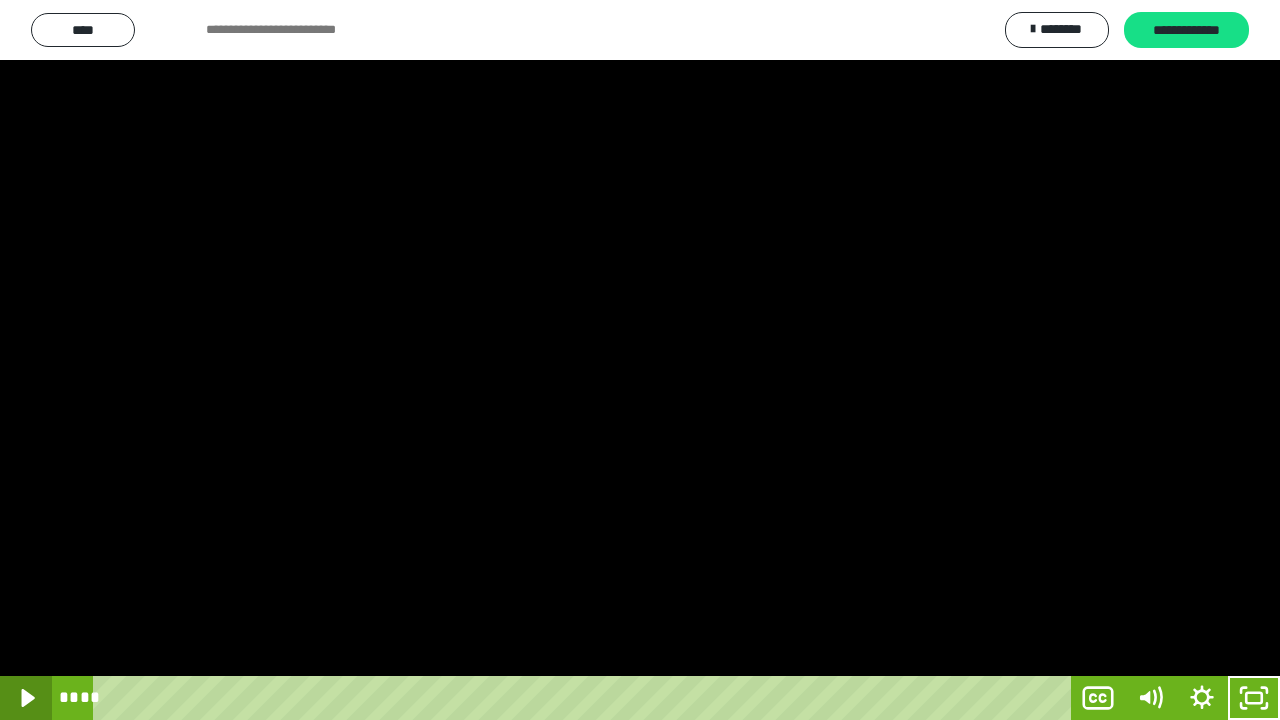 click 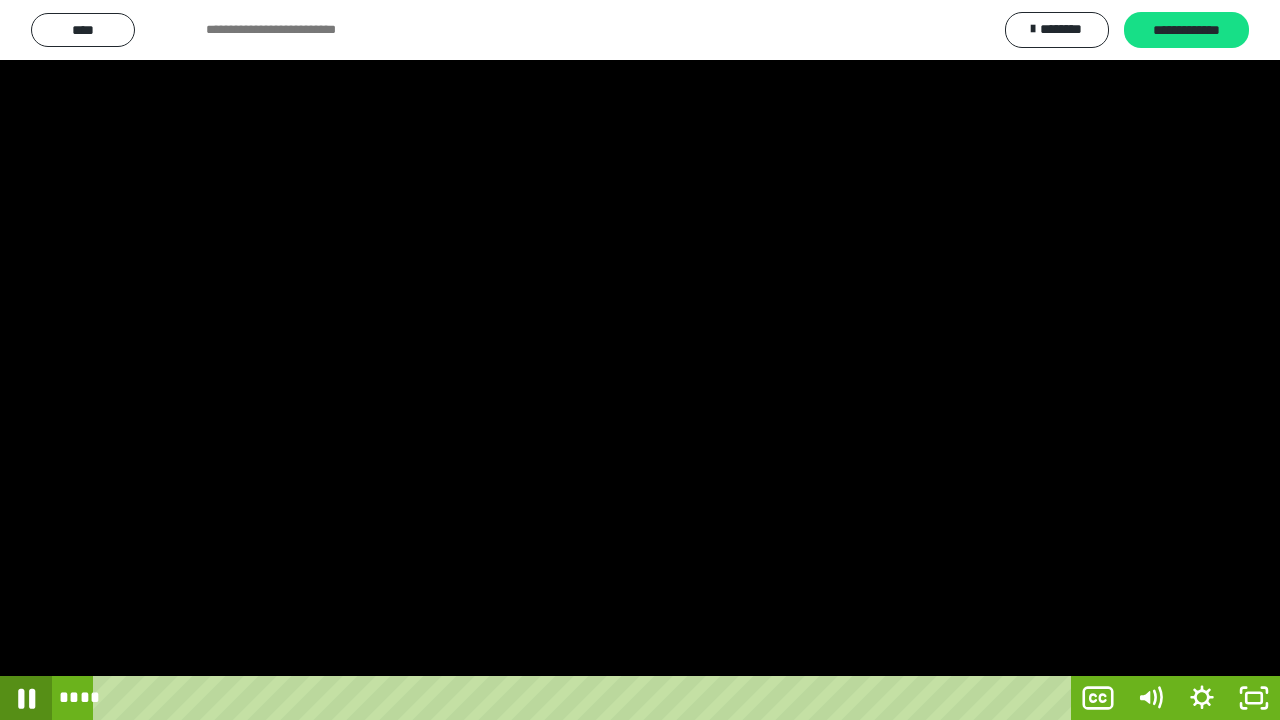 click 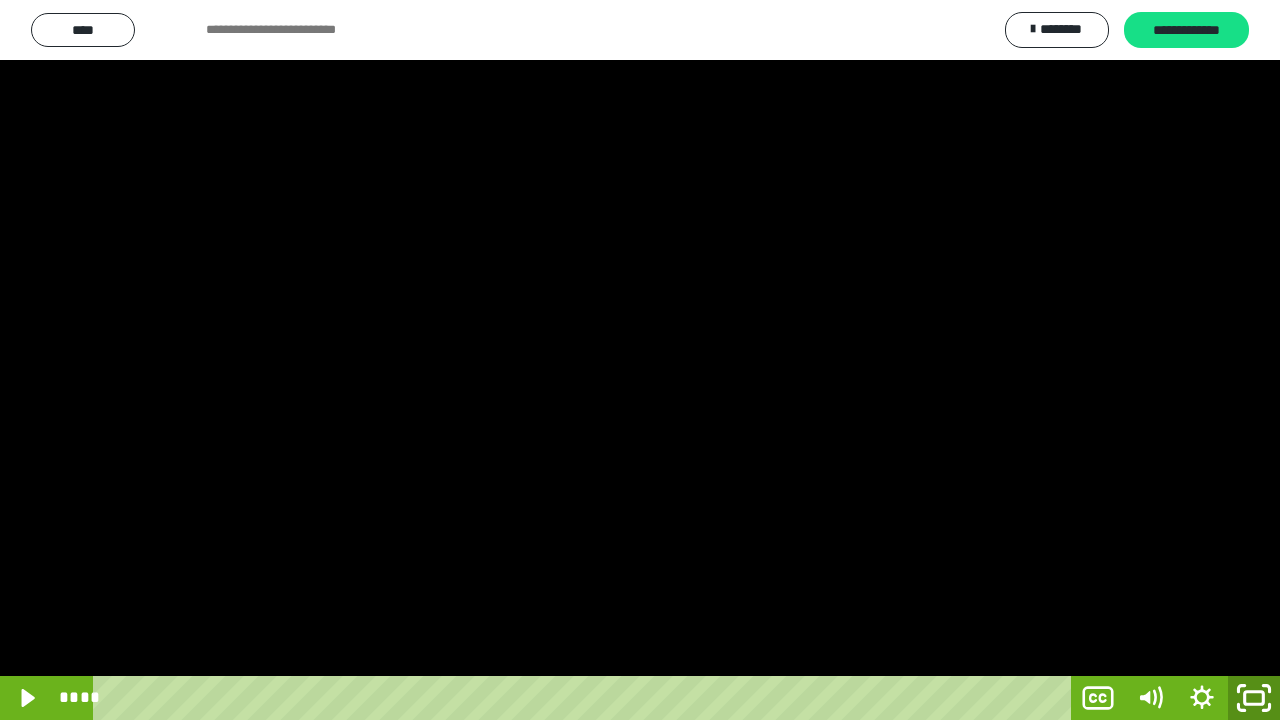 click 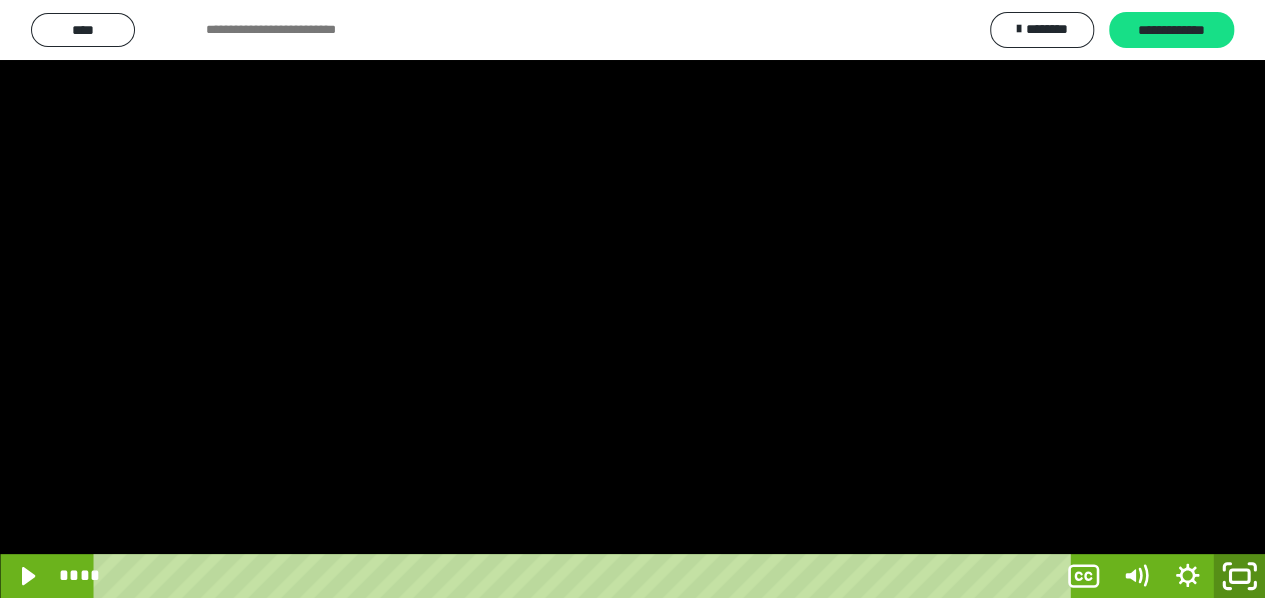 scroll, scrollTop: 3932, scrollLeft: 0, axis: vertical 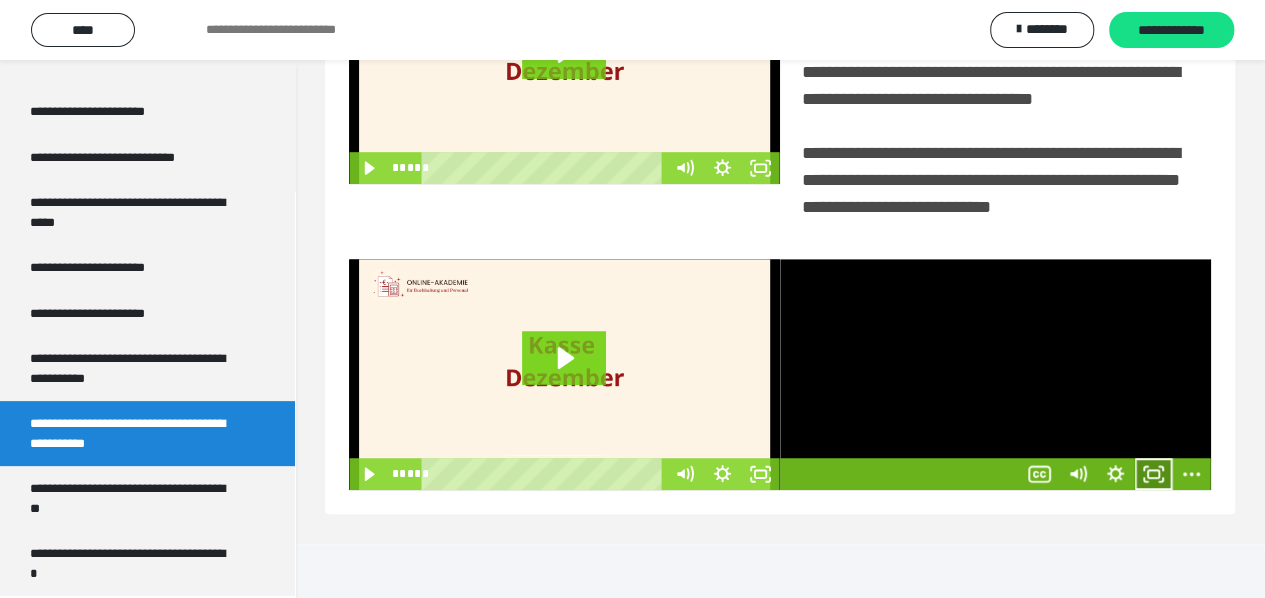 click 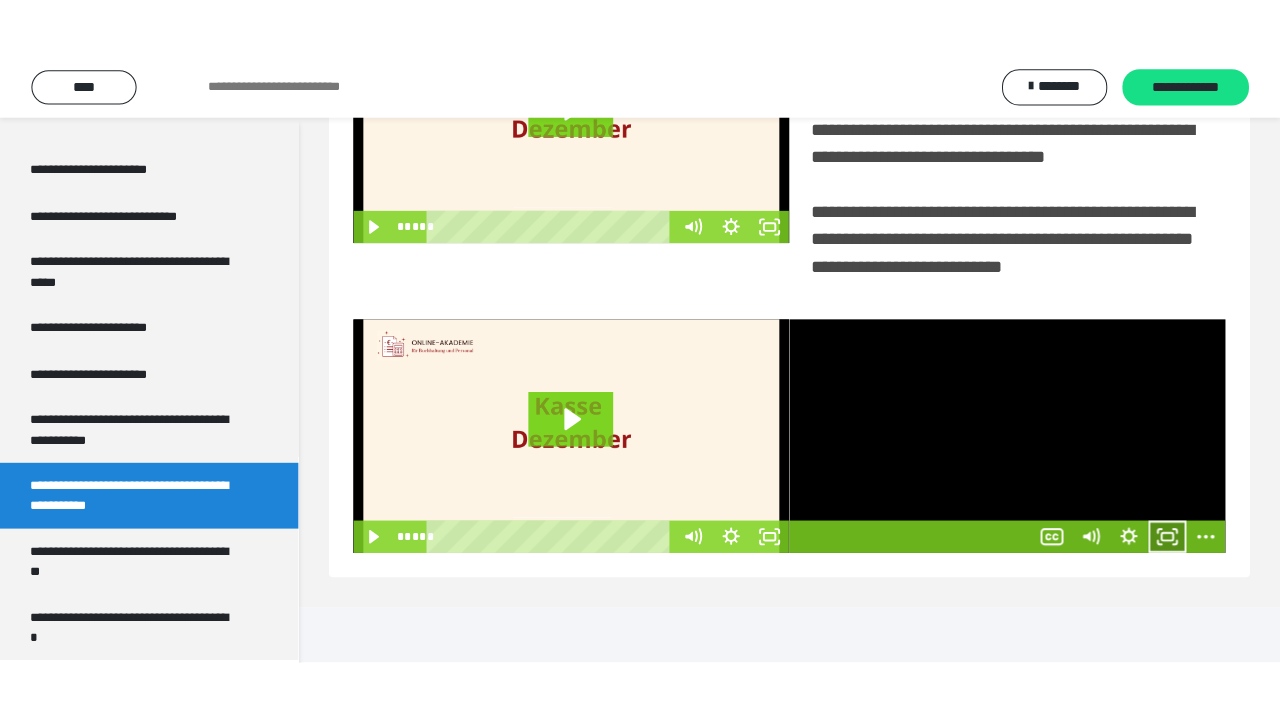 scroll, scrollTop: 382, scrollLeft: 0, axis: vertical 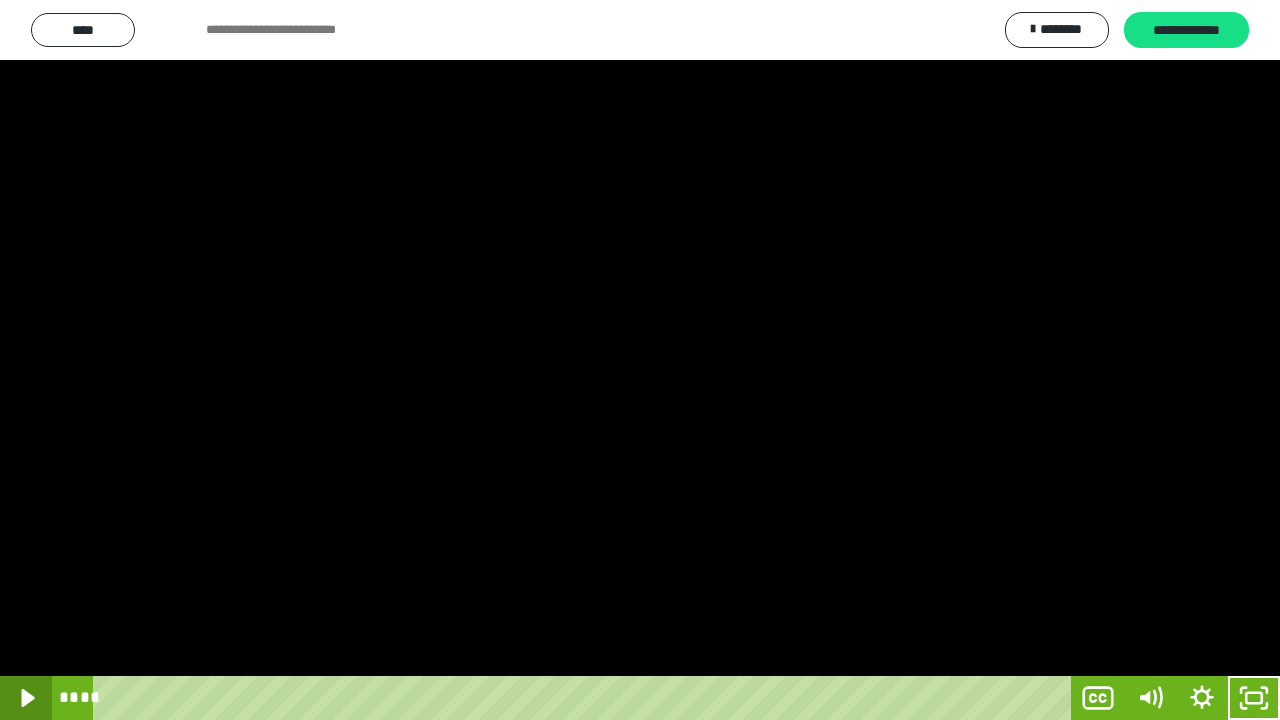 click 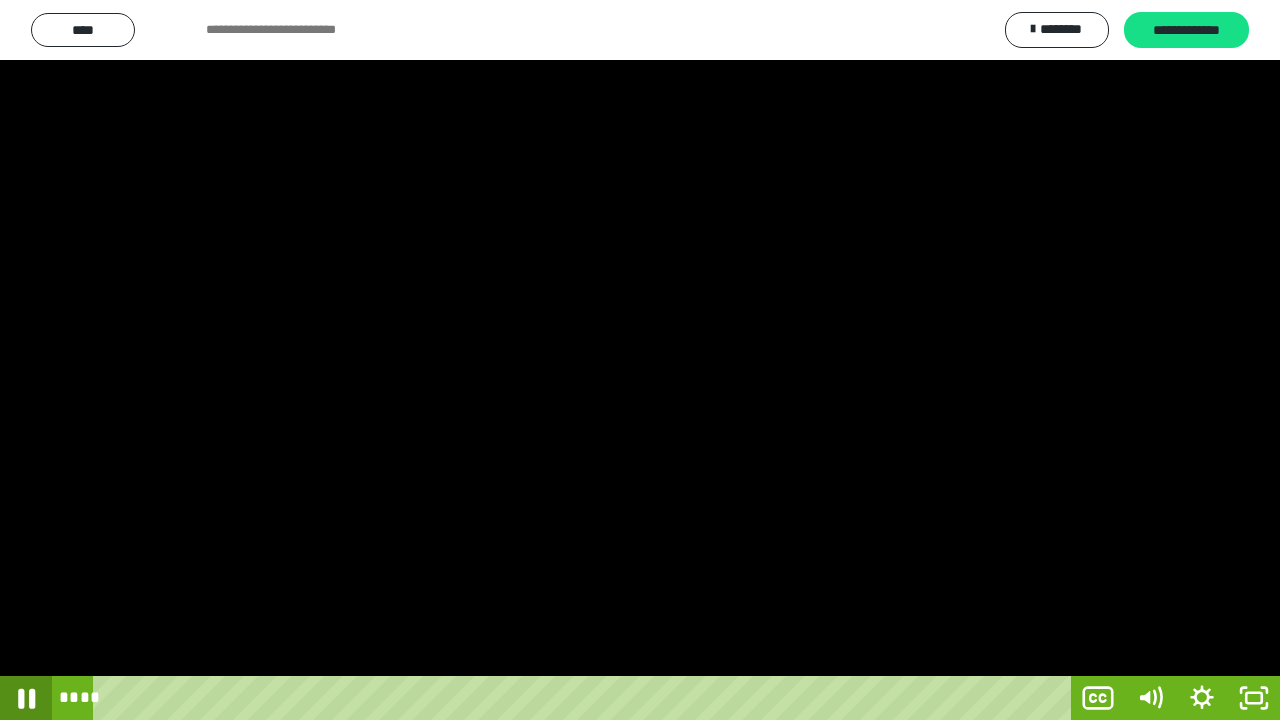 click 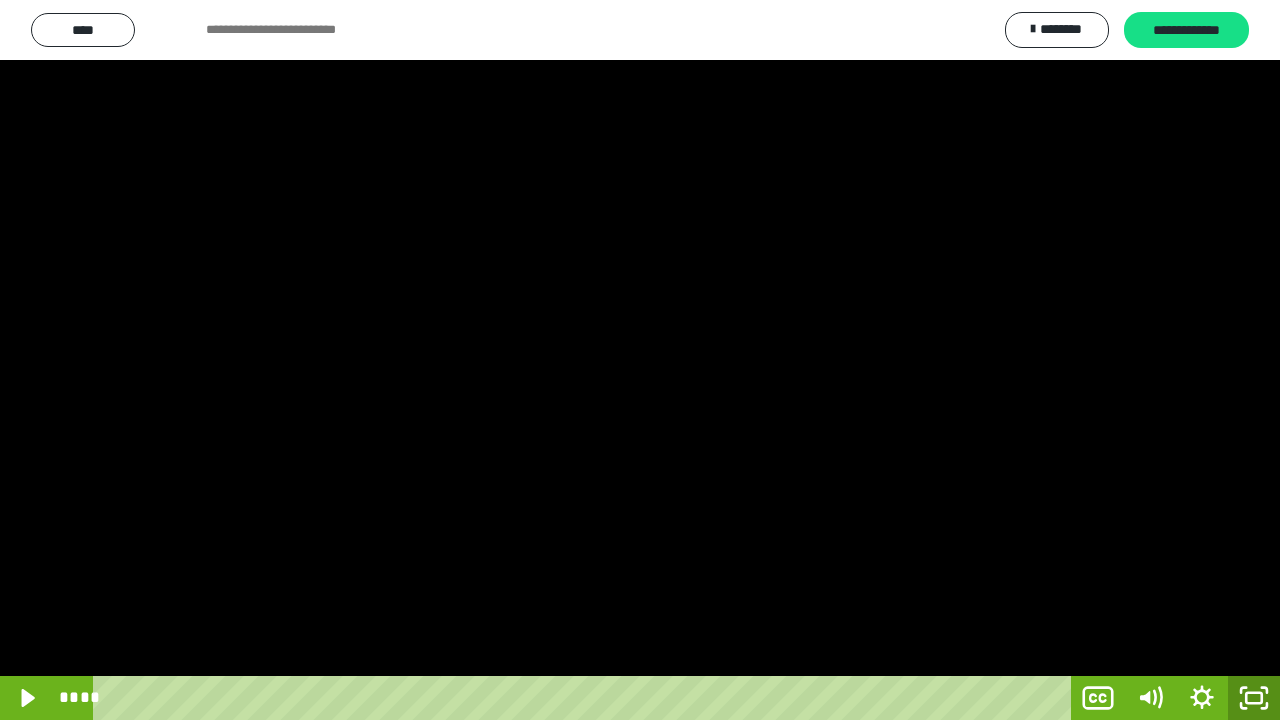 click 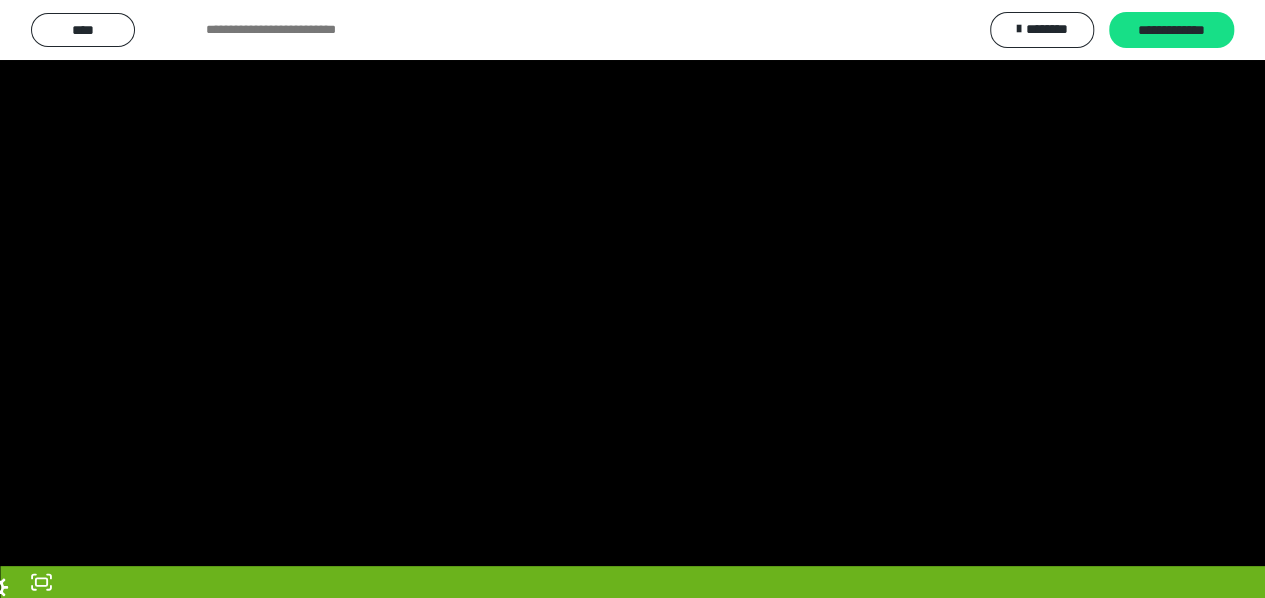 scroll, scrollTop: 3932, scrollLeft: 0, axis: vertical 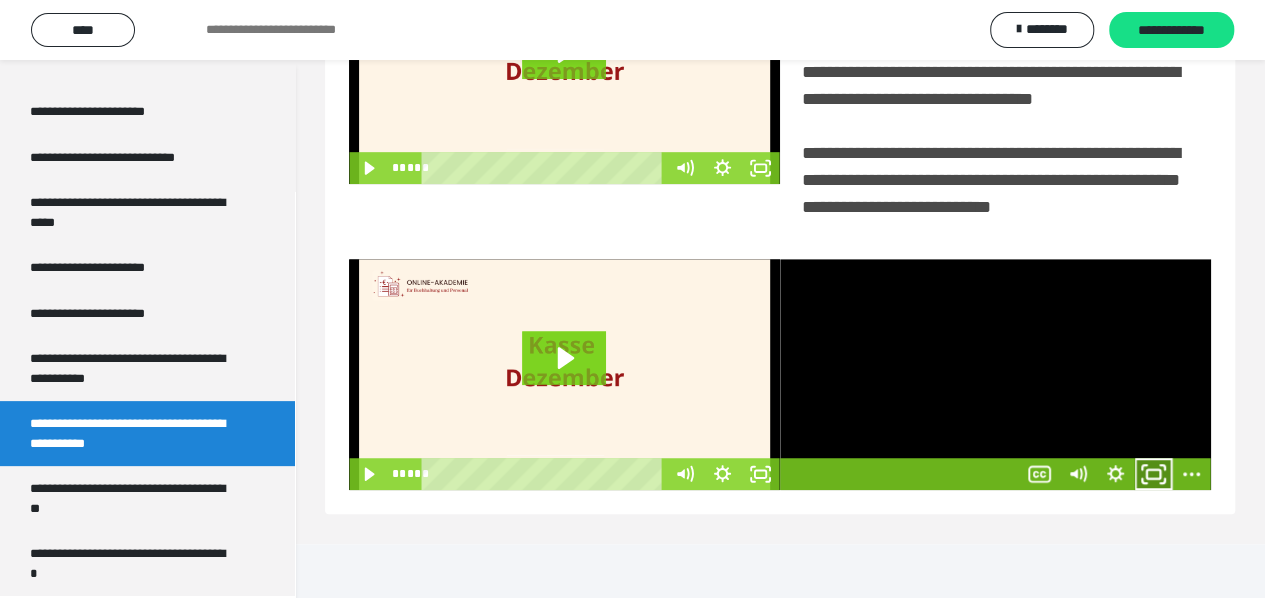 click 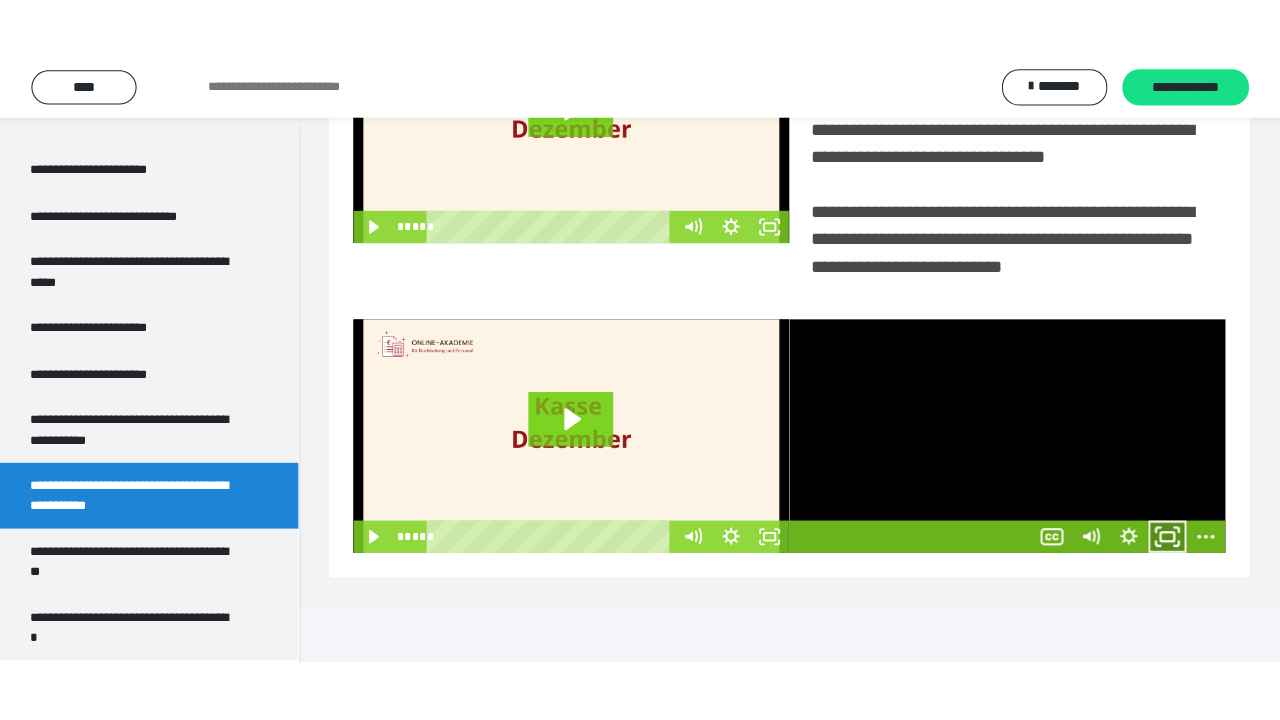 scroll, scrollTop: 382, scrollLeft: 0, axis: vertical 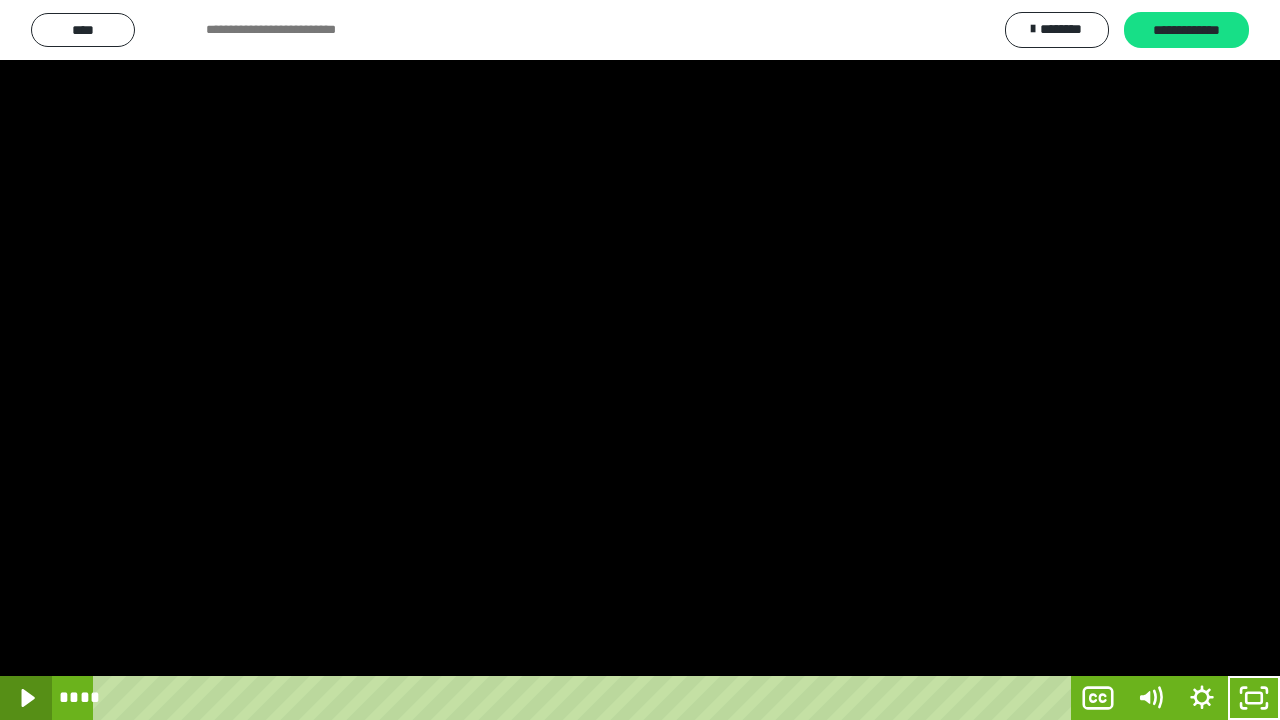 click 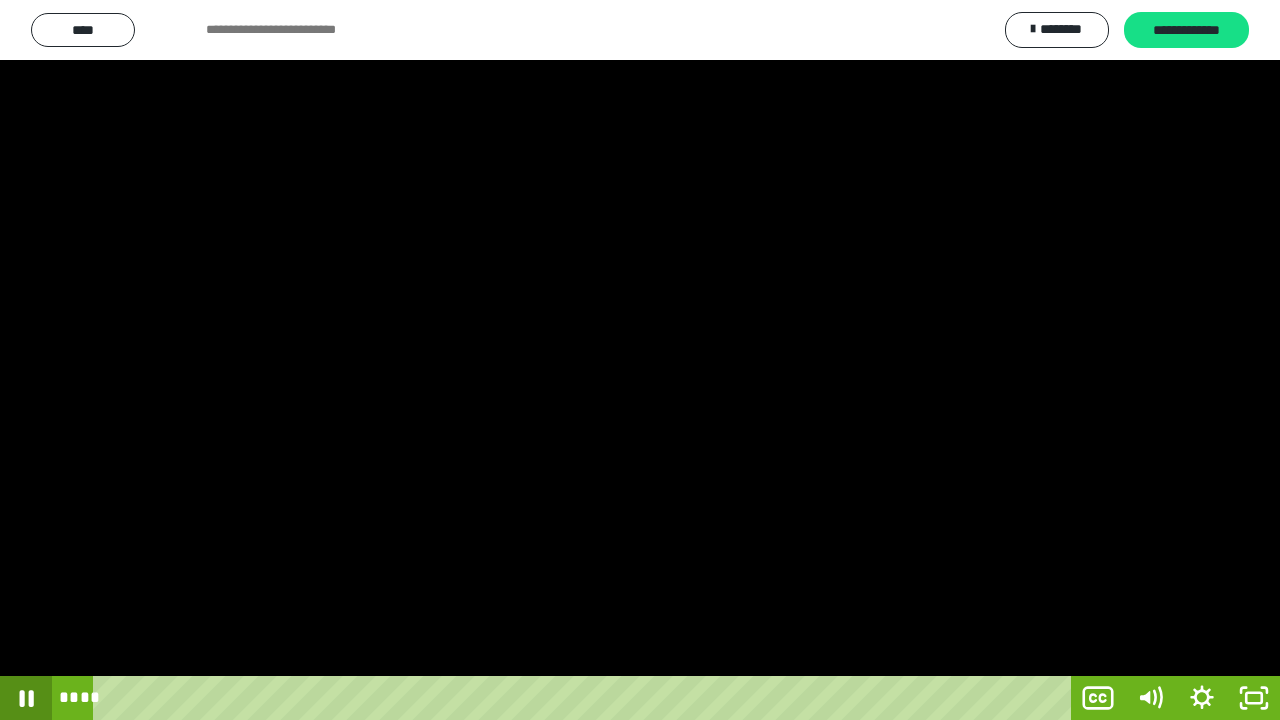 click 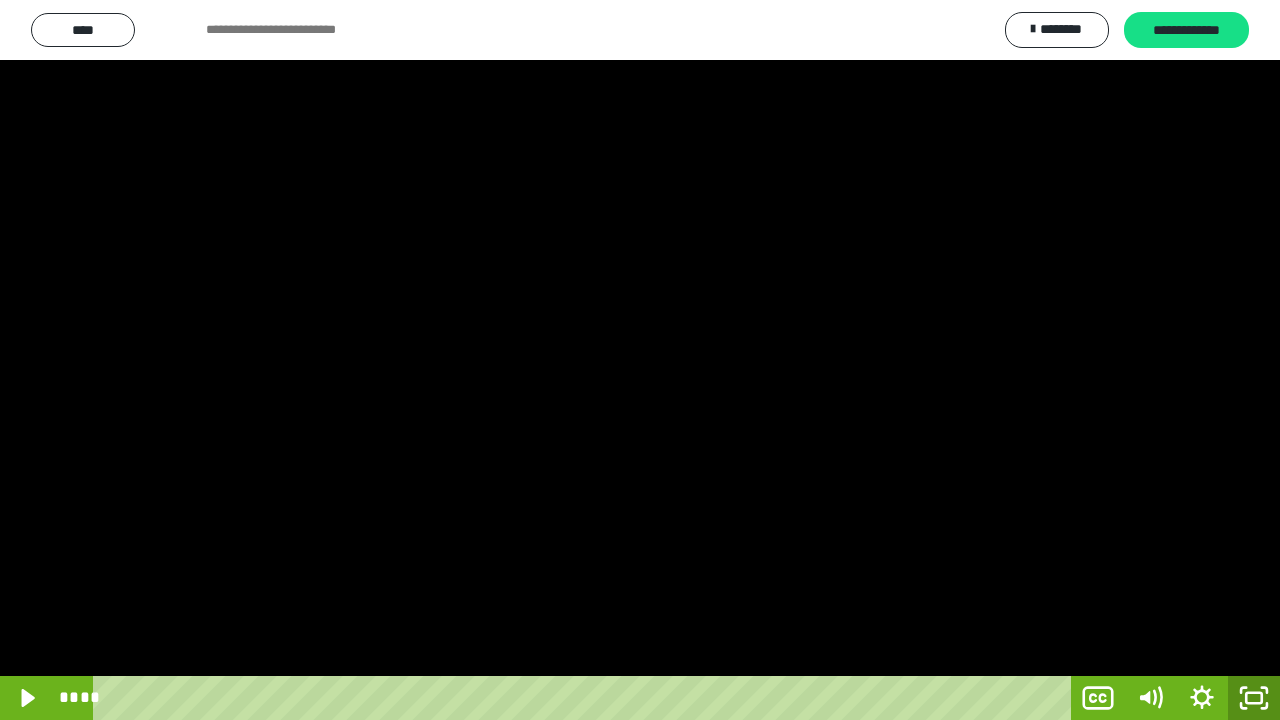 click 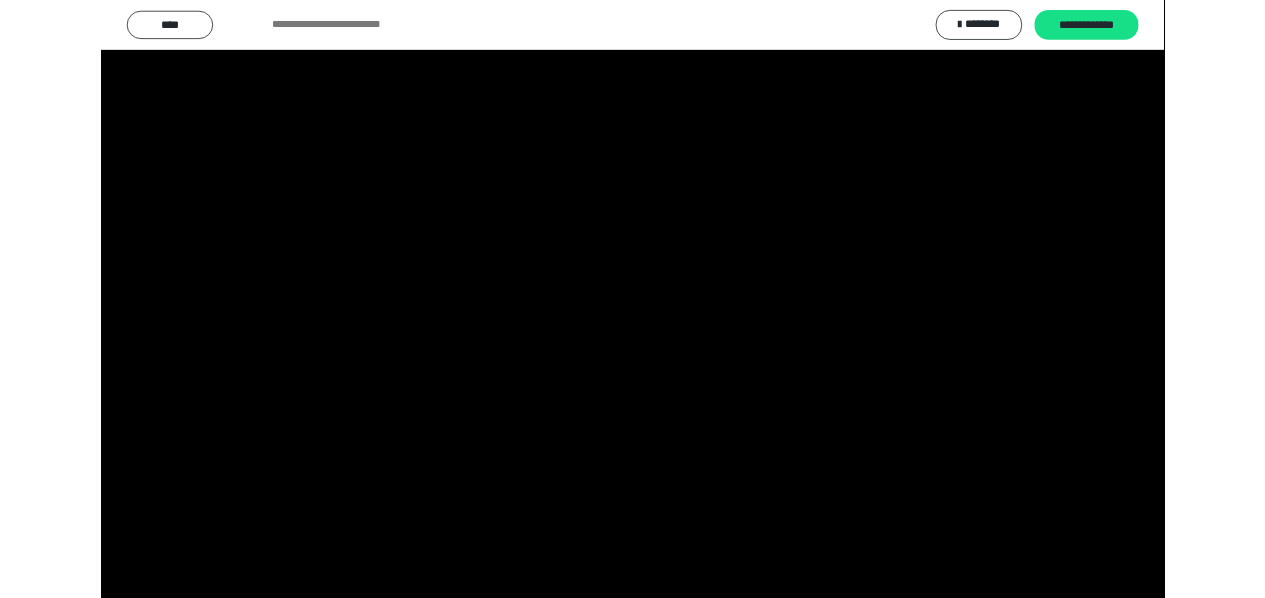 scroll, scrollTop: 3932, scrollLeft: 0, axis: vertical 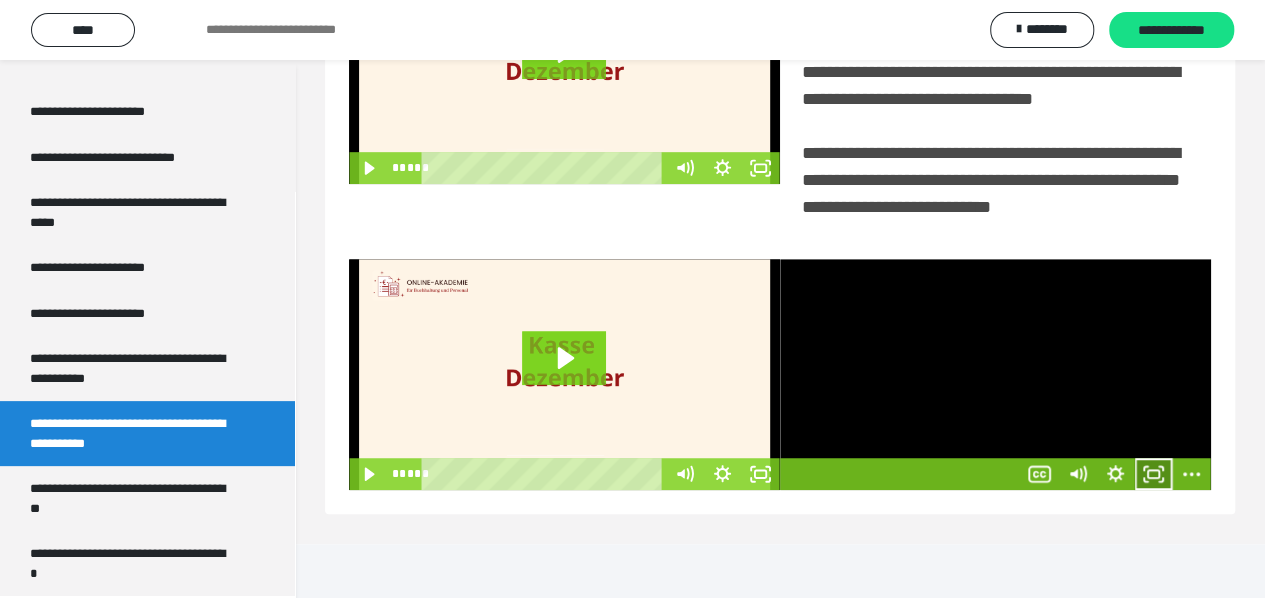 click 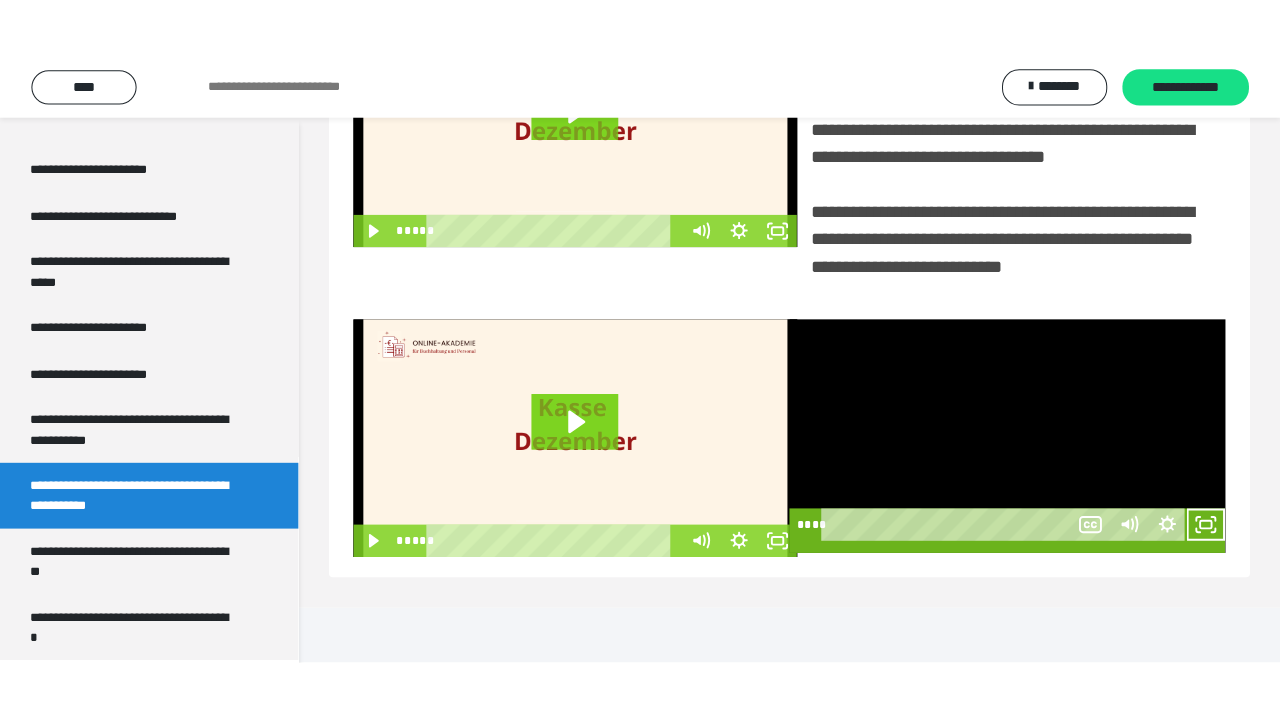 scroll, scrollTop: 382, scrollLeft: 0, axis: vertical 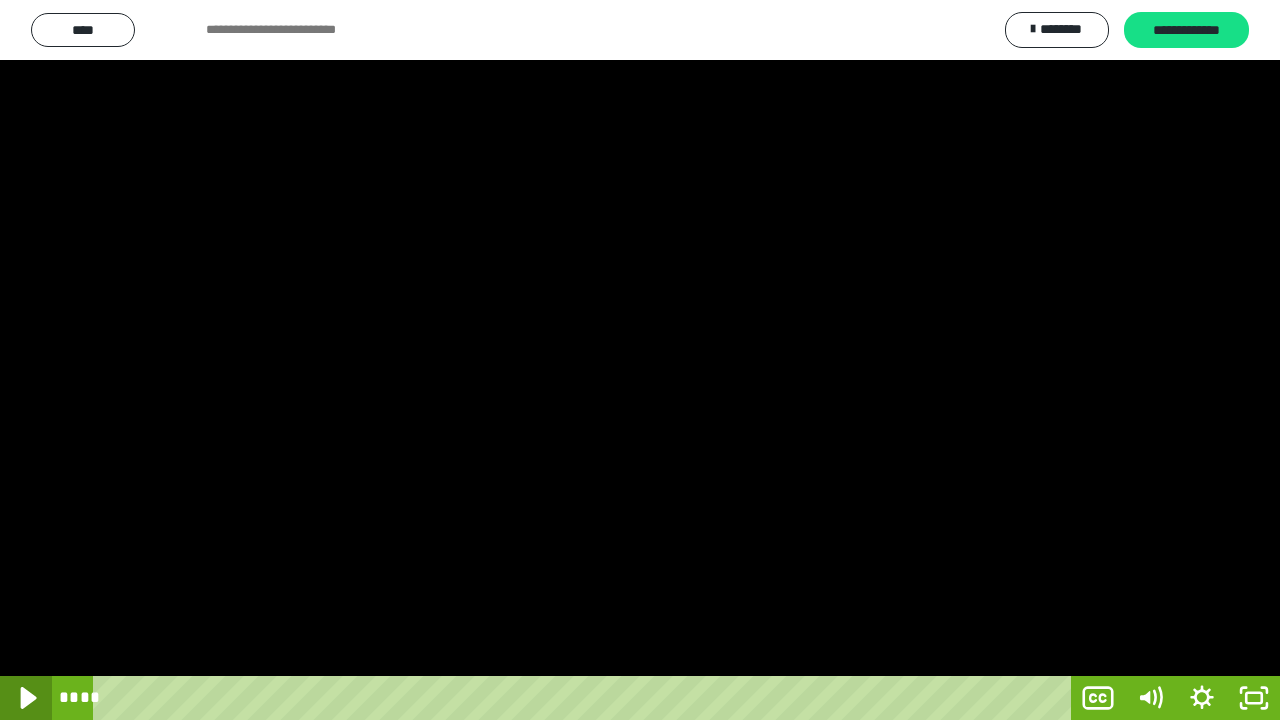 click 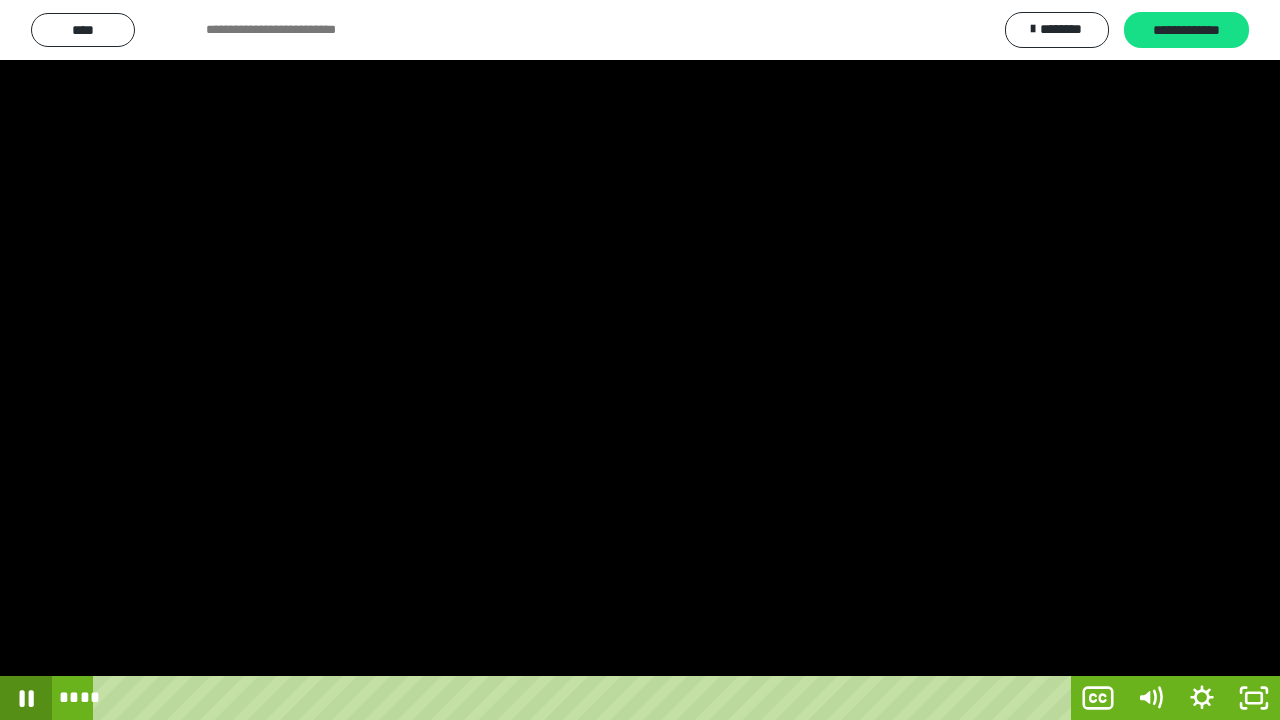 click 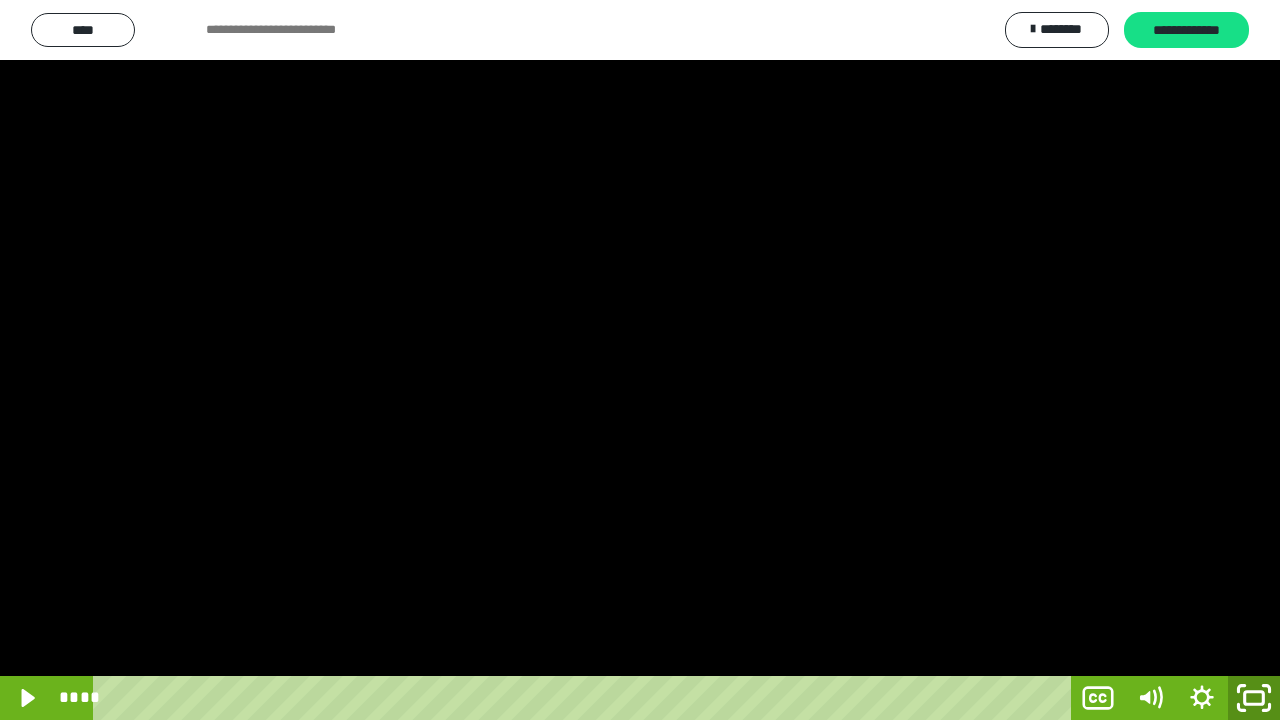 click 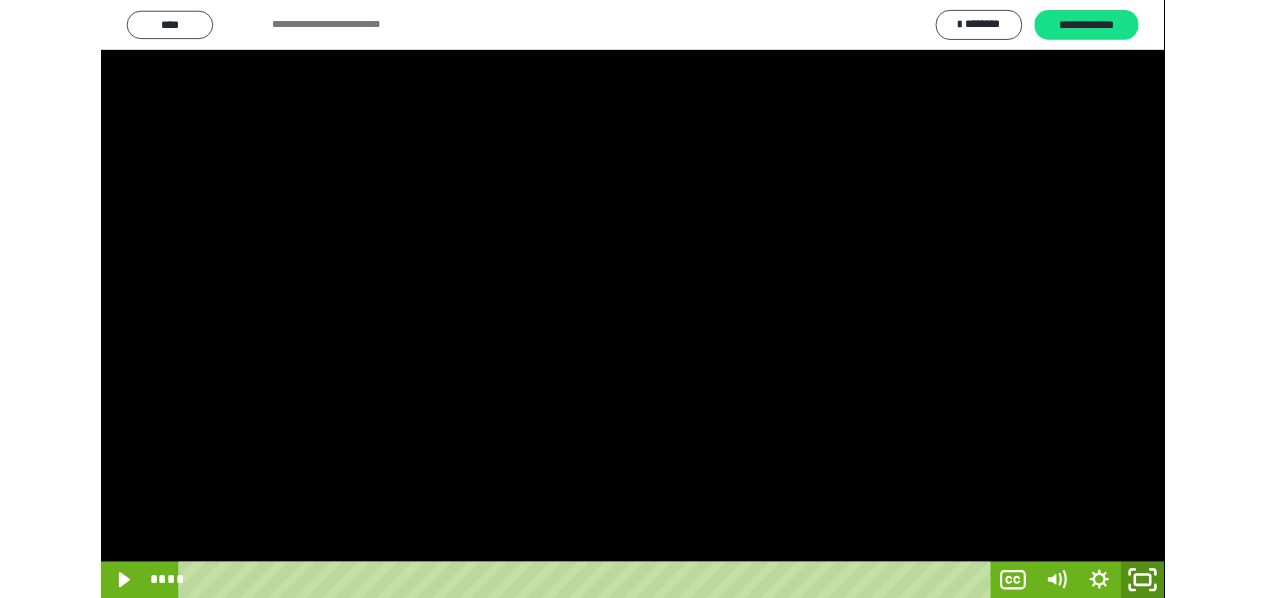 scroll, scrollTop: 3932, scrollLeft: 0, axis: vertical 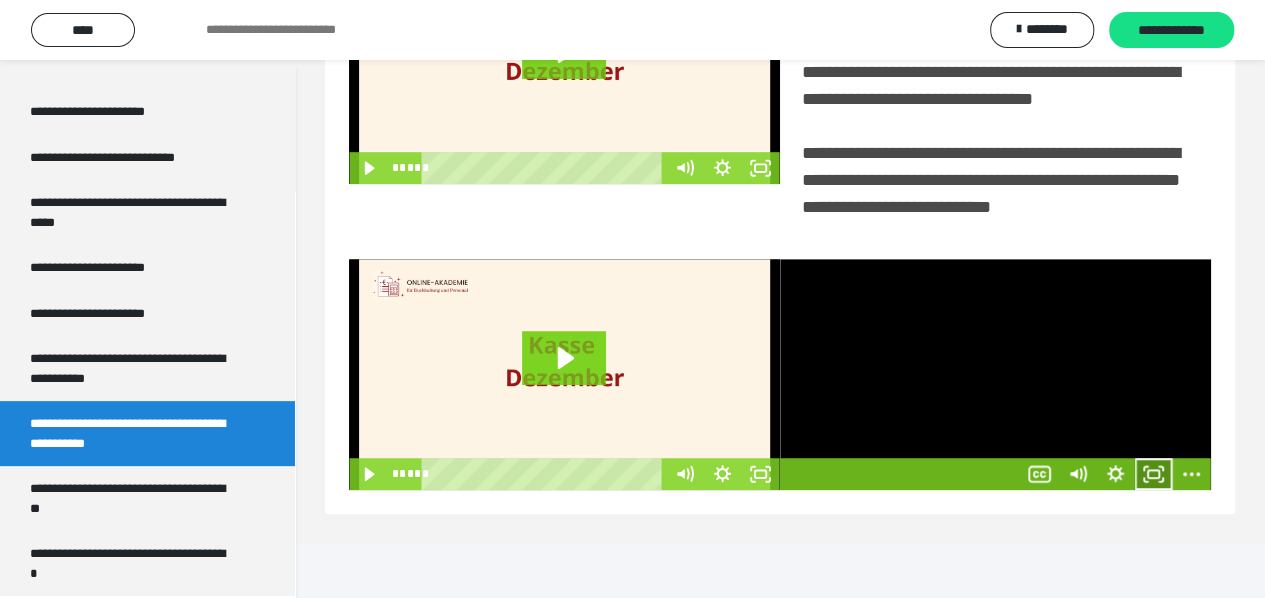 click 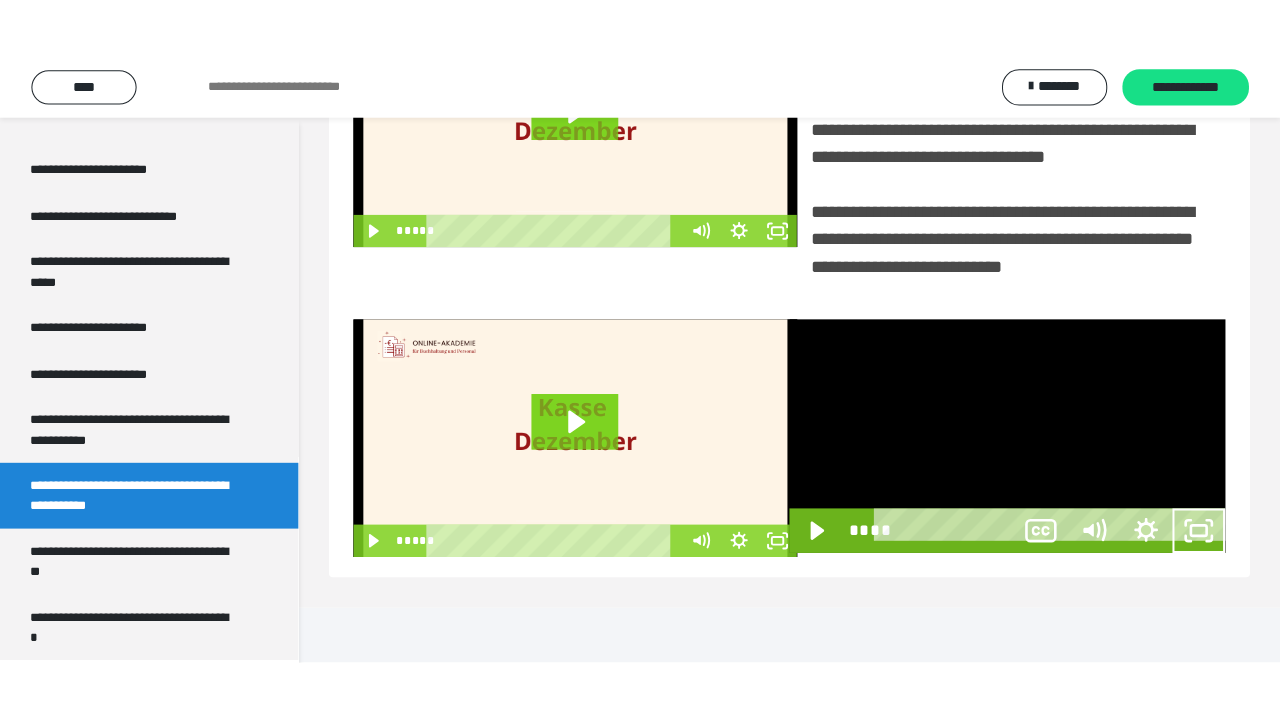 scroll, scrollTop: 382, scrollLeft: 0, axis: vertical 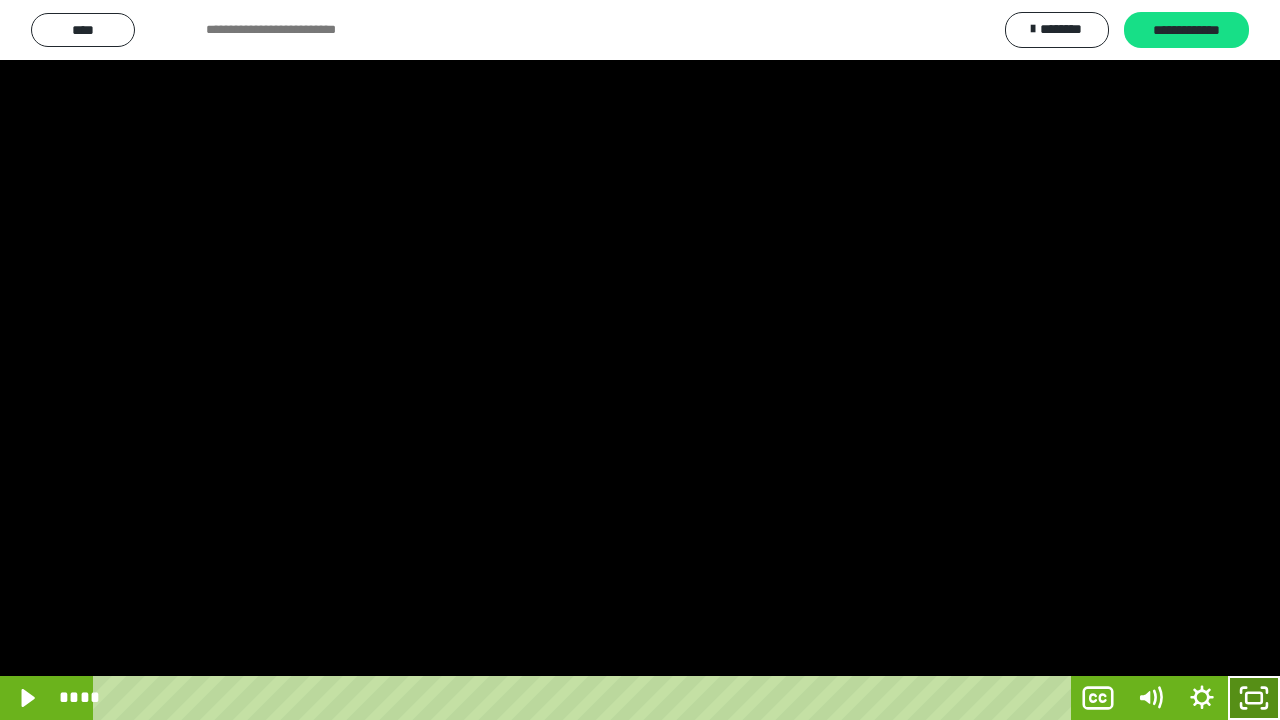 drag, startPoint x: 1250, startPoint y: 694, endPoint x: 1250, endPoint y: 573, distance: 121 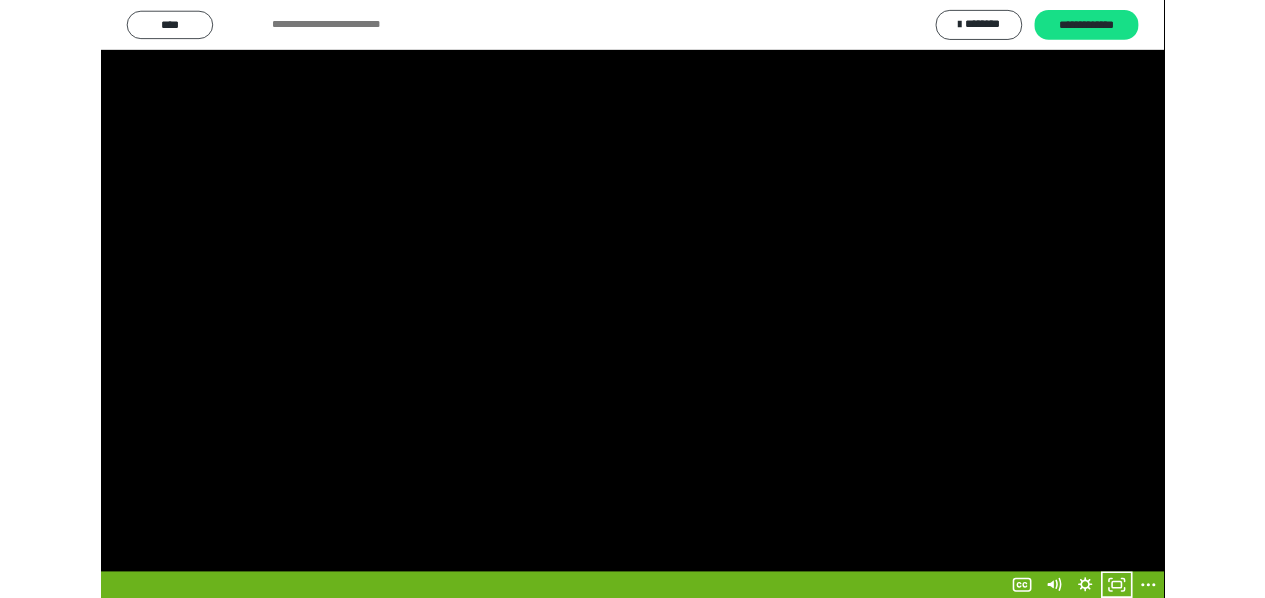 scroll, scrollTop: 3932, scrollLeft: 0, axis: vertical 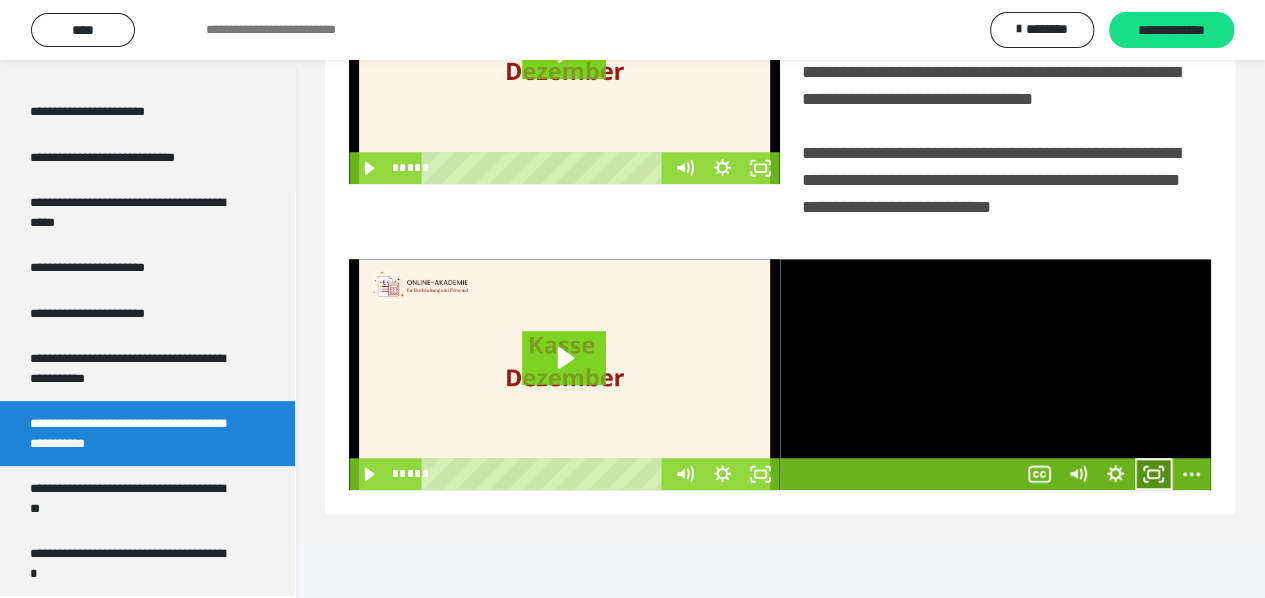 click 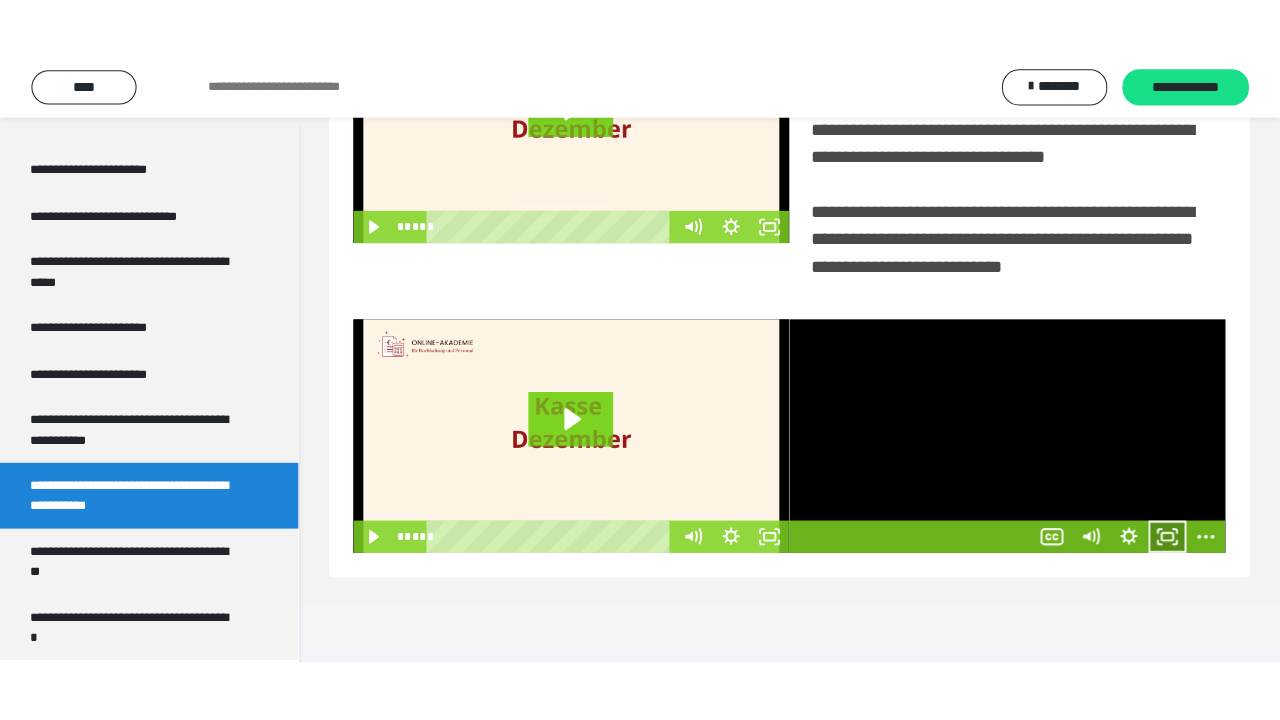 scroll, scrollTop: 382, scrollLeft: 0, axis: vertical 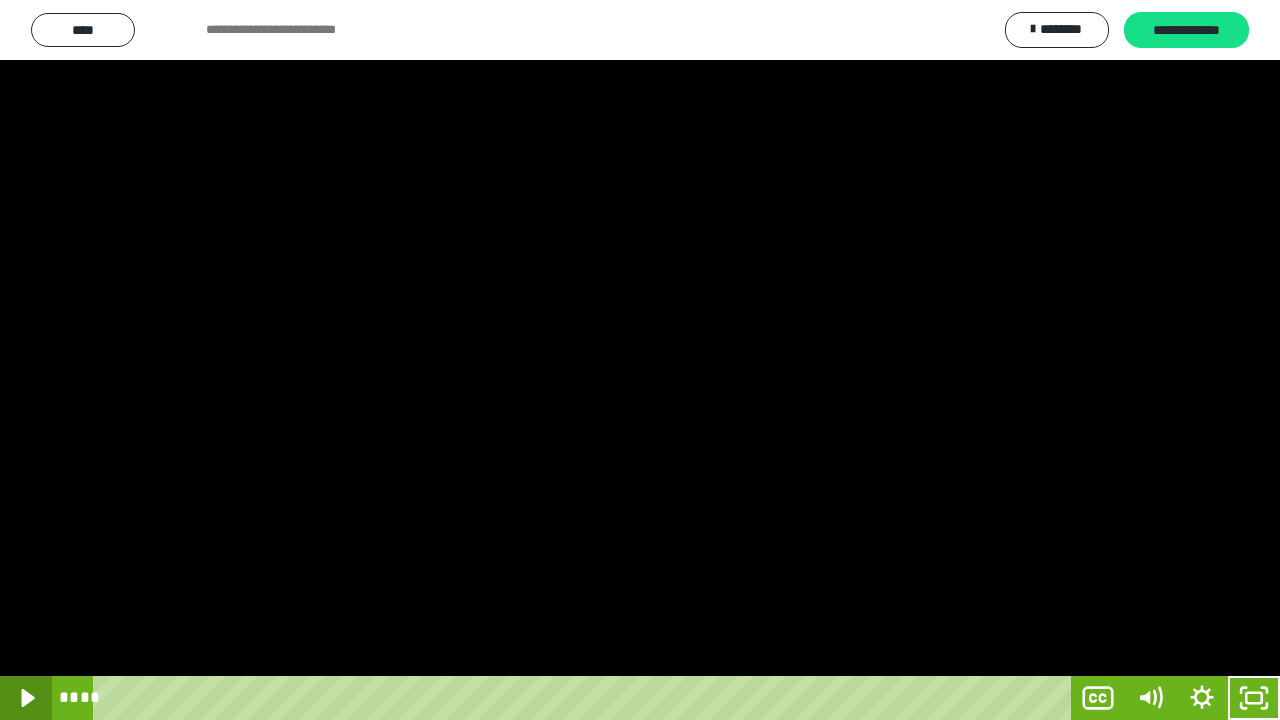 click 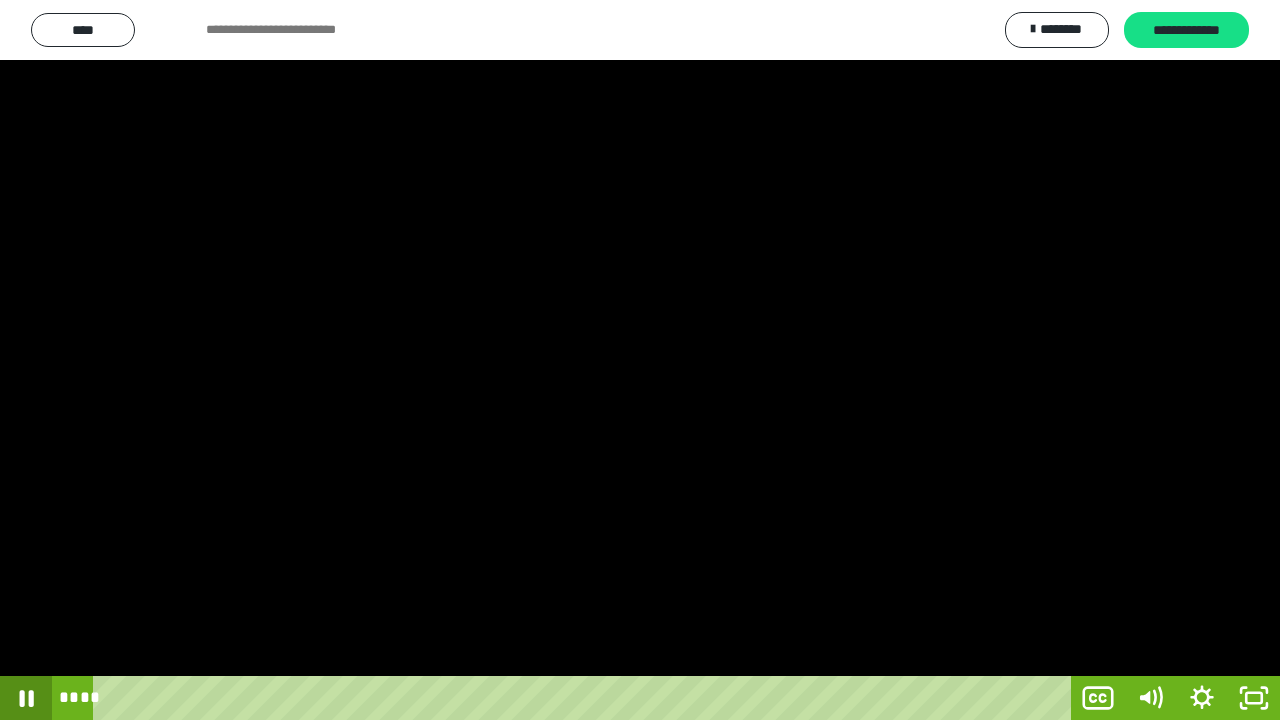 click 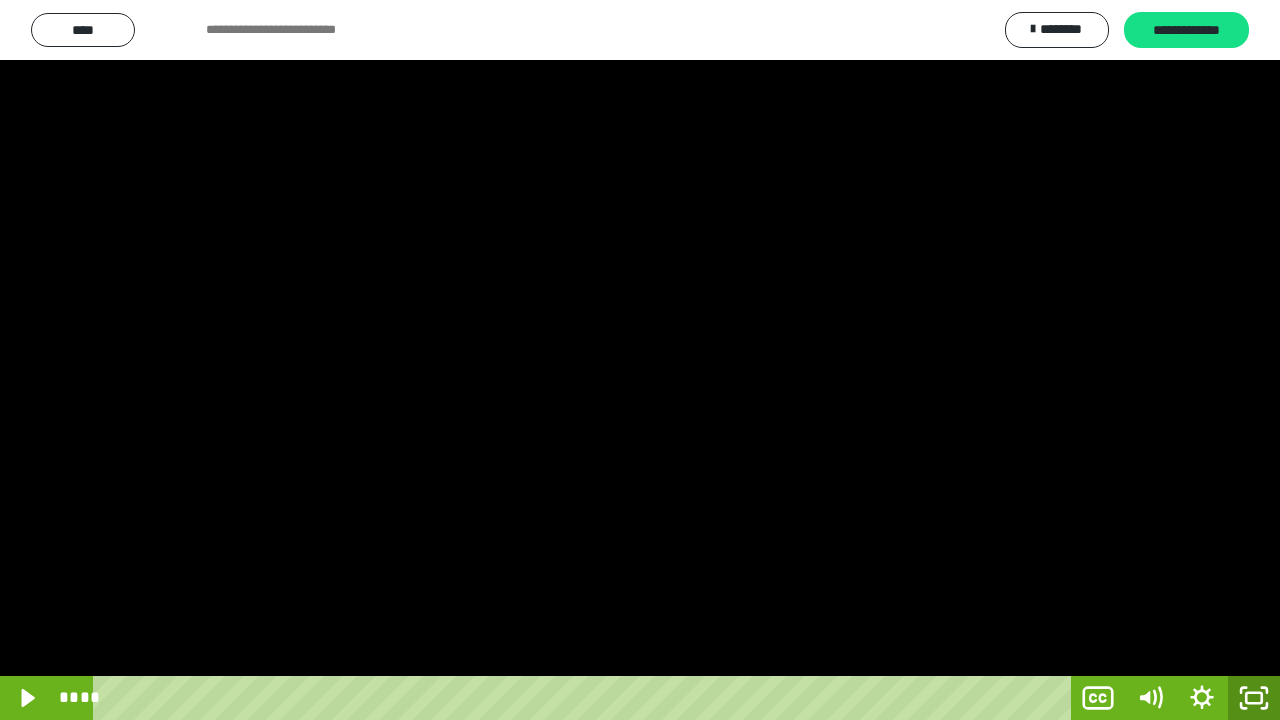 click 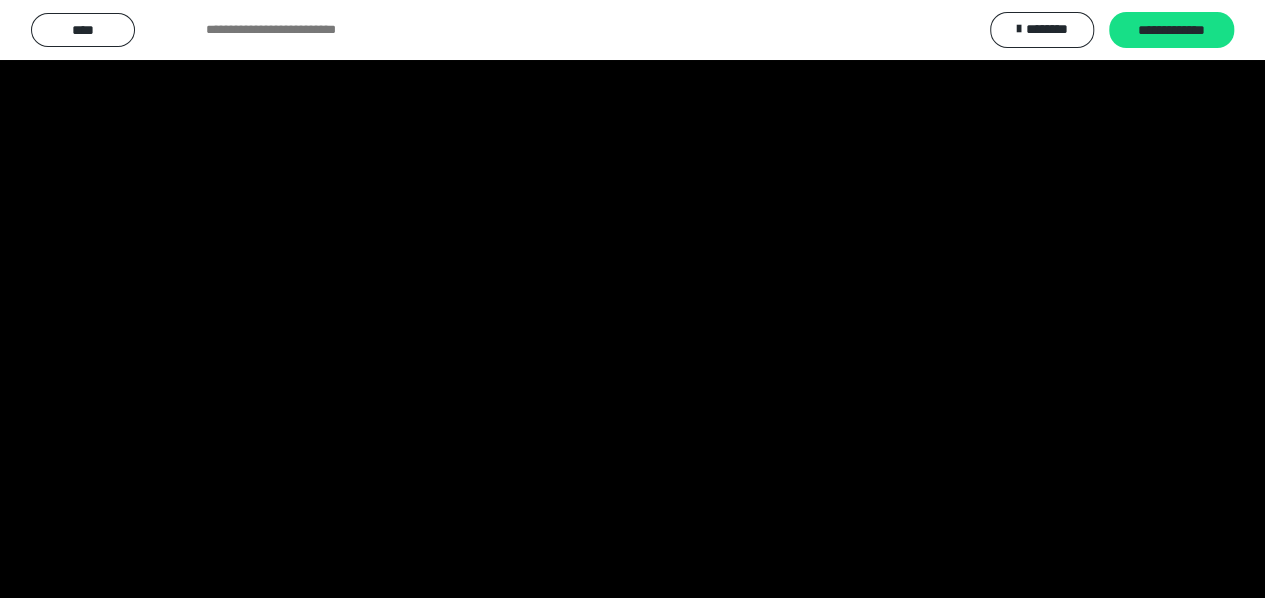 scroll, scrollTop: 3932, scrollLeft: 0, axis: vertical 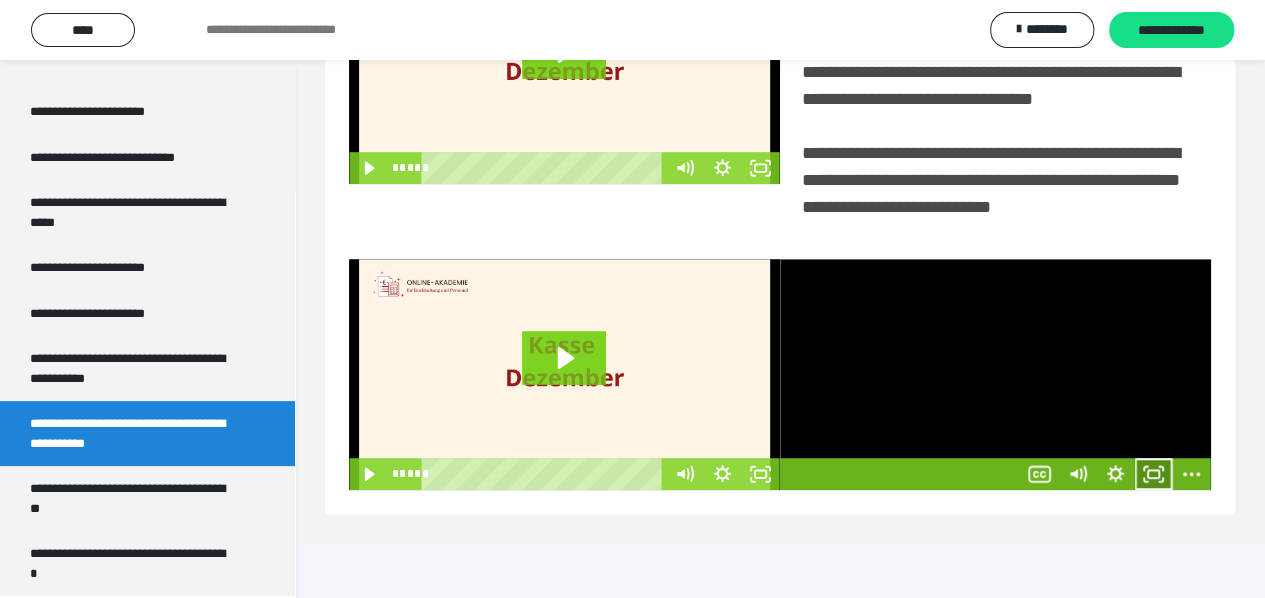 click 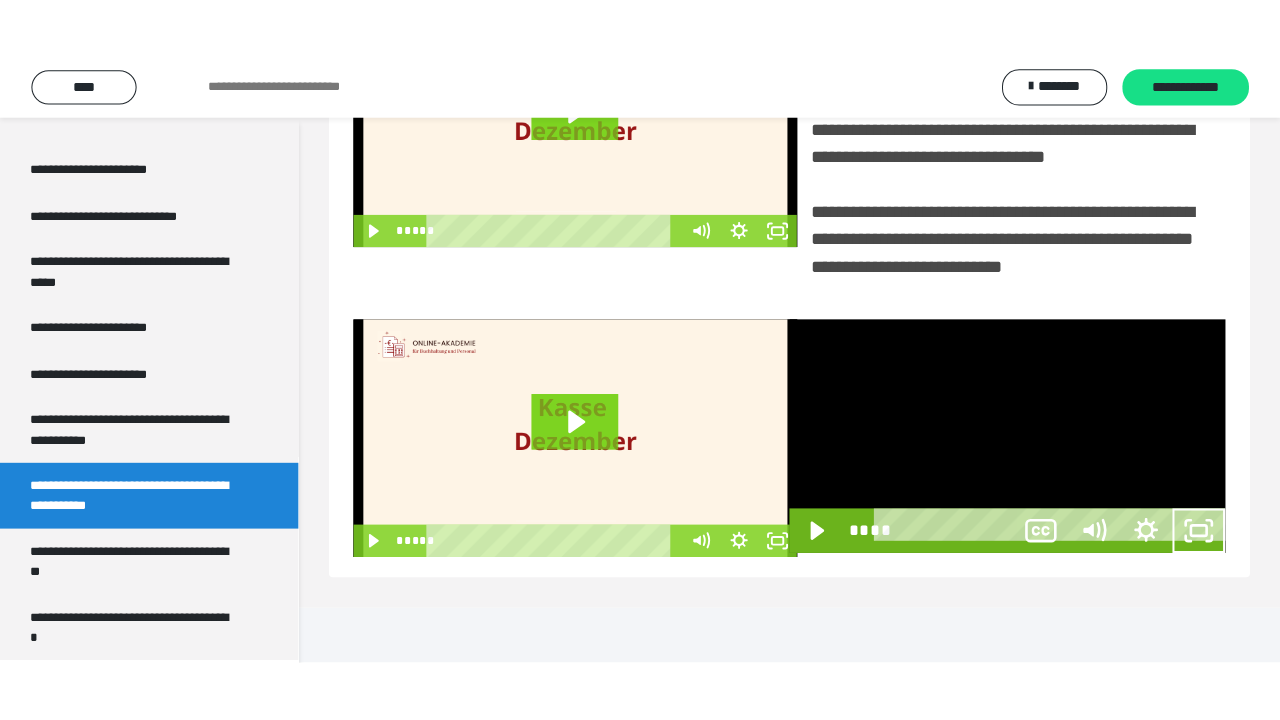 scroll, scrollTop: 382, scrollLeft: 0, axis: vertical 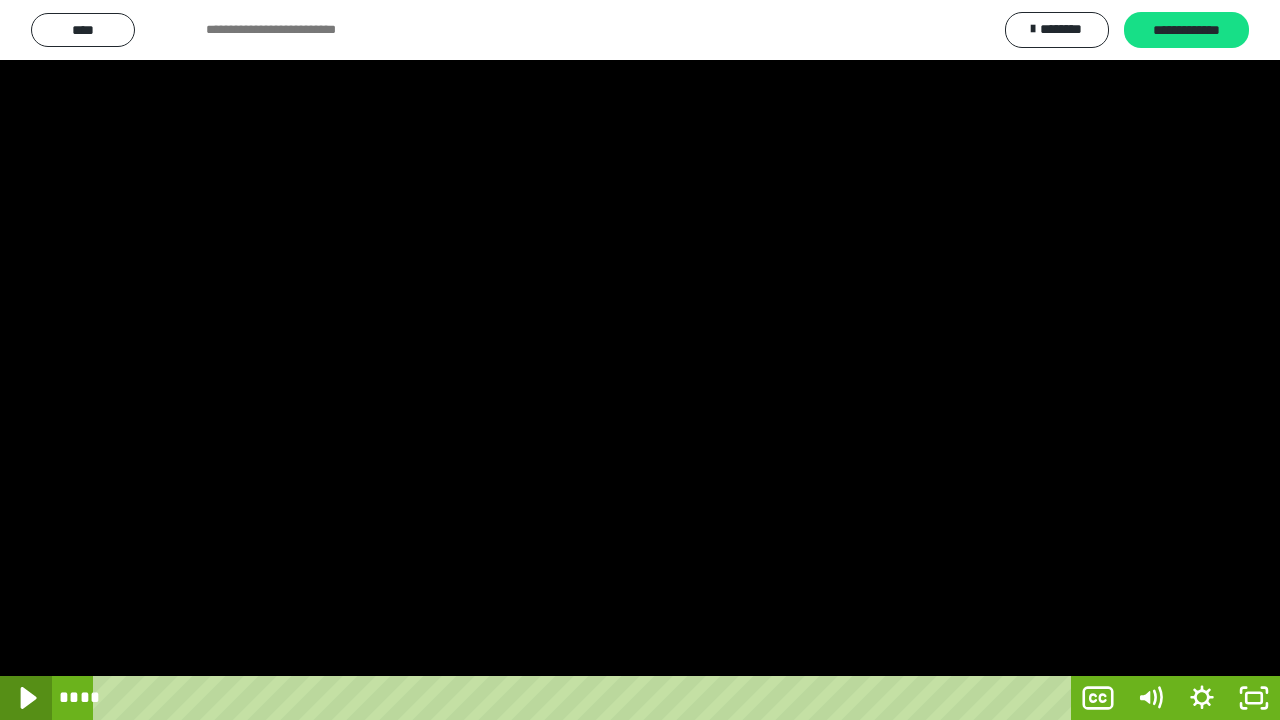 click 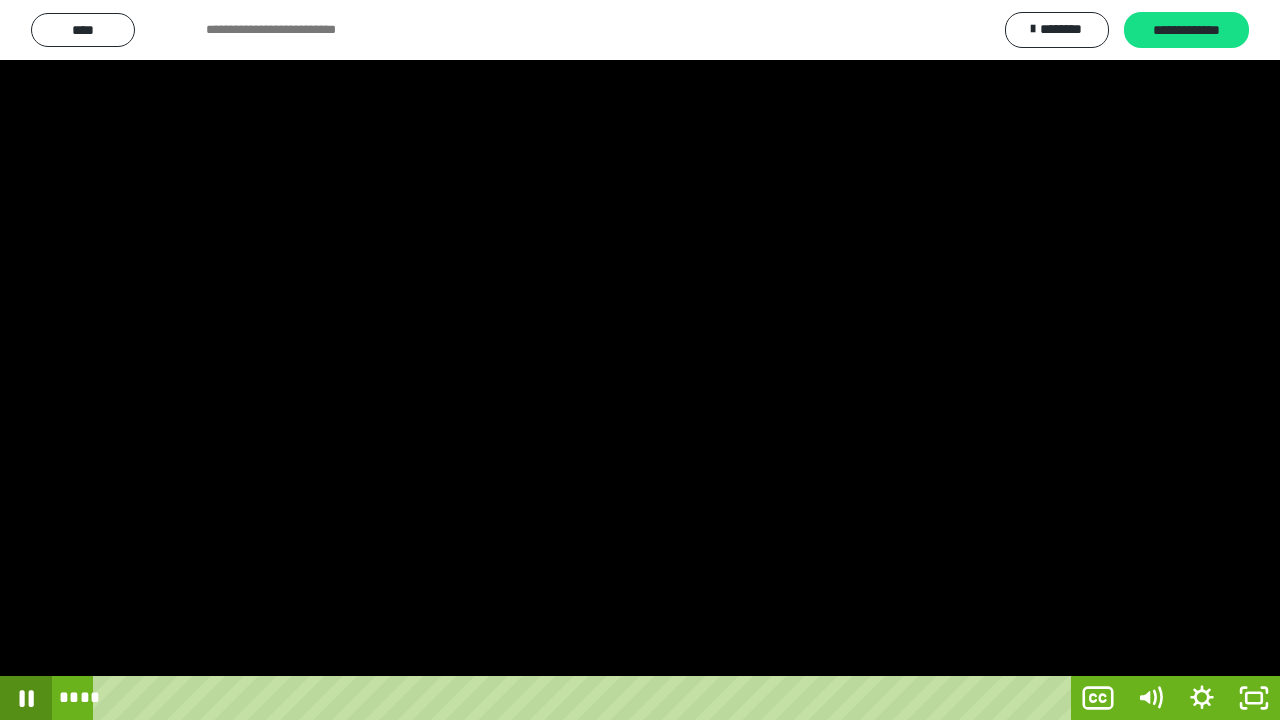 click 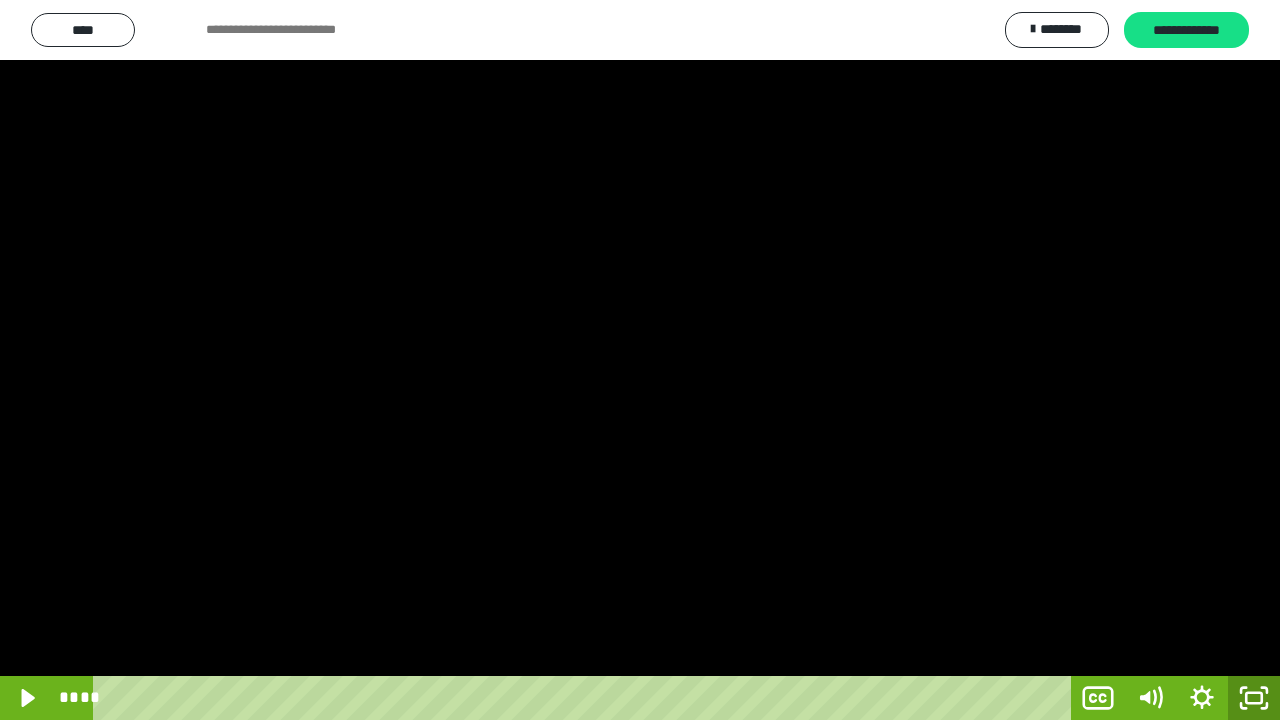click 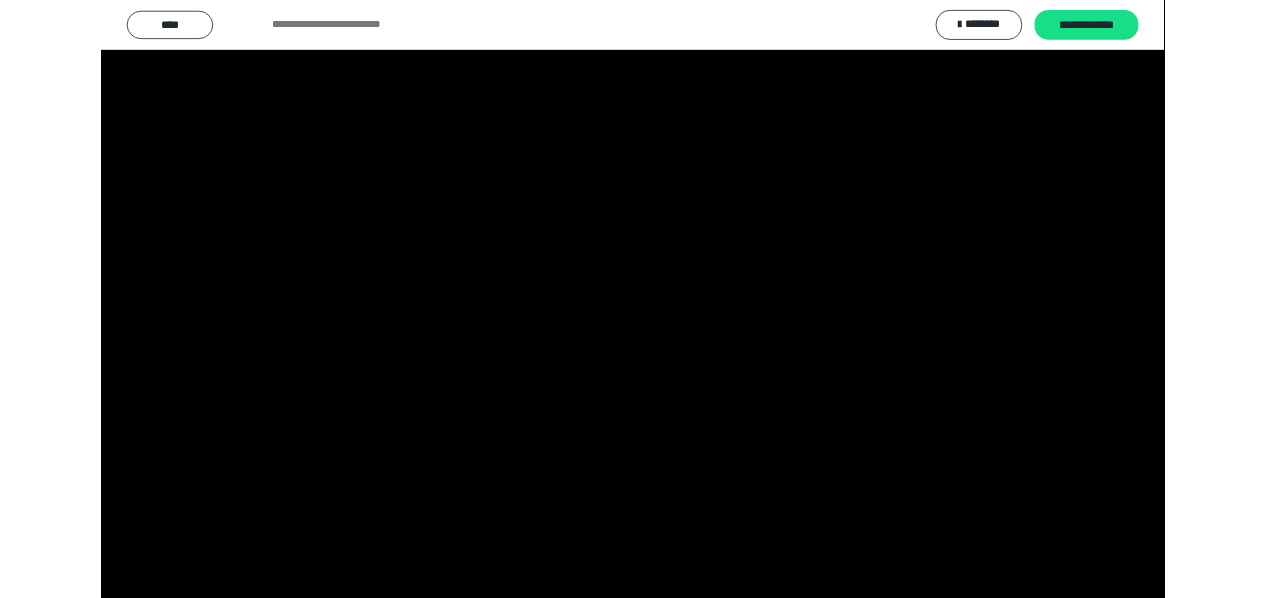 scroll, scrollTop: 3932, scrollLeft: 0, axis: vertical 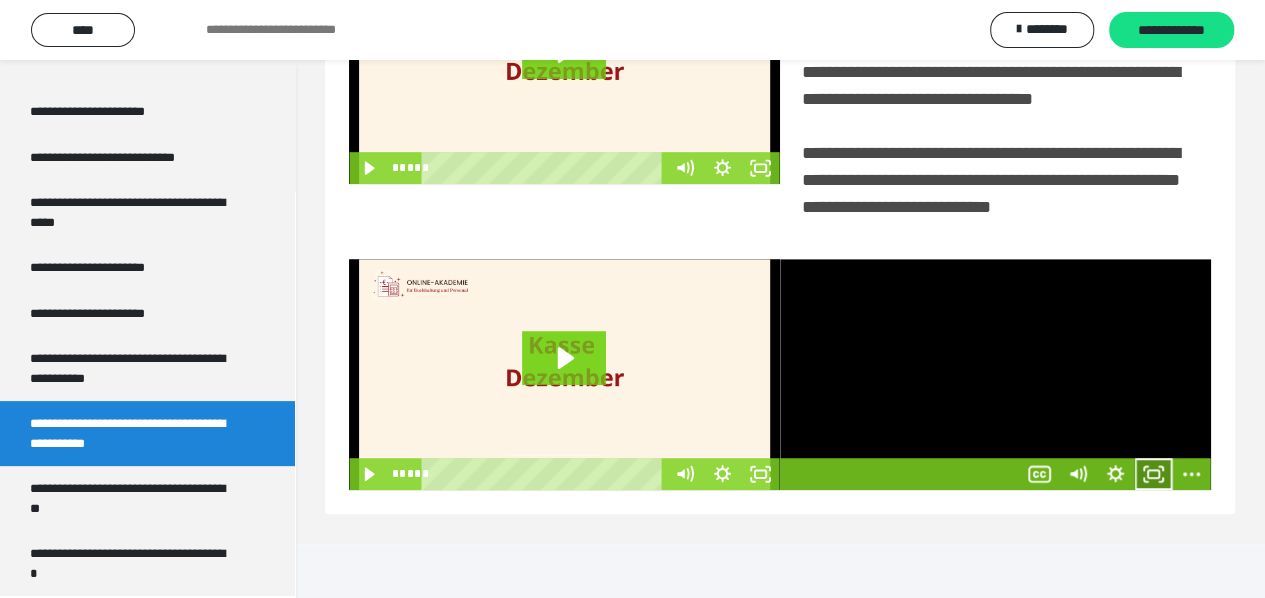 click 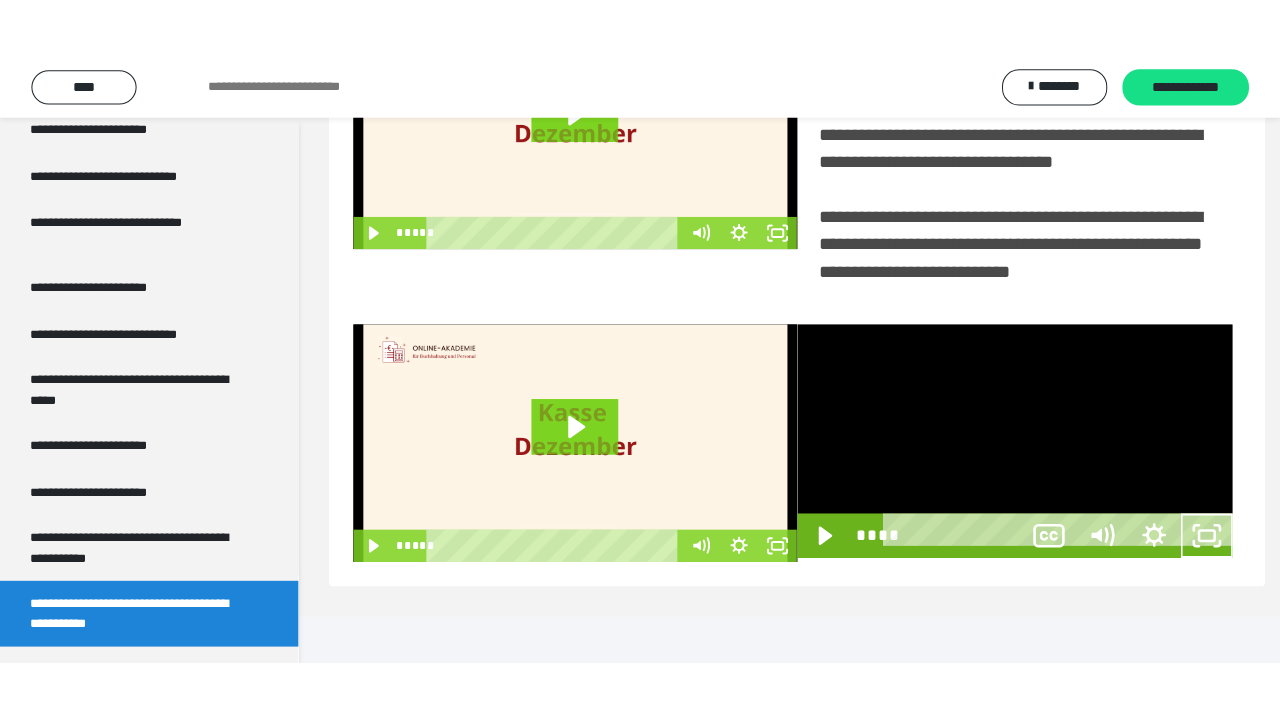scroll, scrollTop: 382, scrollLeft: 0, axis: vertical 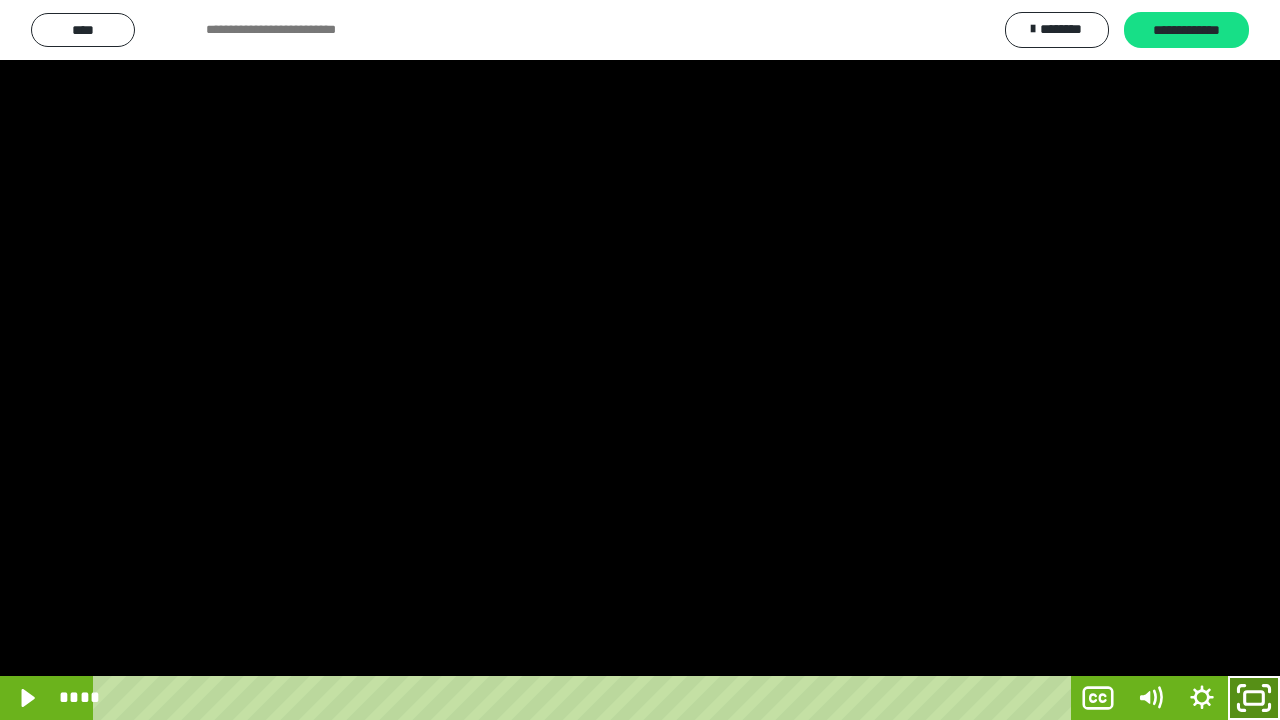 click 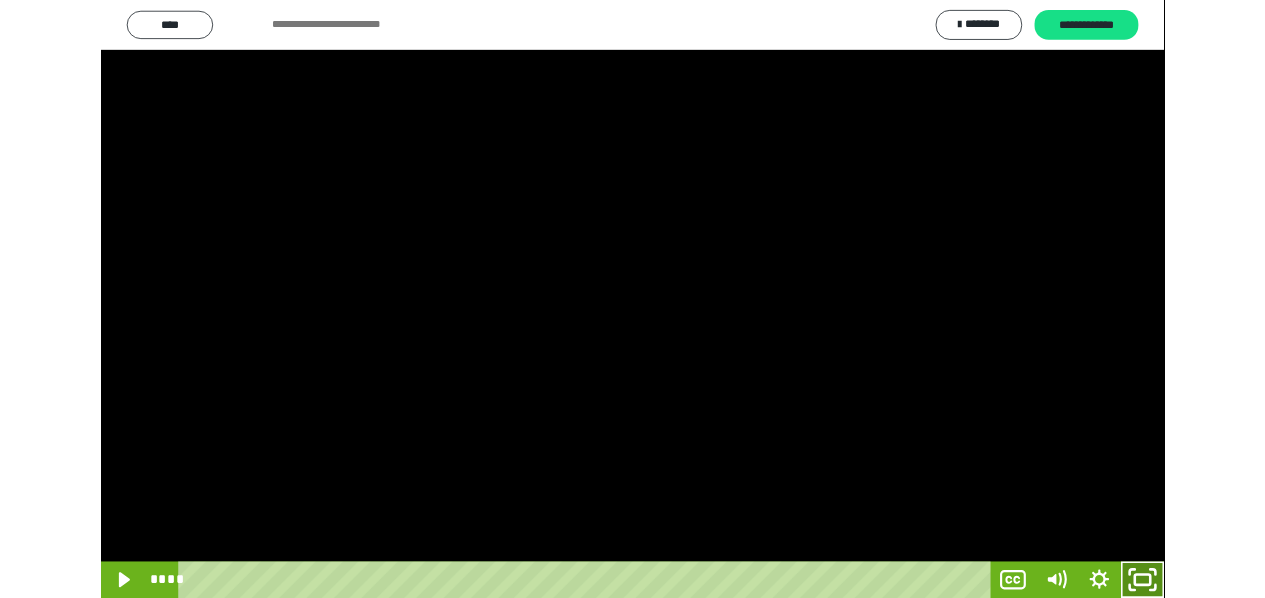 scroll, scrollTop: 3932, scrollLeft: 0, axis: vertical 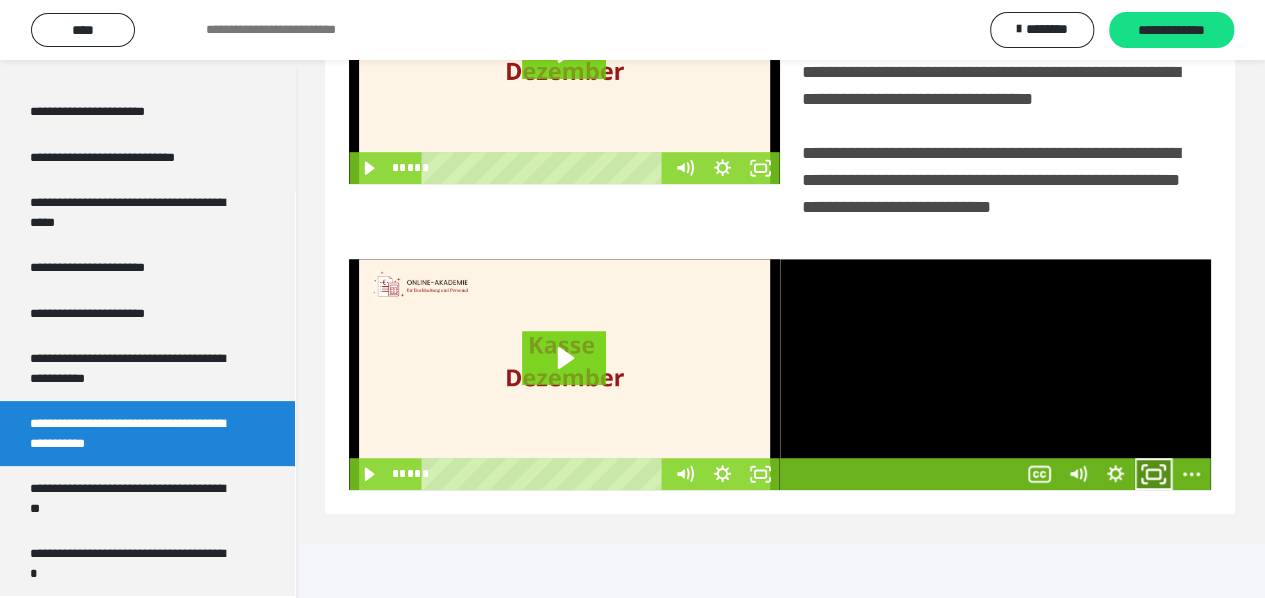 click 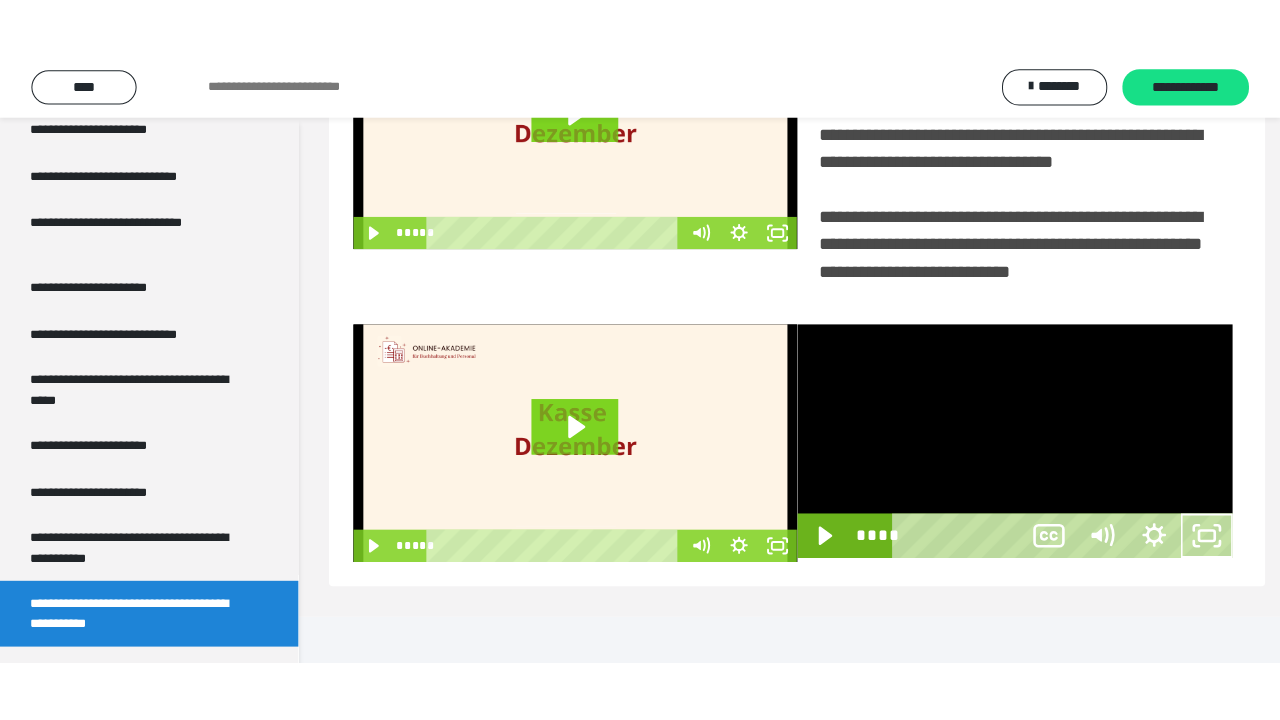 scroll, scrollTop: 382, scrollLeft: 0, axis: vertical 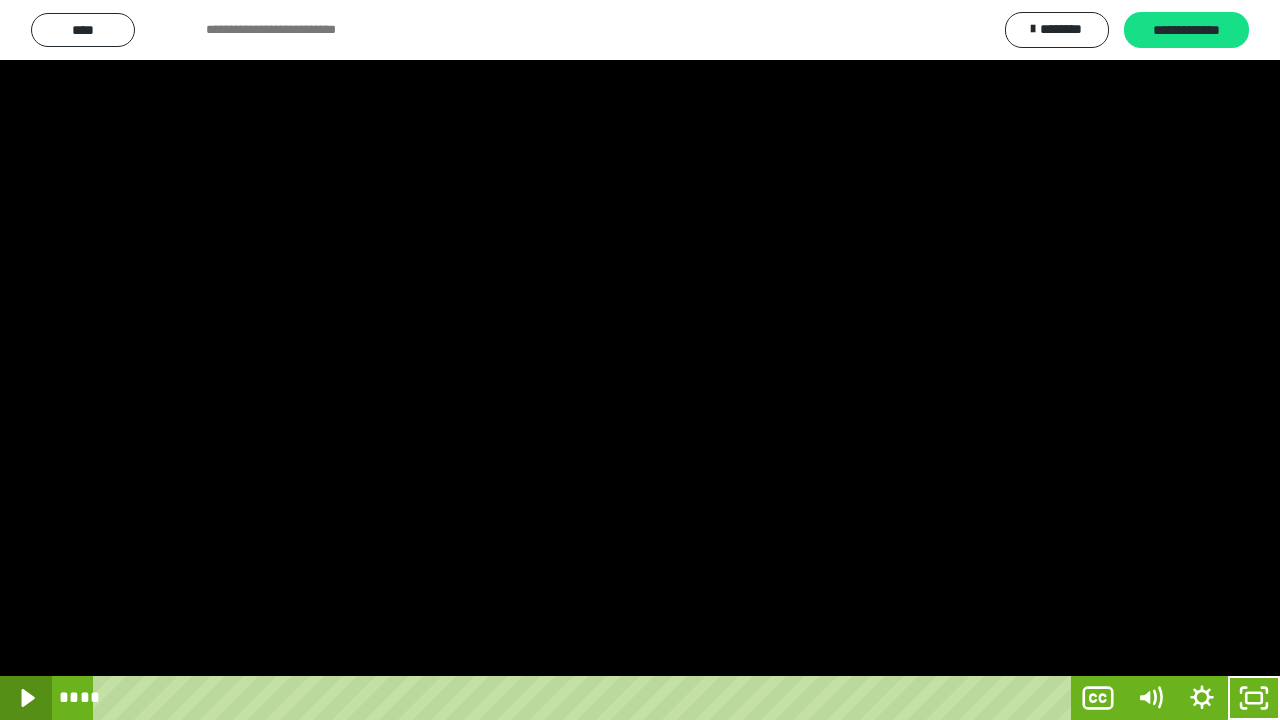click 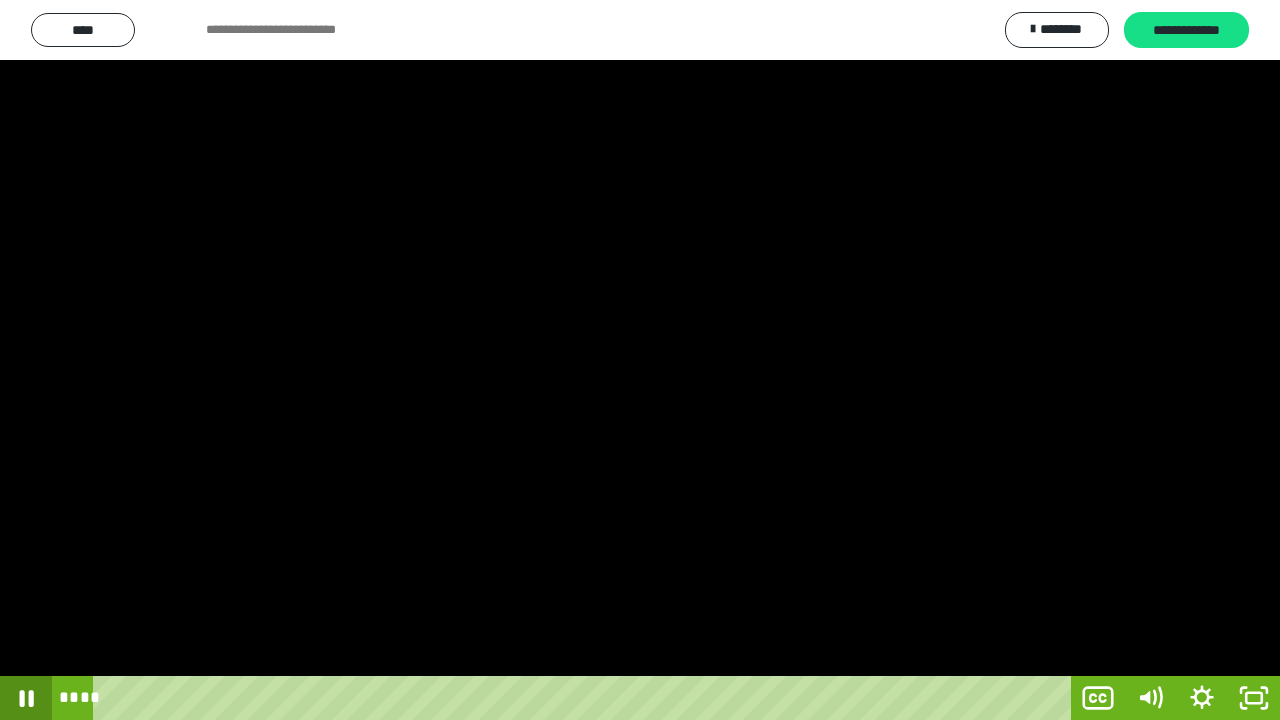 click 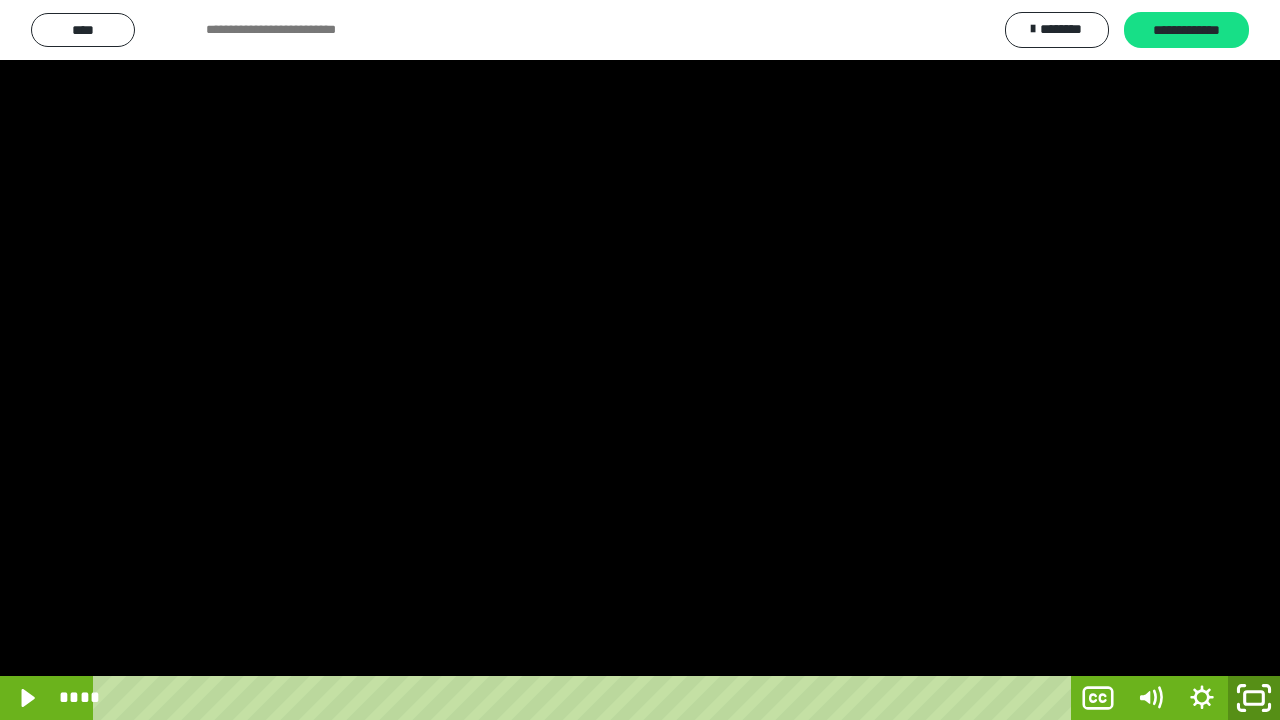 click 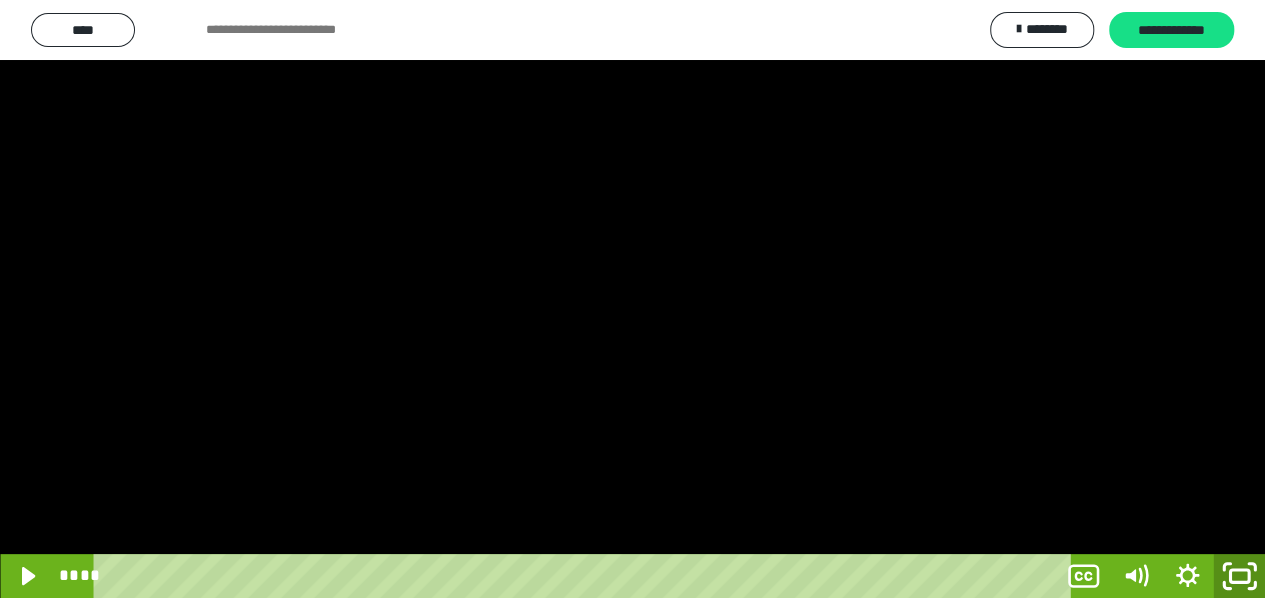 scroll, scrollTop: 3932, scrollLeft: 0, axis: vertical 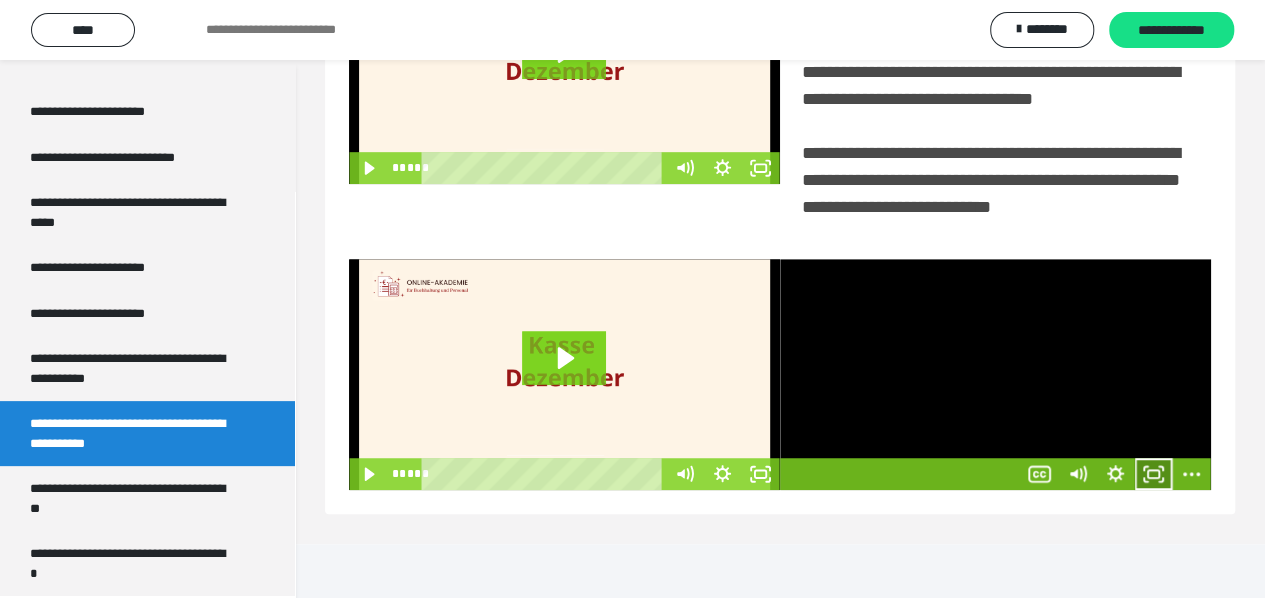 drag, startPoint x: 1152, startPoint y: 535, endPoint x: 1151, endPoint y: 656, distance: 121.004135 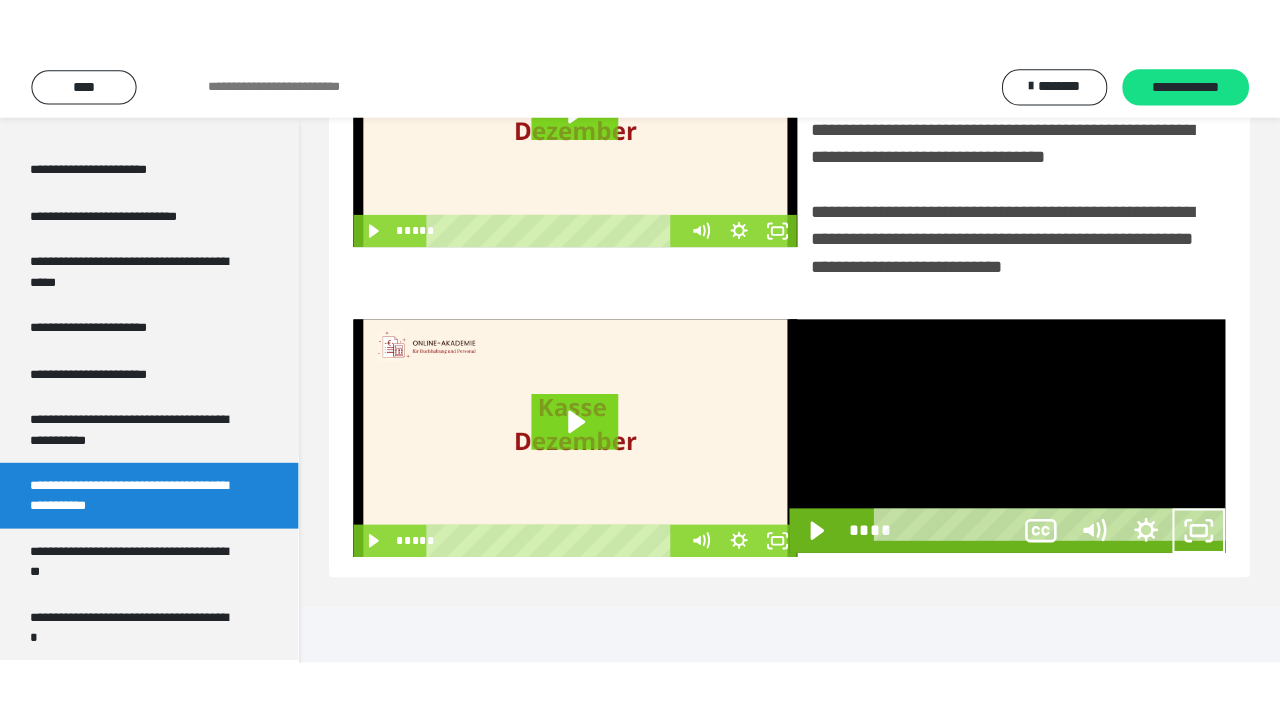 scroll, scrollTop: 382, scrollLeft: 0, axis: vertical 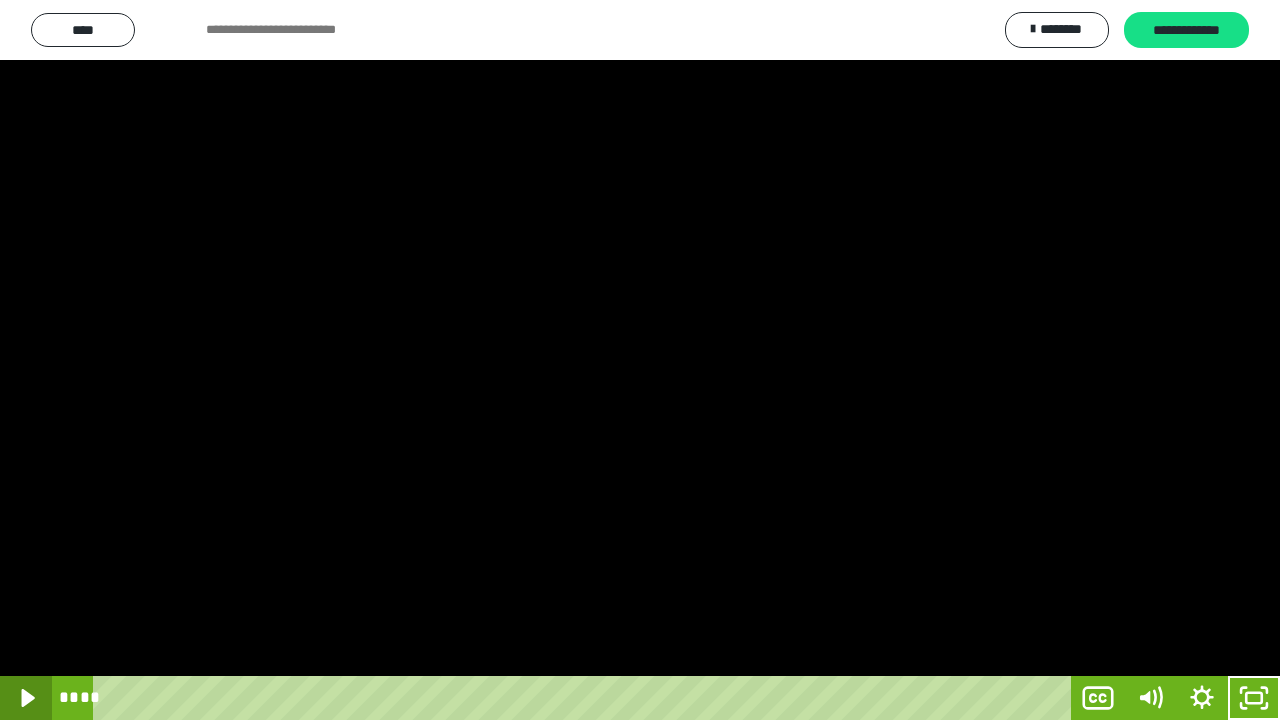 click 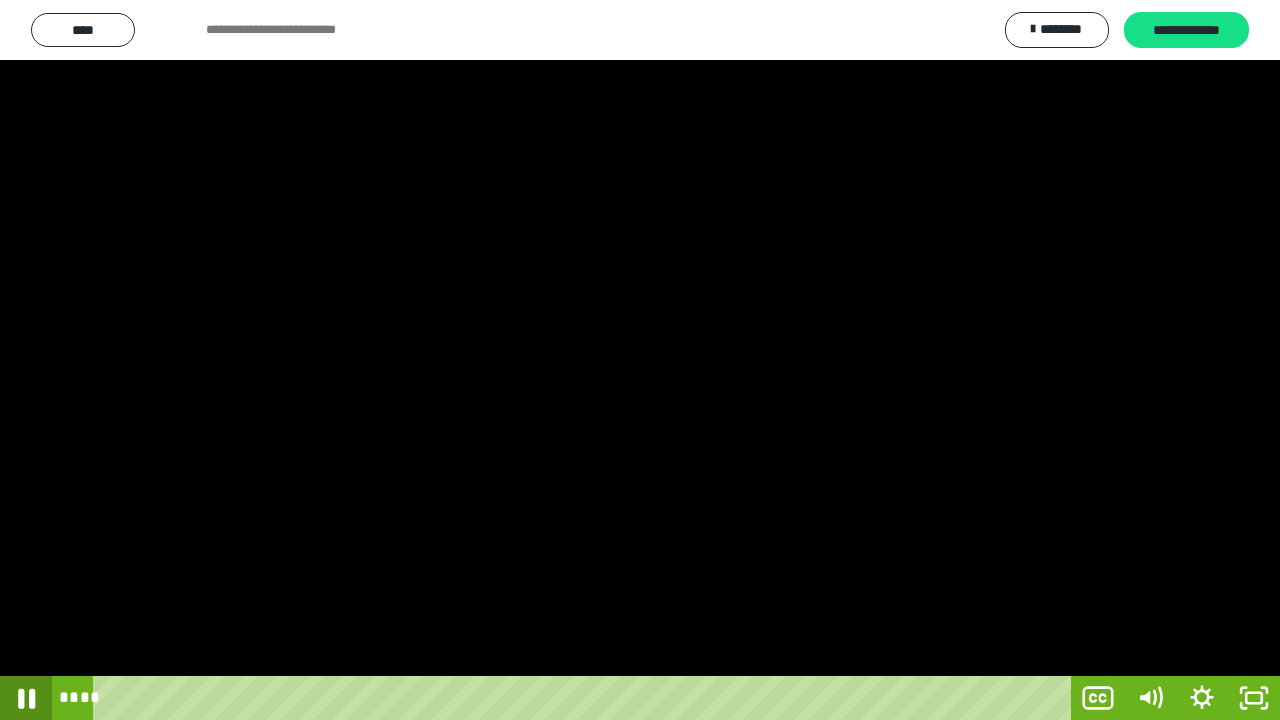 click 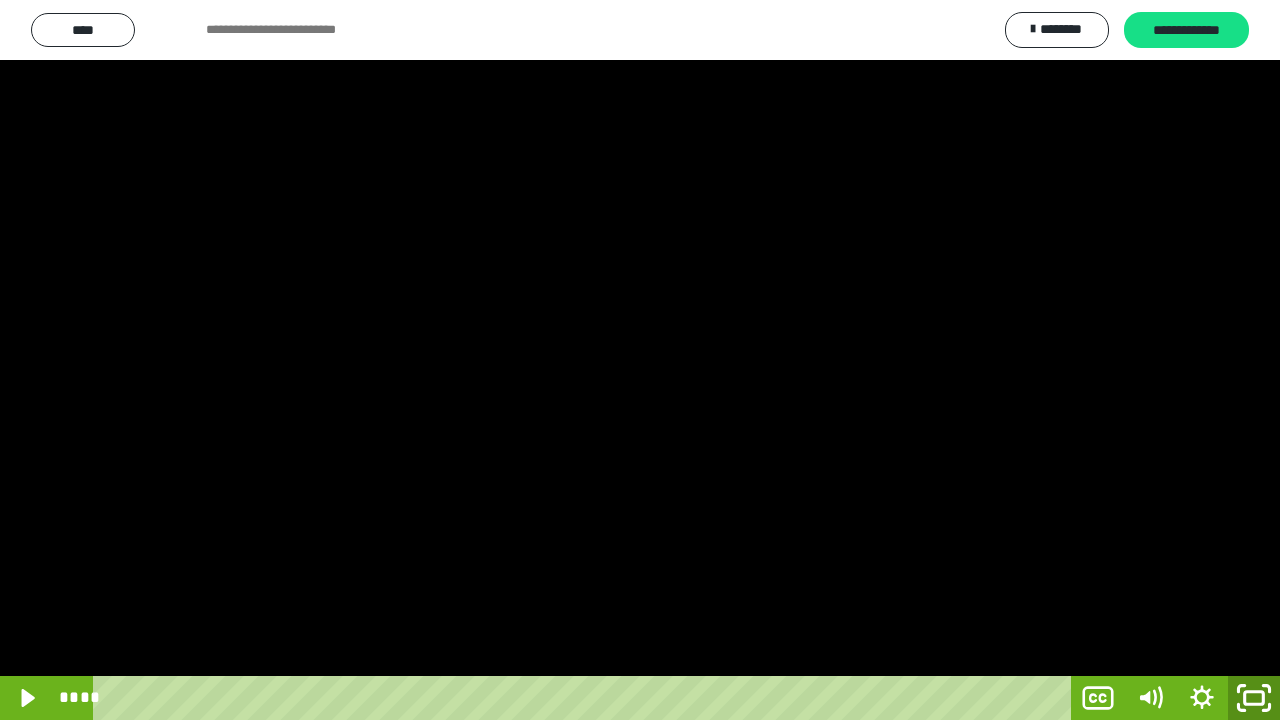 click 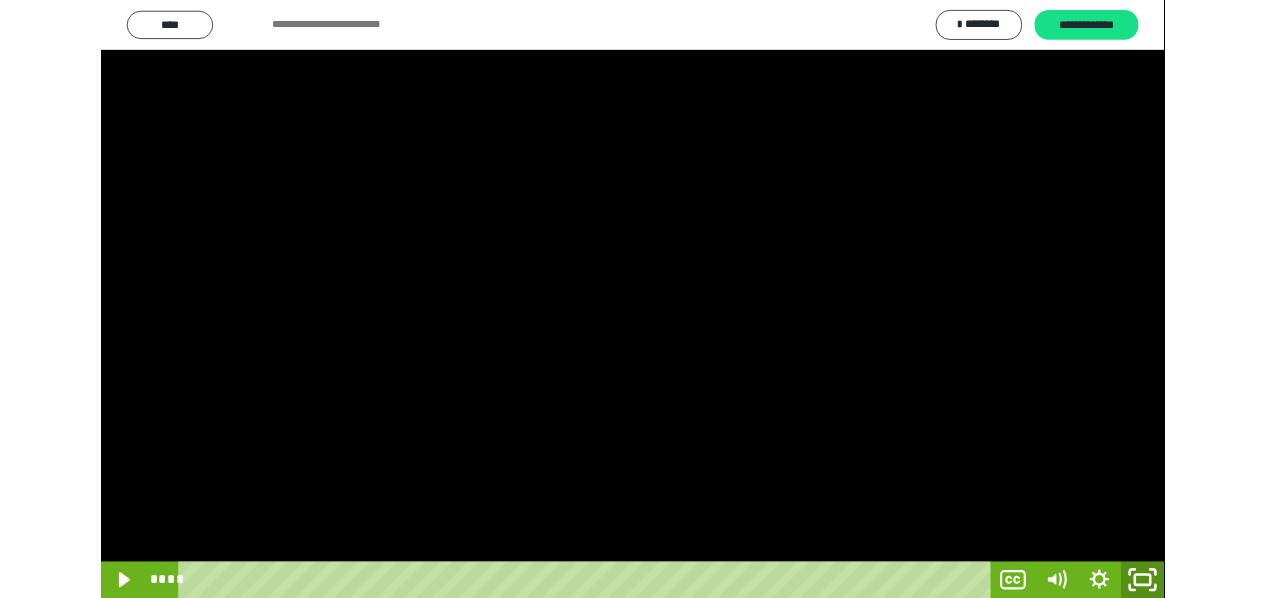 scroll, scrollTop: 3932, scrollLeft: 0, axis: vertical 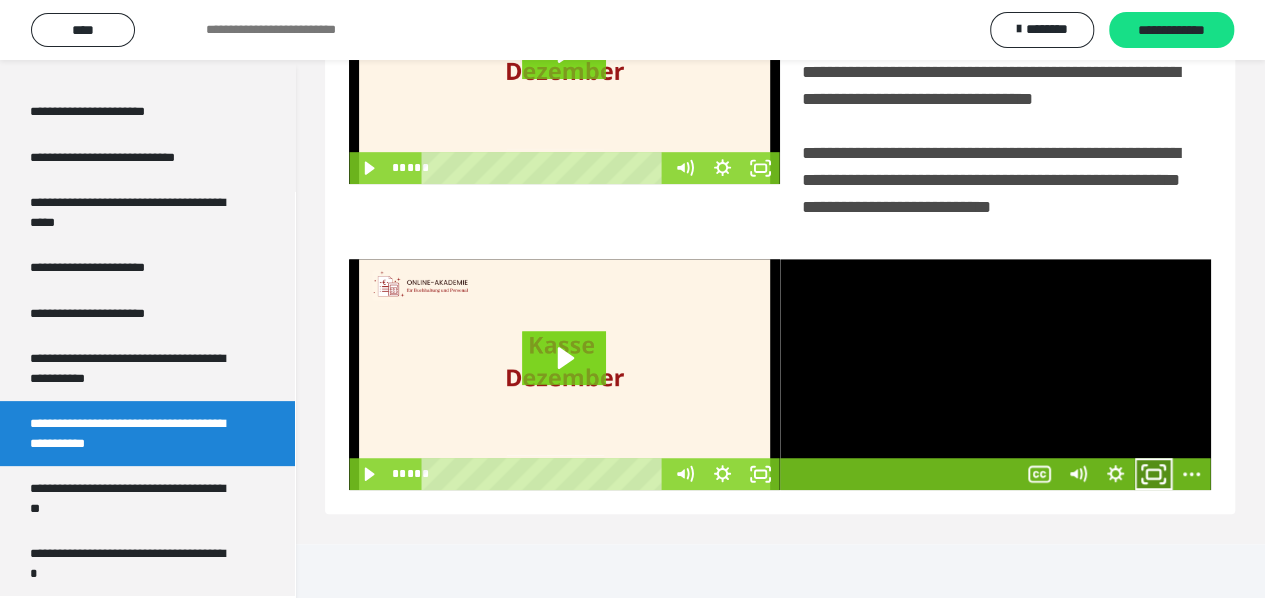 click 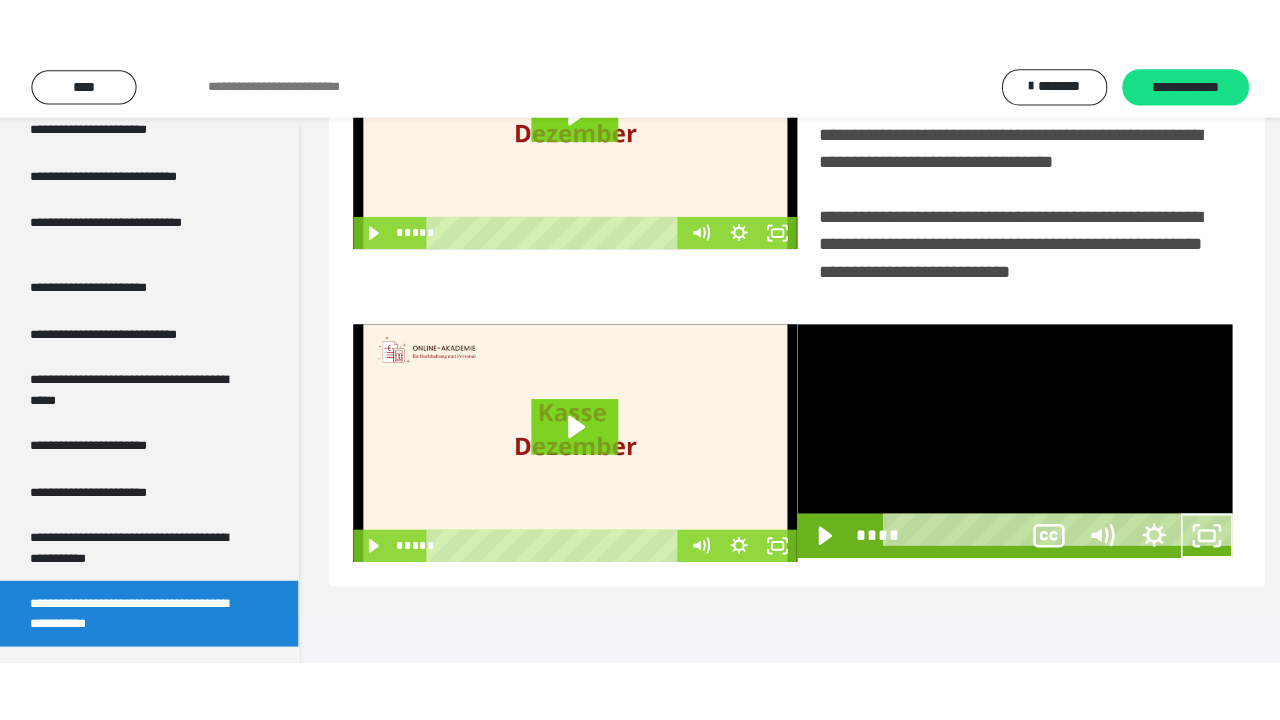 scroll, scrollTop: 382, scrollLeft: 0, axis: vertical 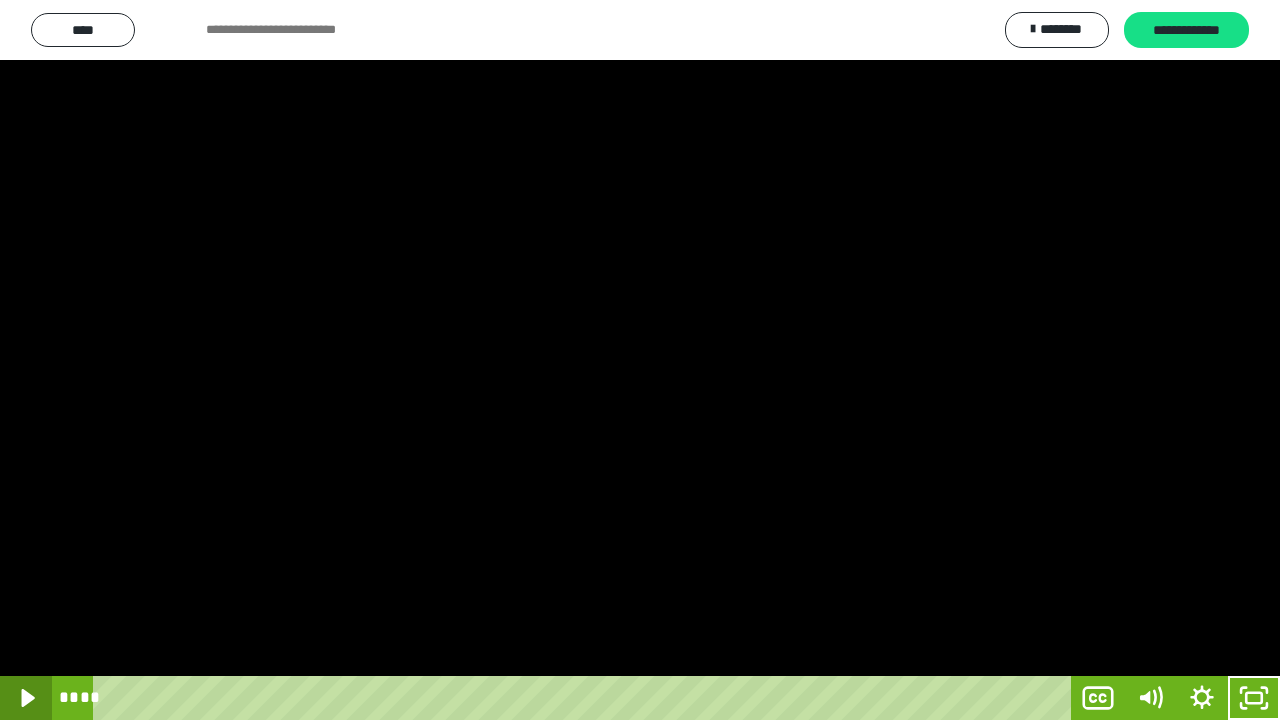 click 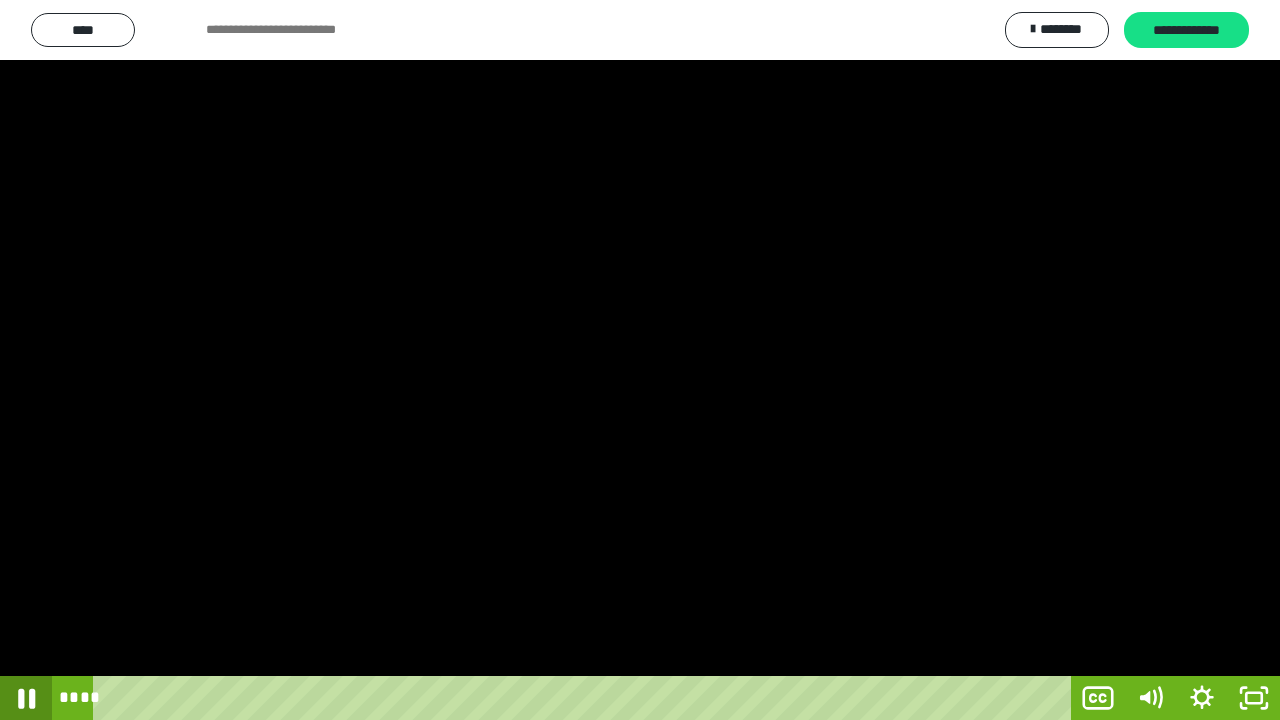 click 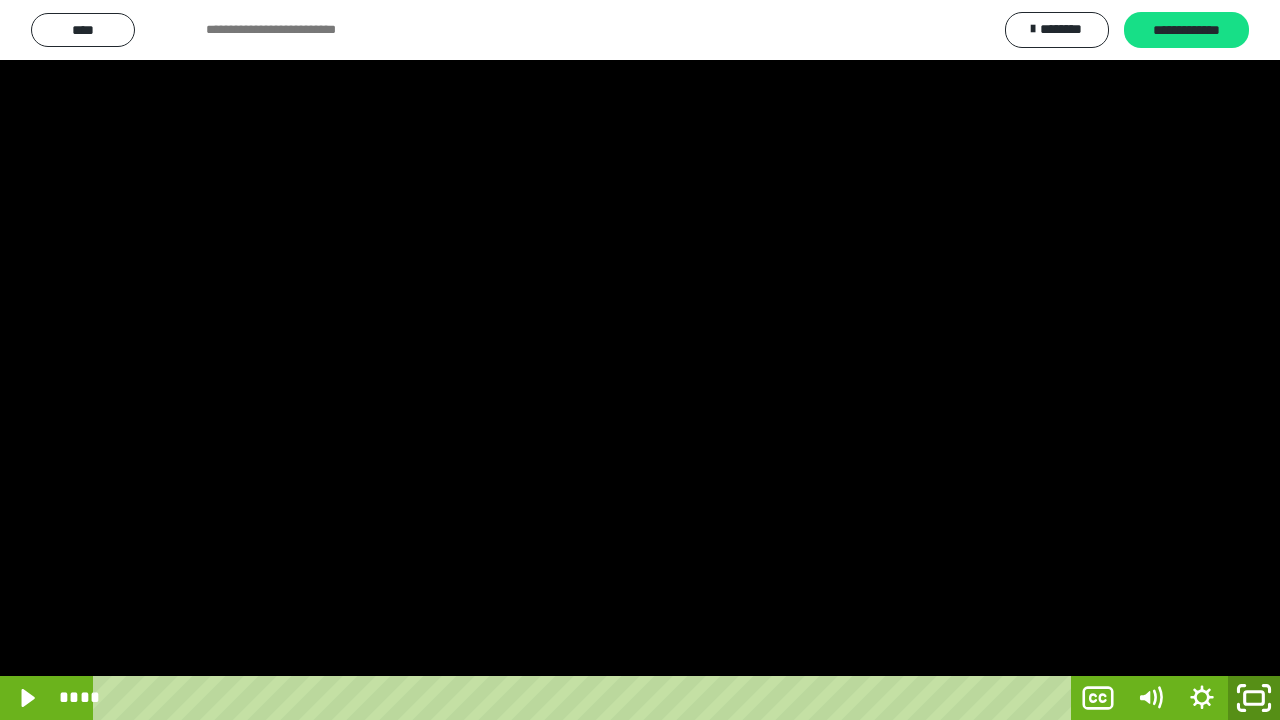 click 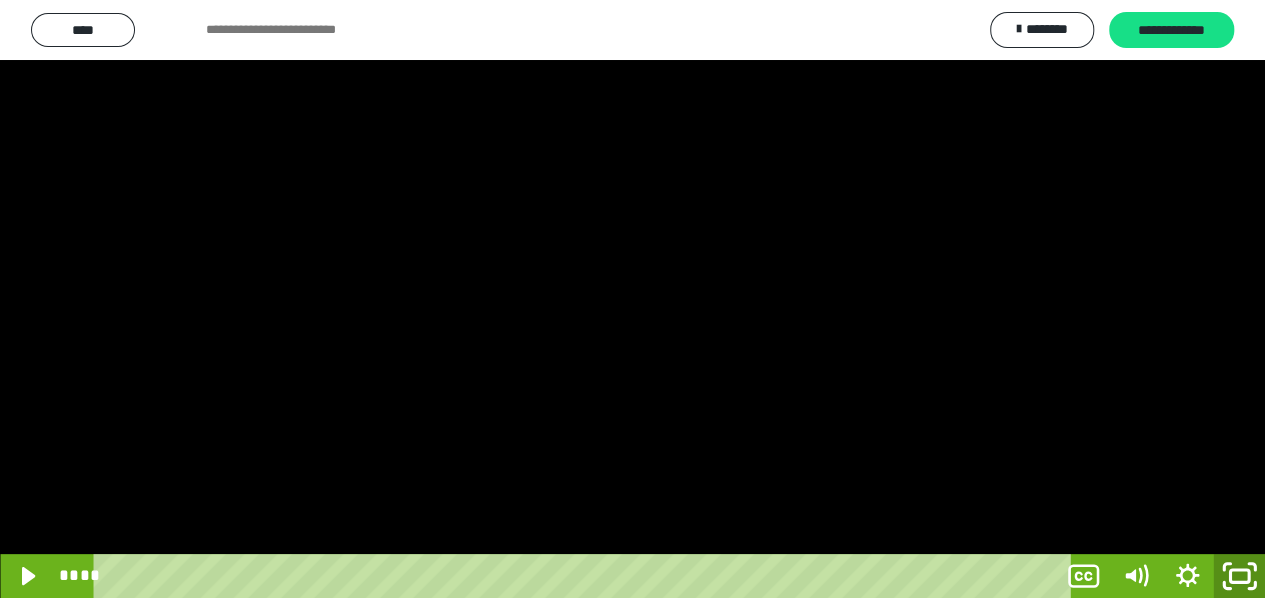 scroll, scrollTop: 3932, scrollLeft: 0, axis: vertical 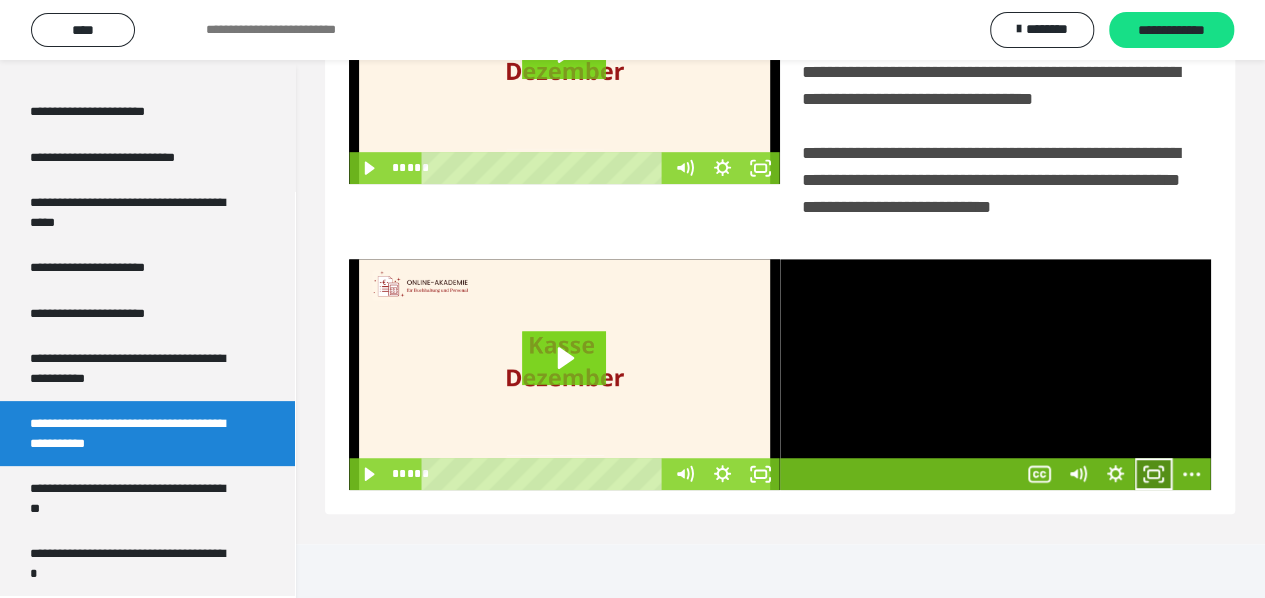 click 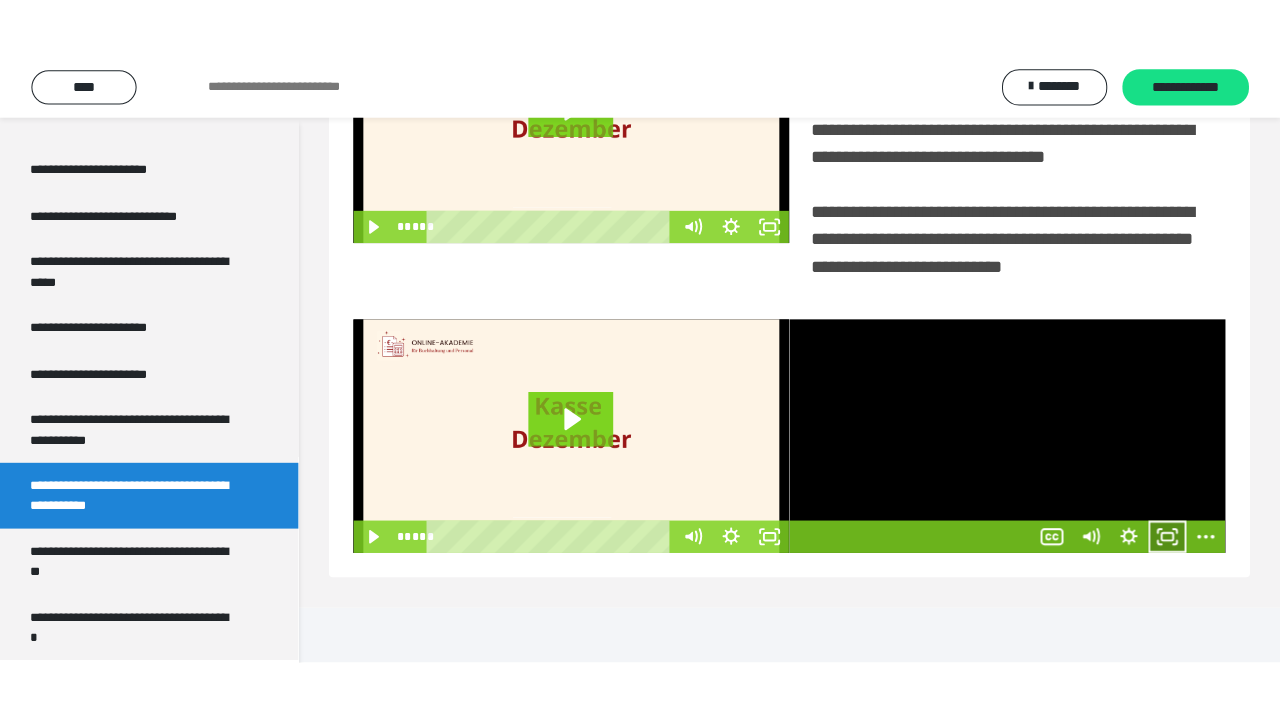 scroll, scrollTop: 382, scrollLeft: 0, axis: vertical 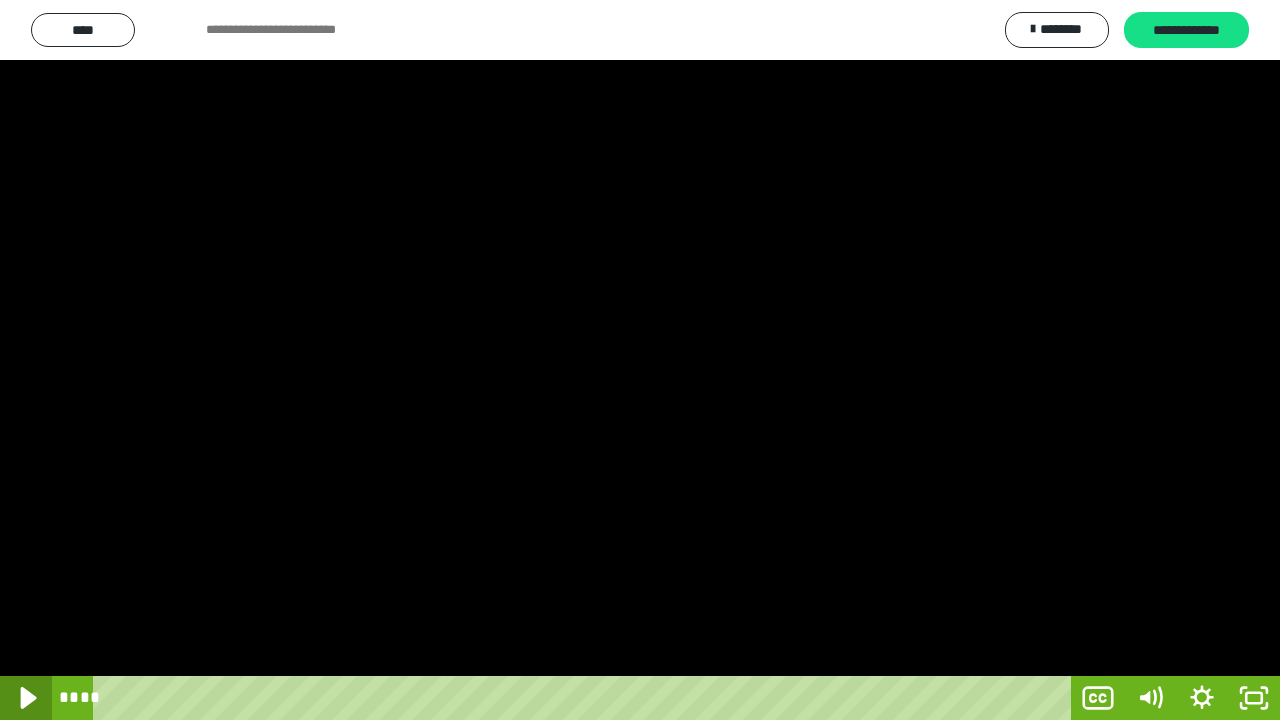 click 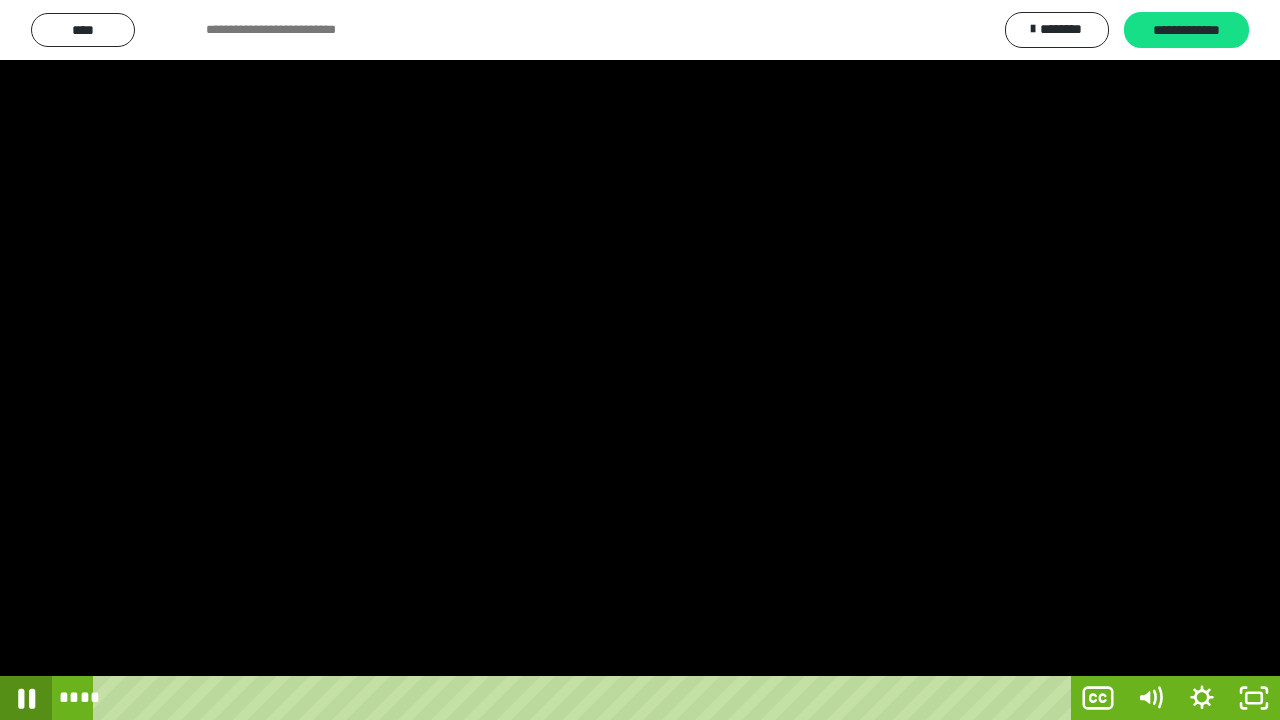click 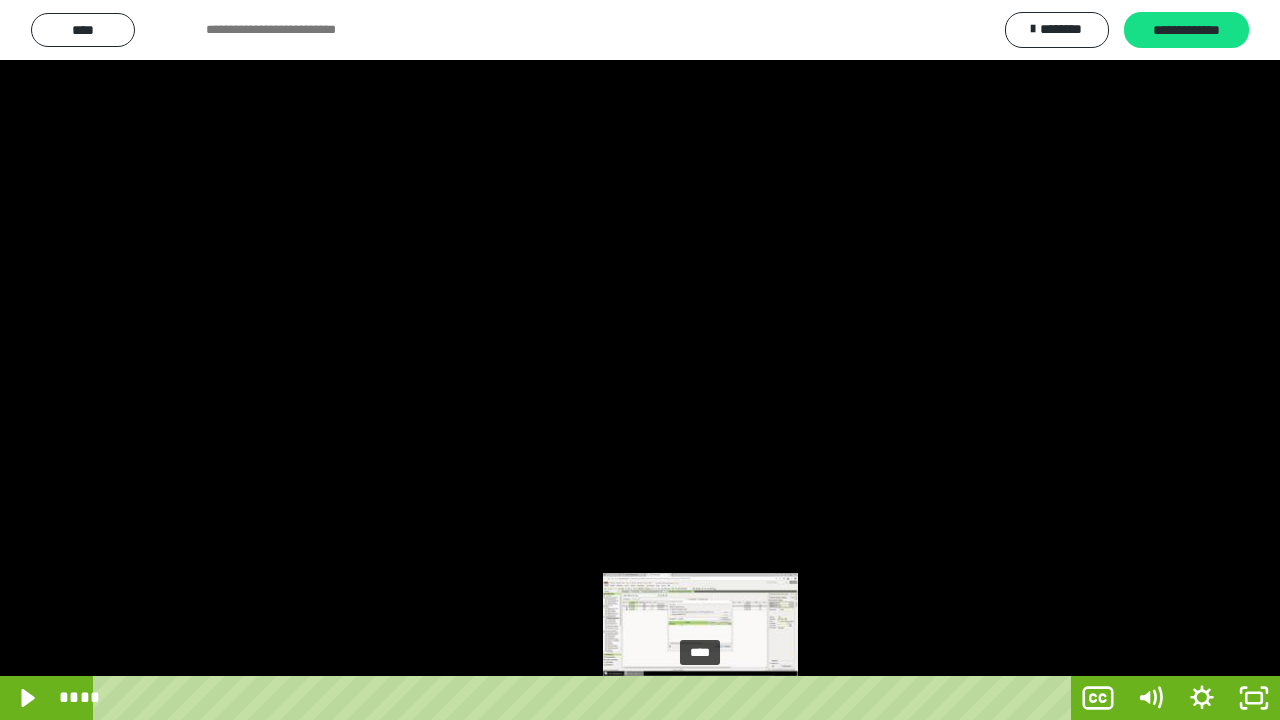 click on "****" at bounding box center (586, 698) 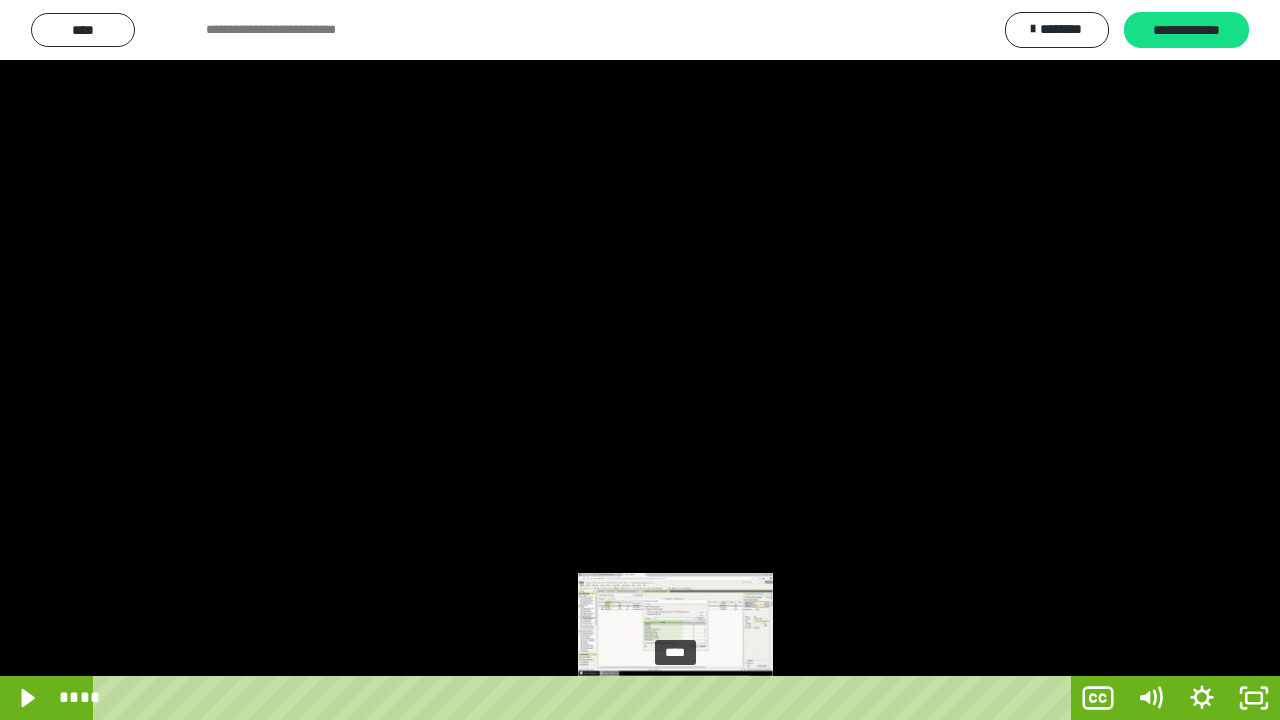 click on "****" at bounding box center [586, 698] 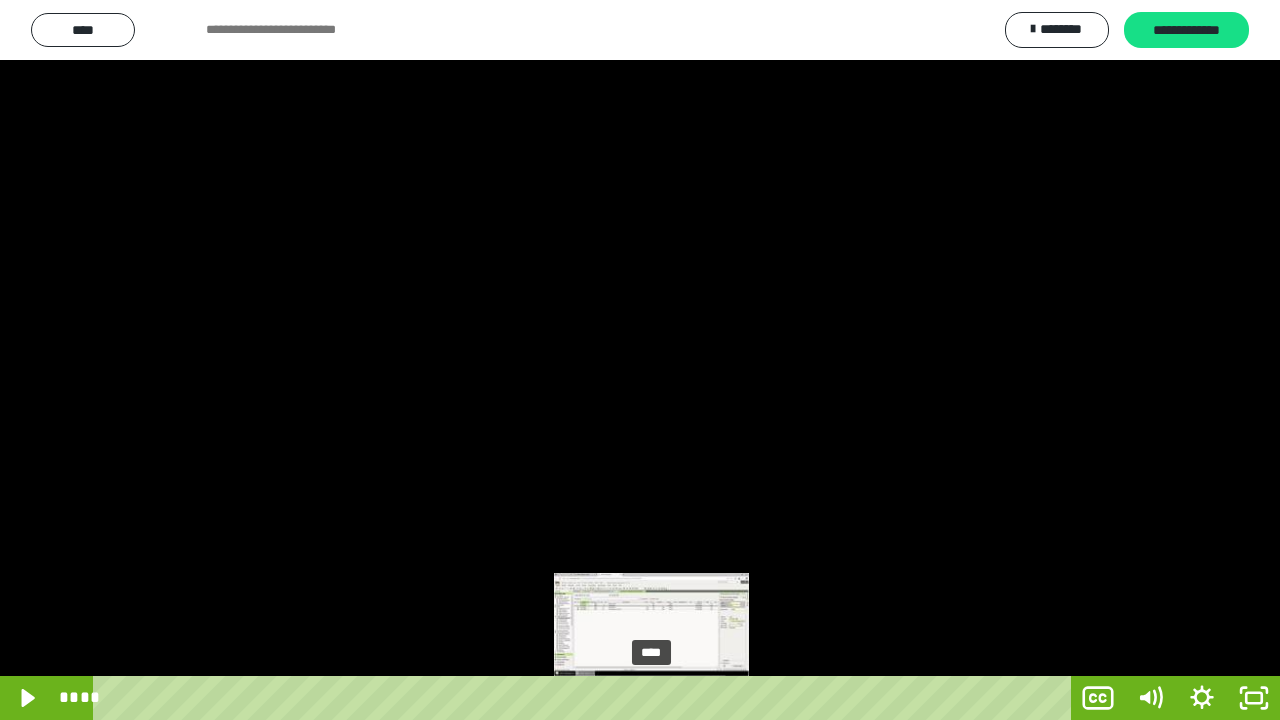 click on "****" at bounding box center (586, 698) 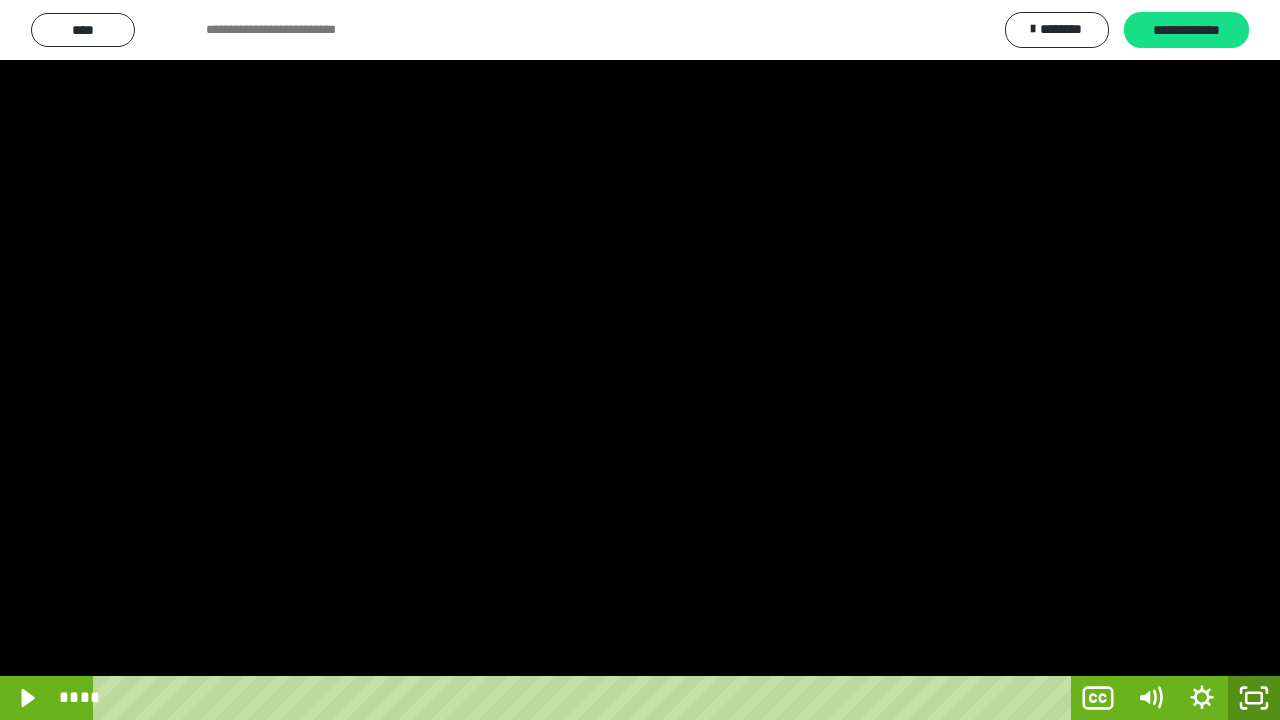 click 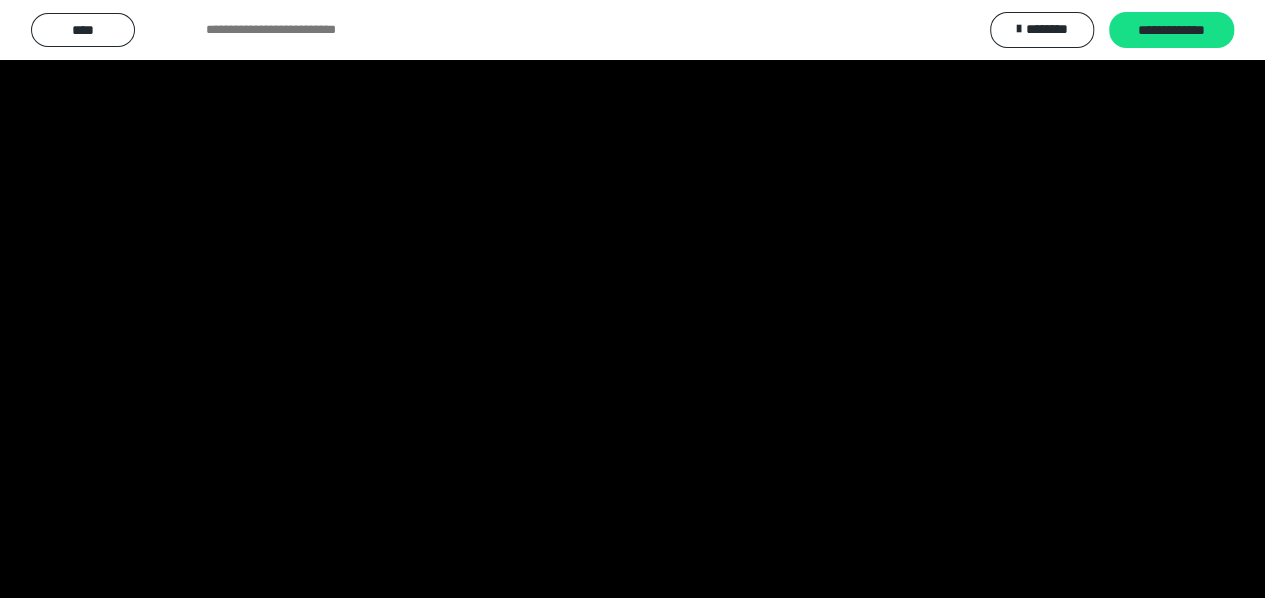 scroll, scrollTop: 3932, scrollLeft: 0, axis: vertical 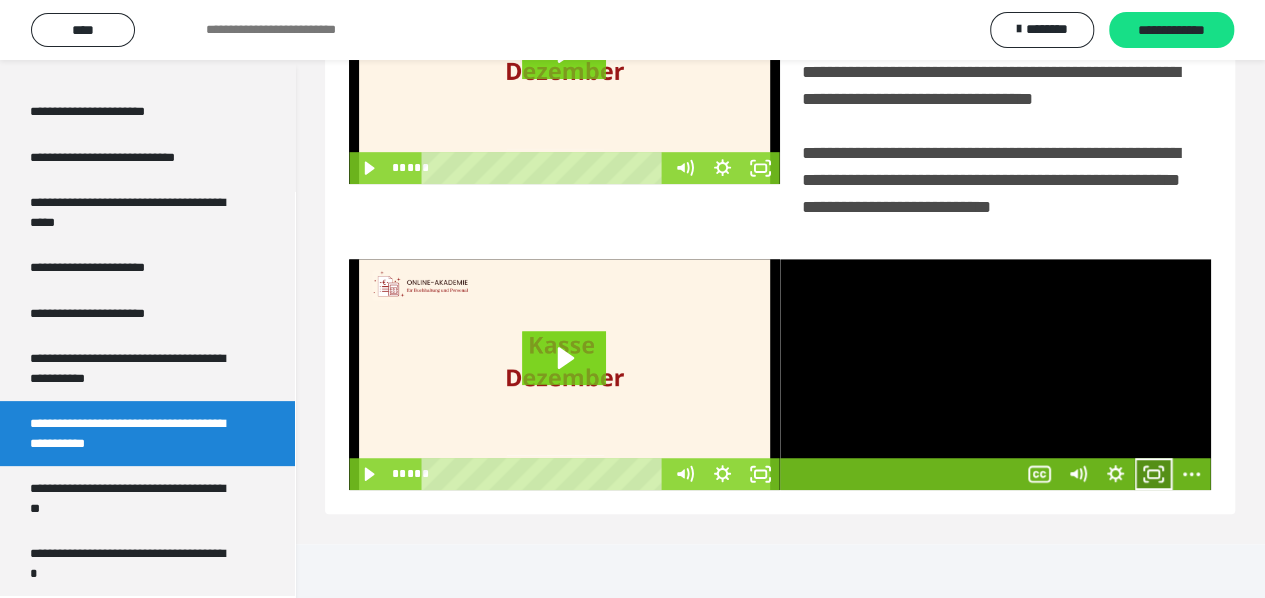 click 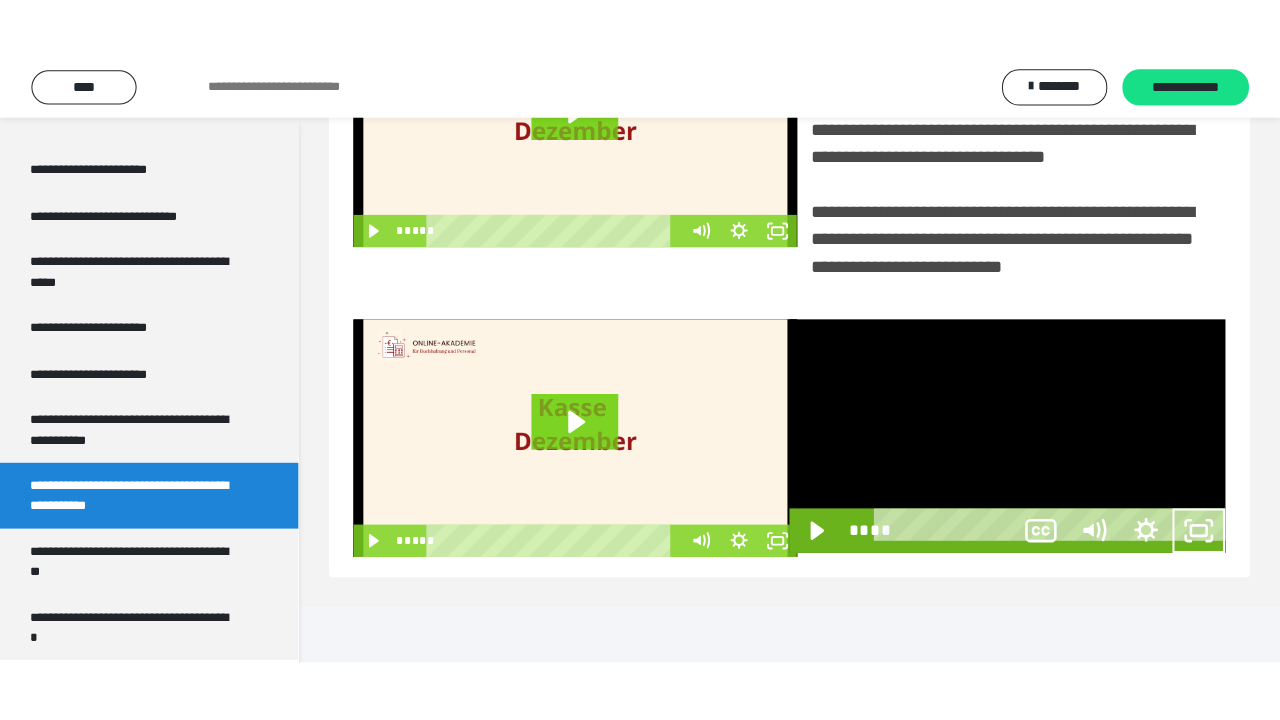 scroll, scrollTop: 382, scrollLeft: 0, axis: vertical 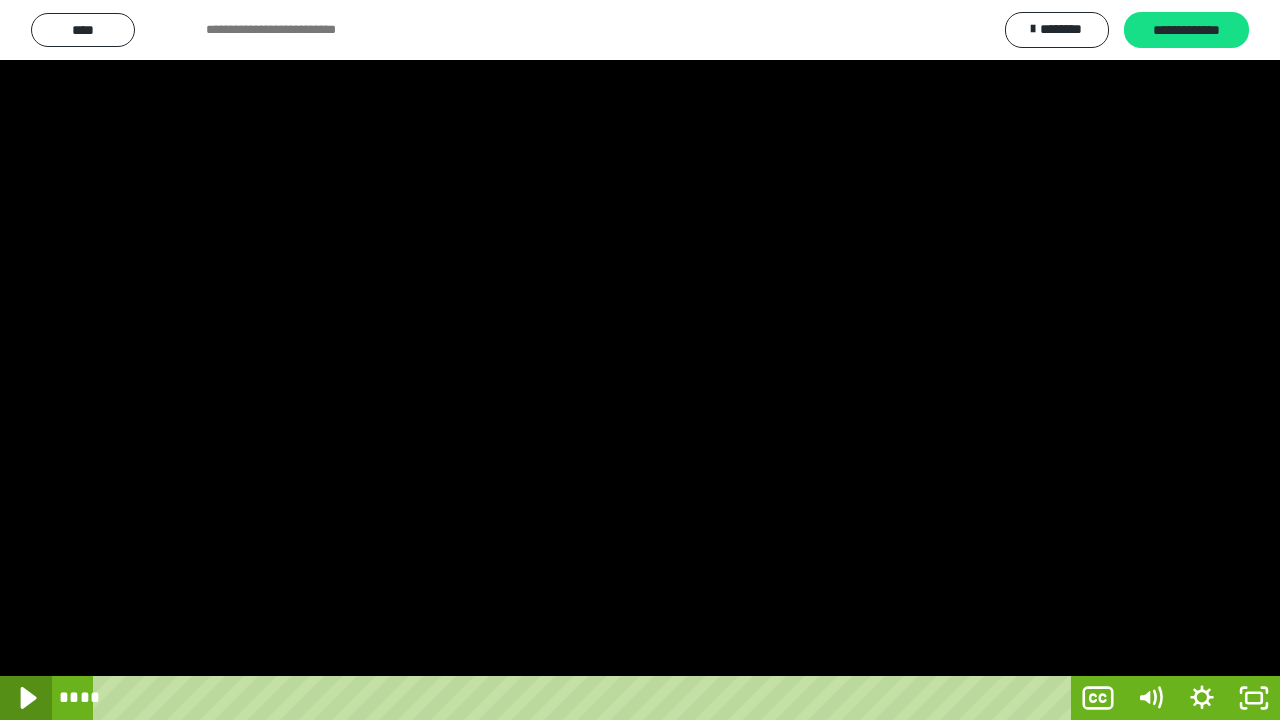 click 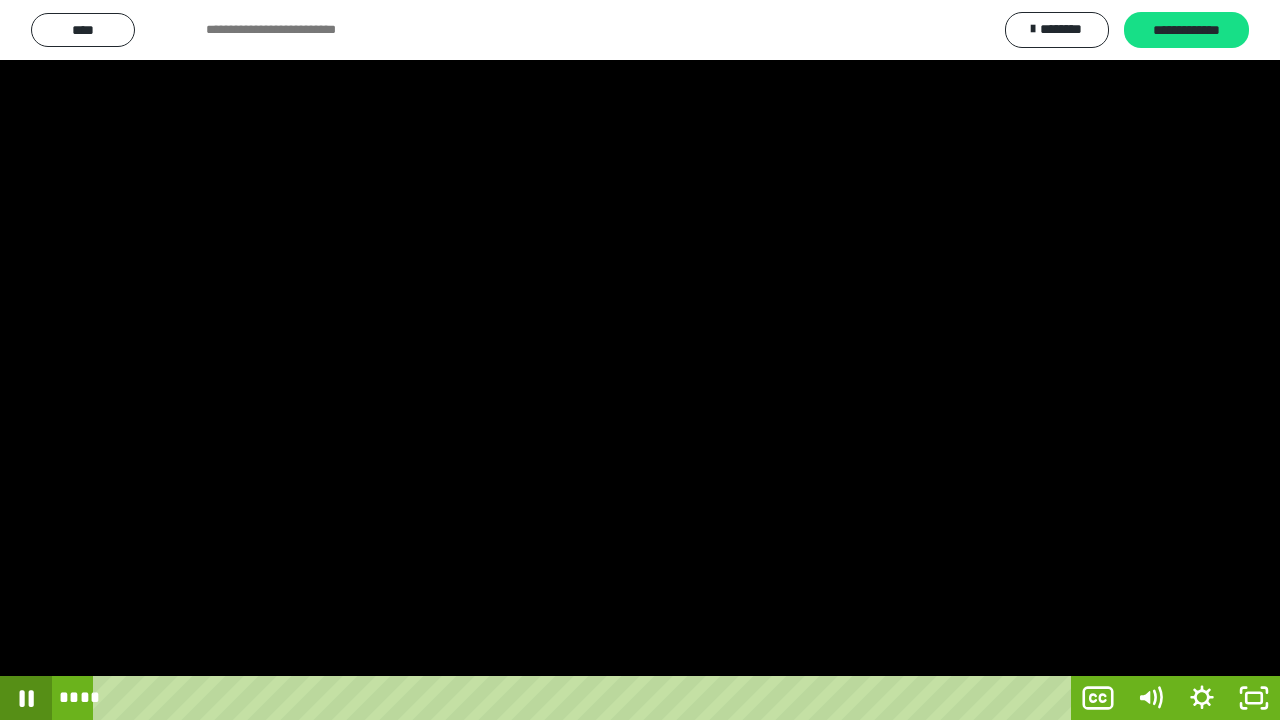 click 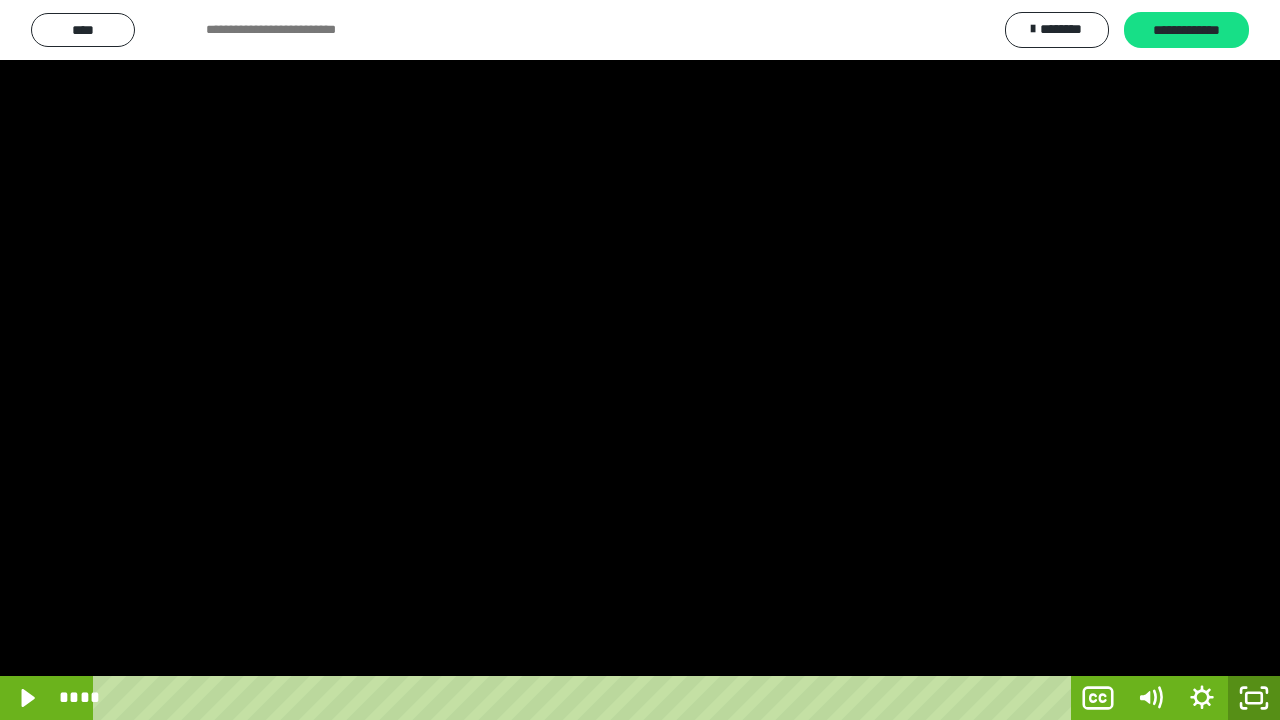 click 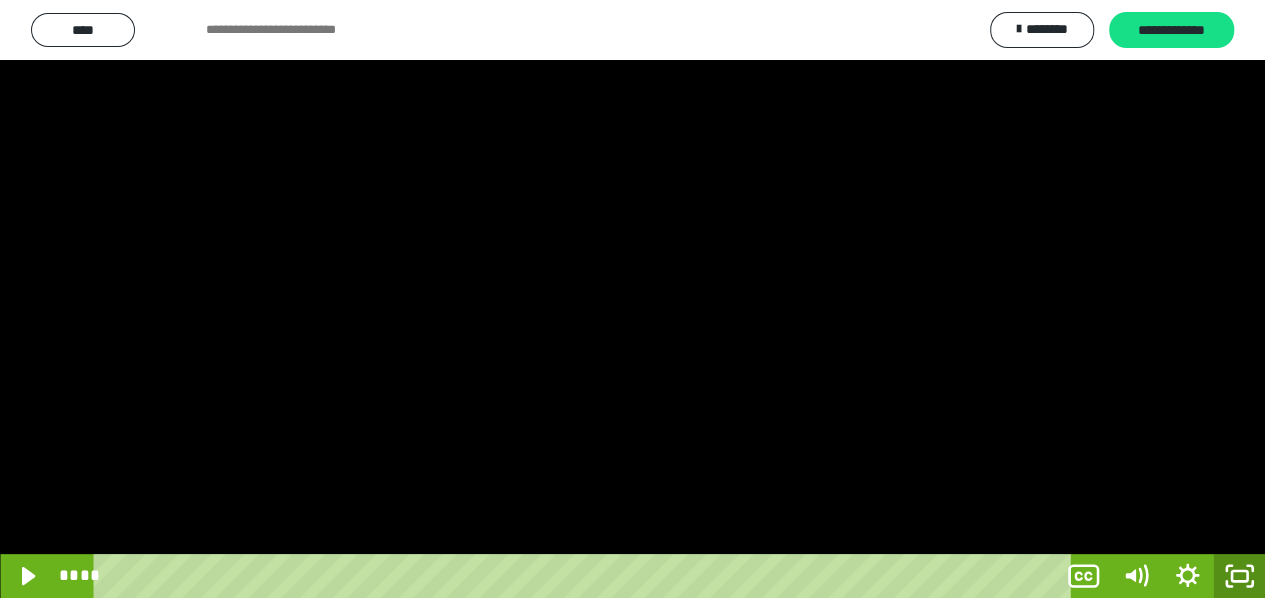 scroll, scrollTop: 3932, scrollLeft: 0, axis: vertical 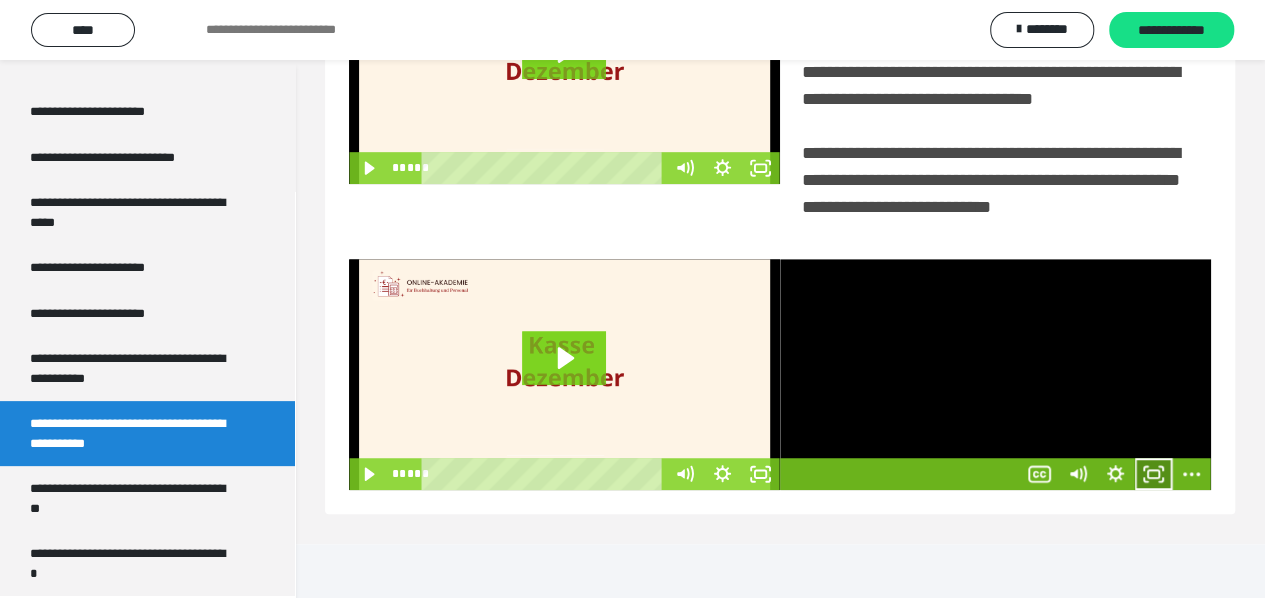 click 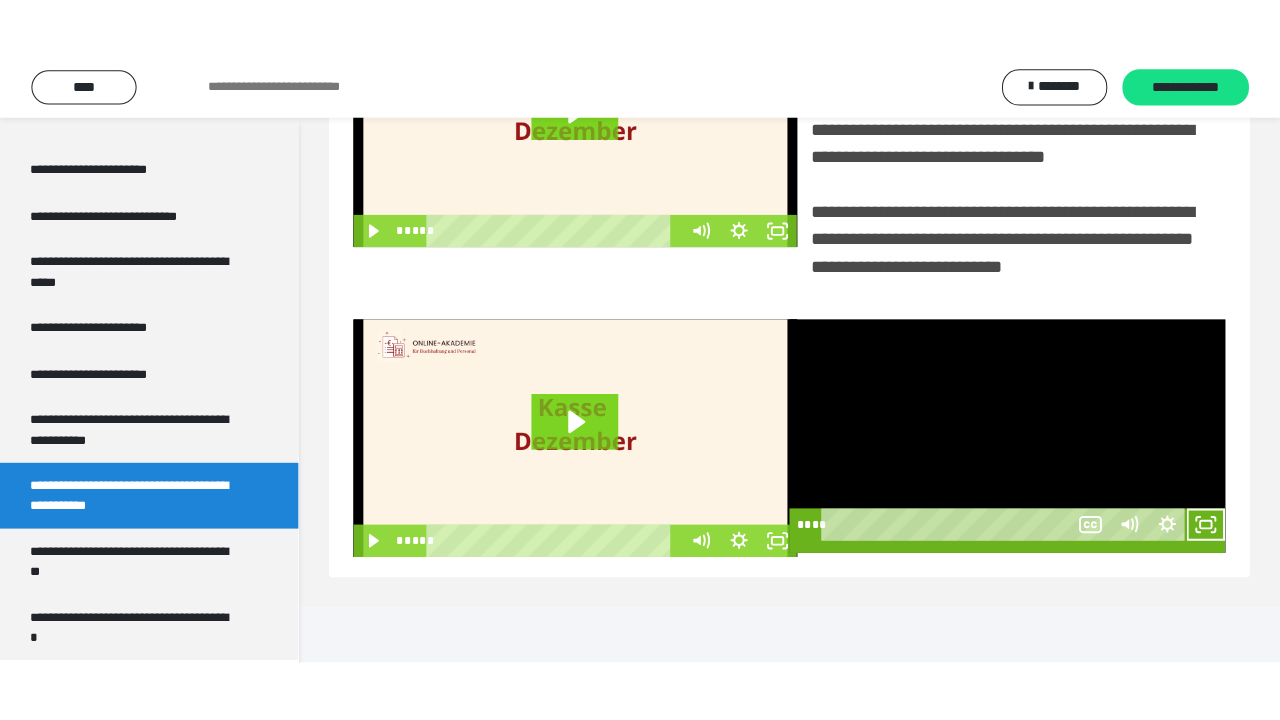 scroll, scrollTop: 382, scrollLeft: 0, axis: vertical 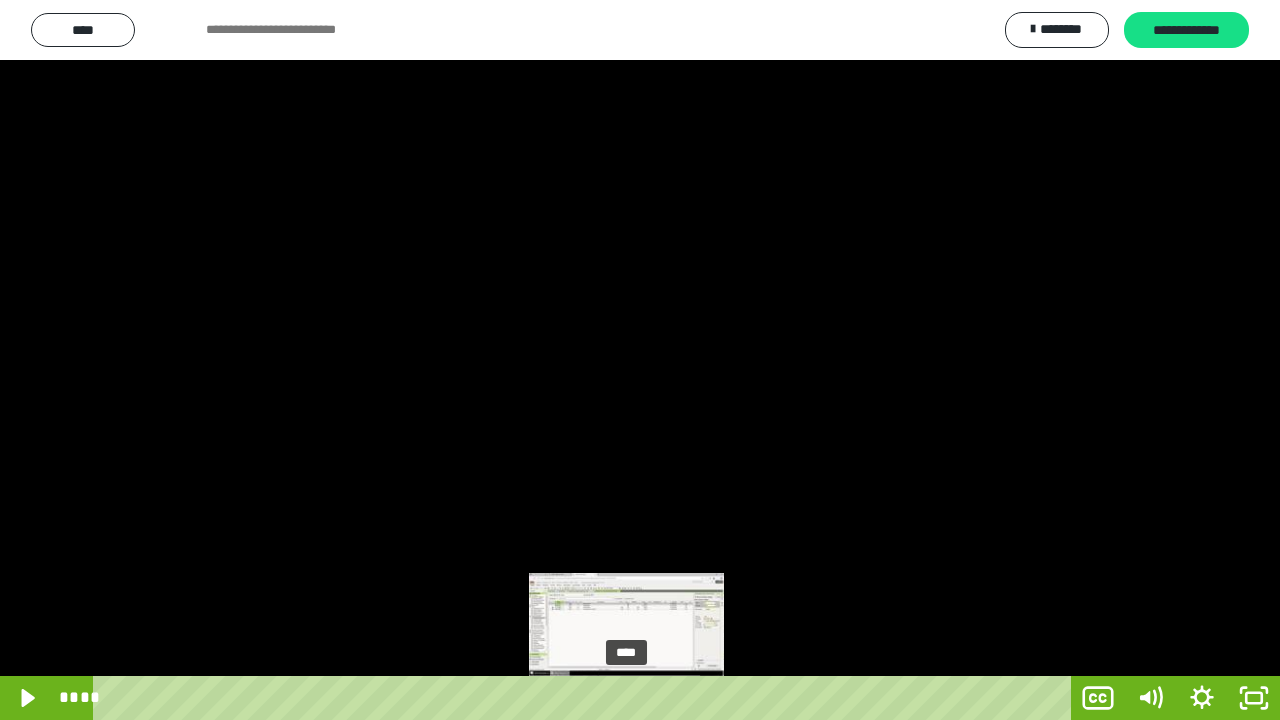 click on "****" at bounding box center (586, 698) 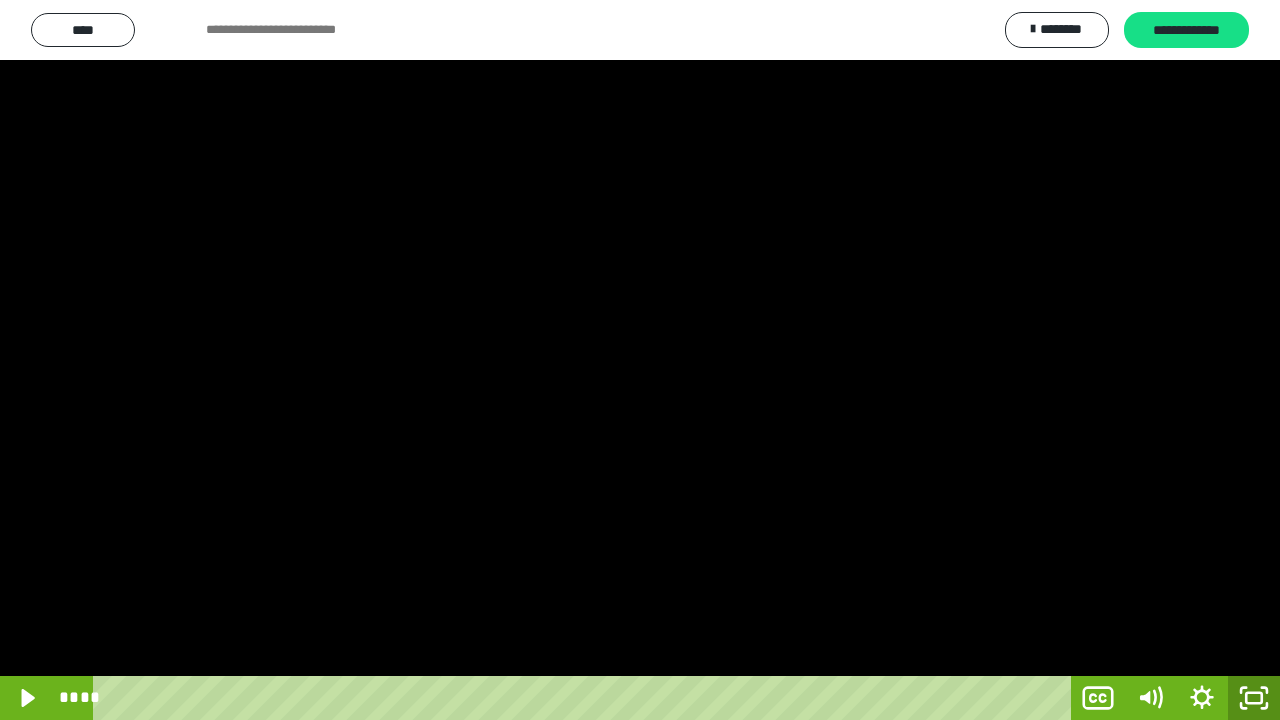 click 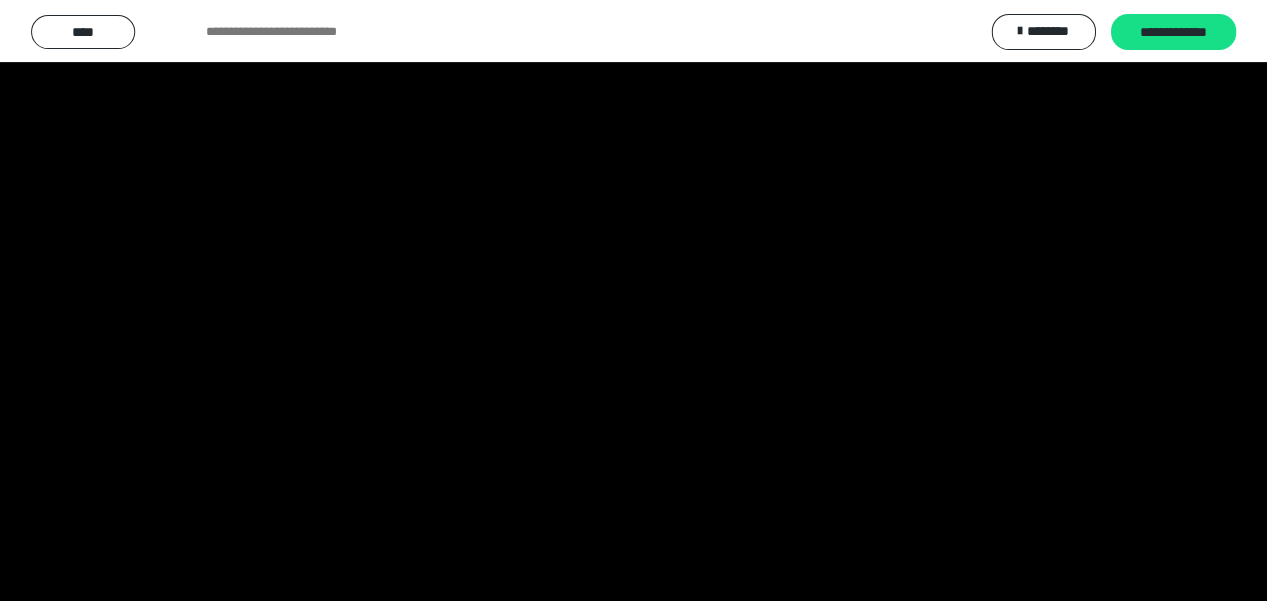scroll, scrollTop: 3932, scrollLeft: 0, axis: vertical 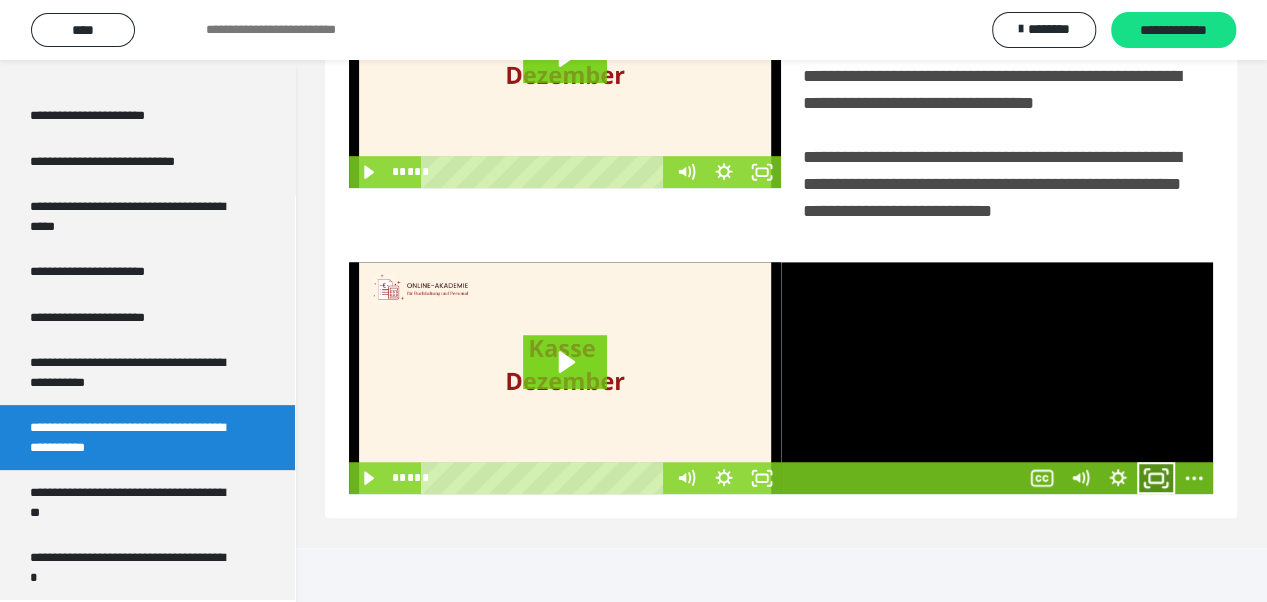 click 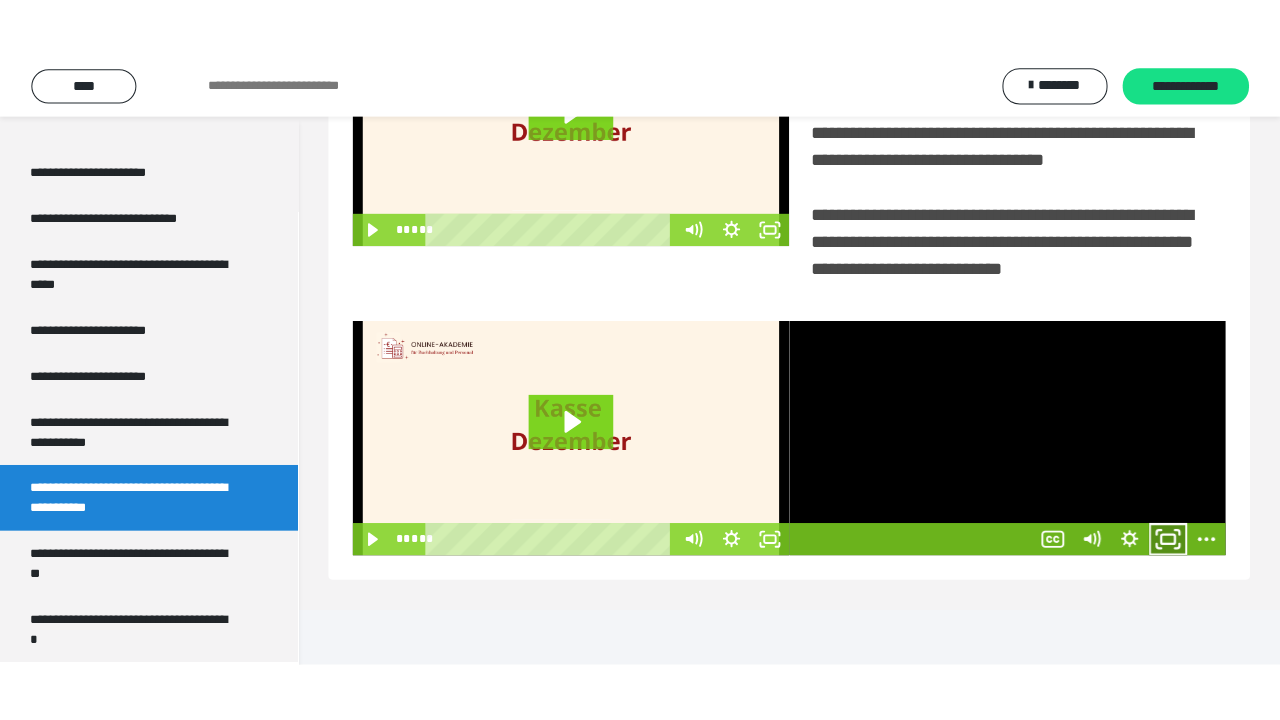 scroll, scrollTop: 382, scrollLeft: 0, axis: vertical 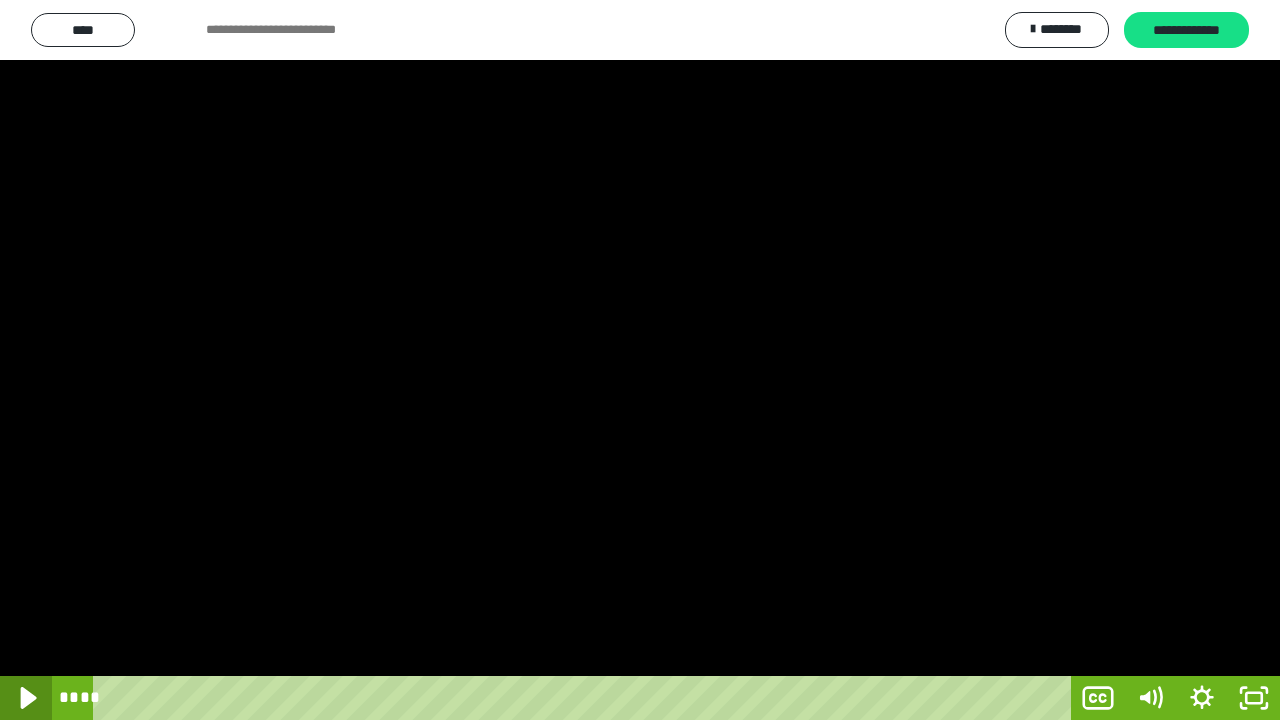 click 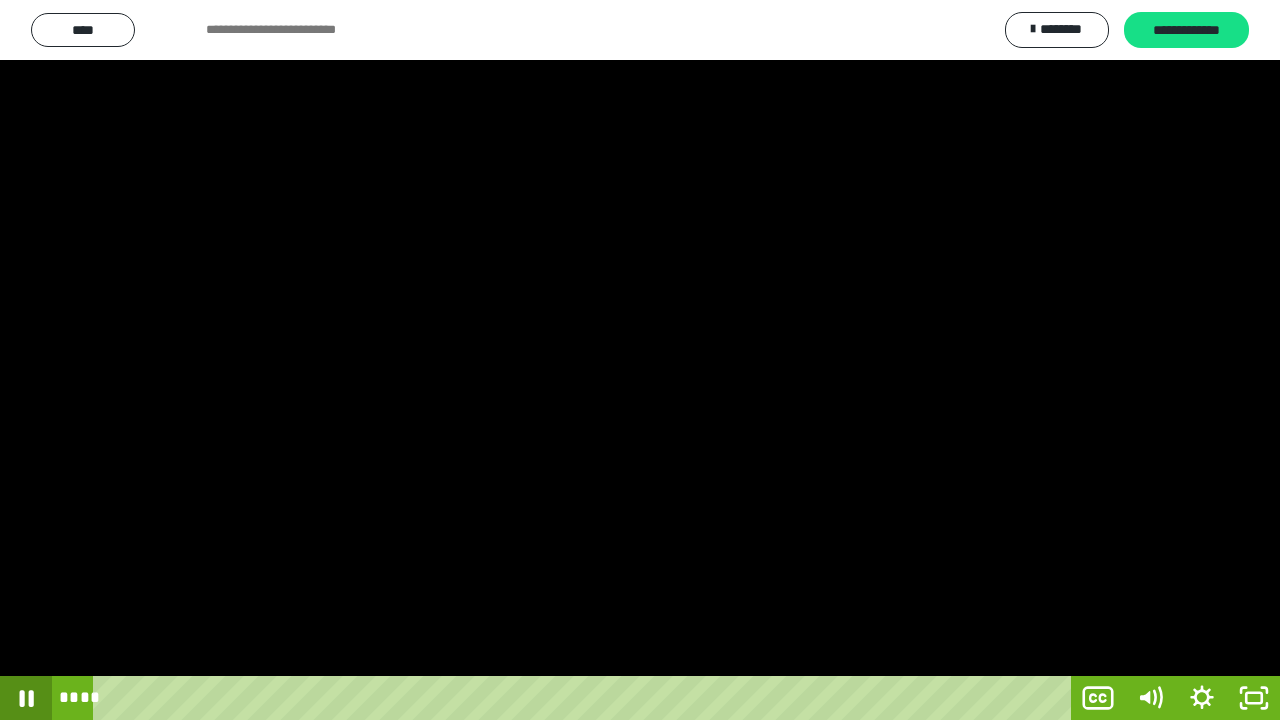click 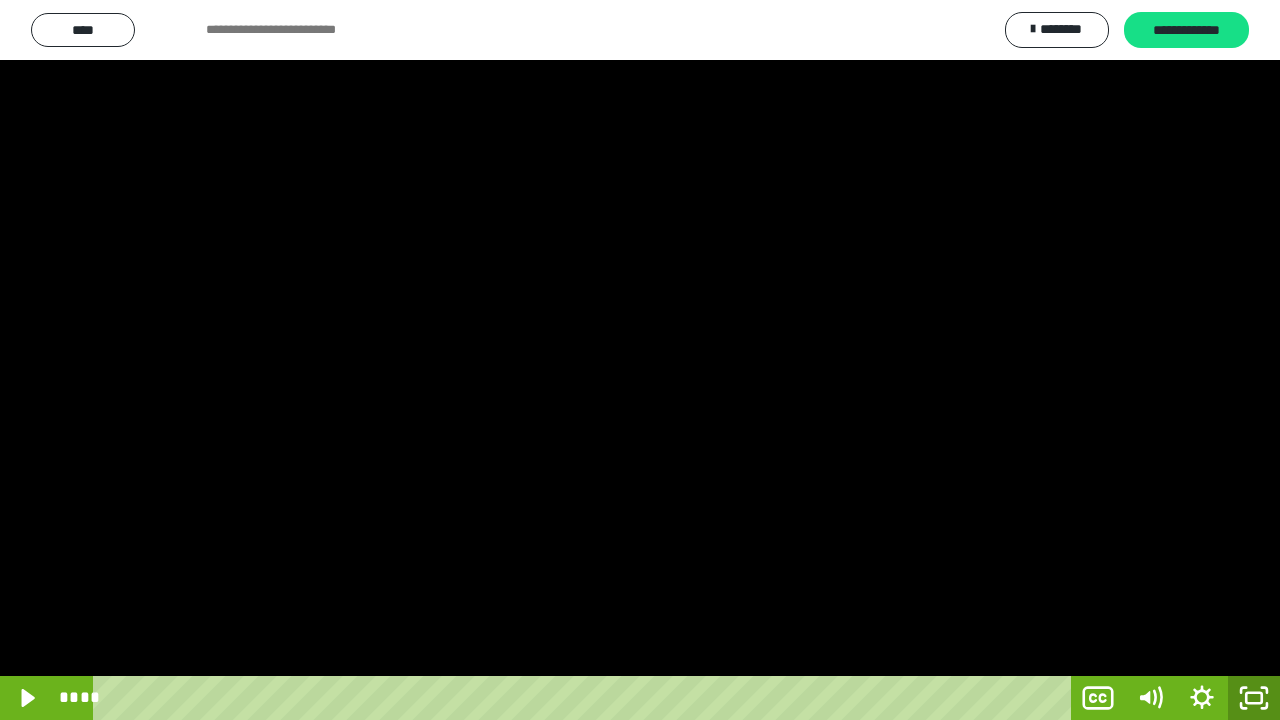 click 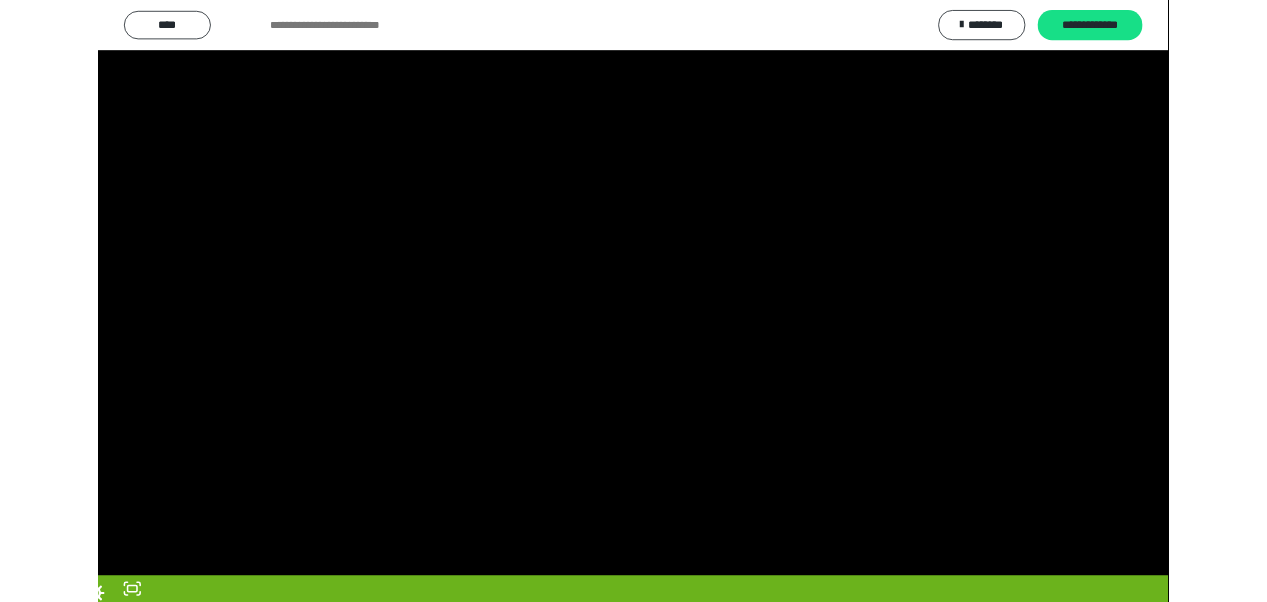 scroll, scrollTop: 3928, scrollLeft: 0, axis: vertical 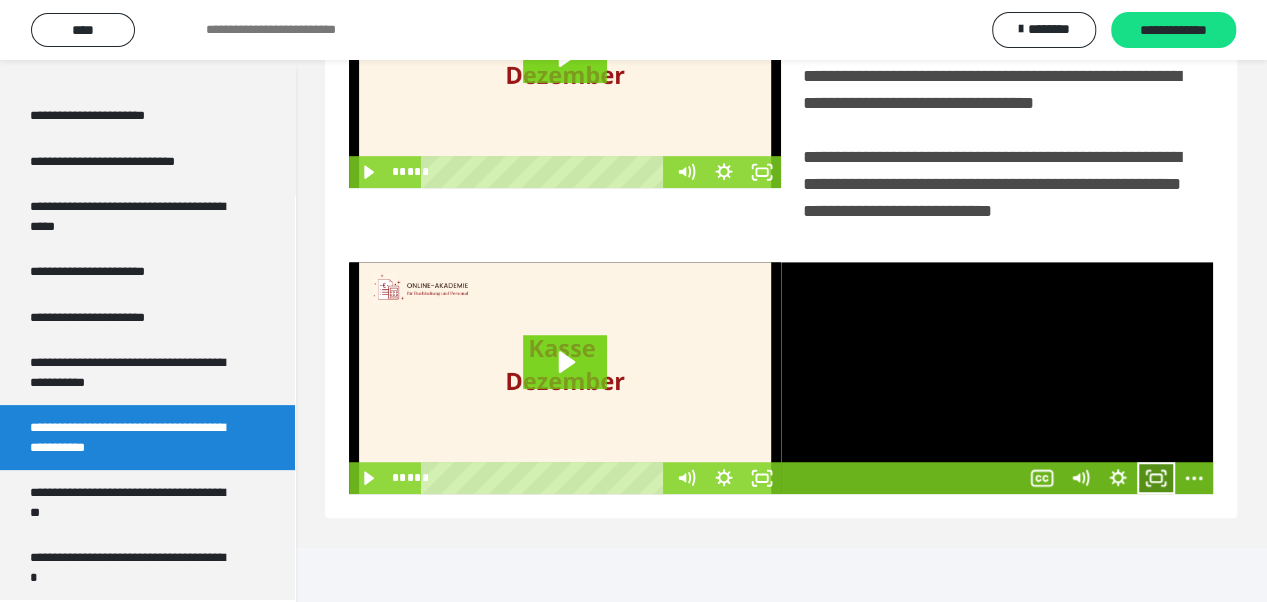 click 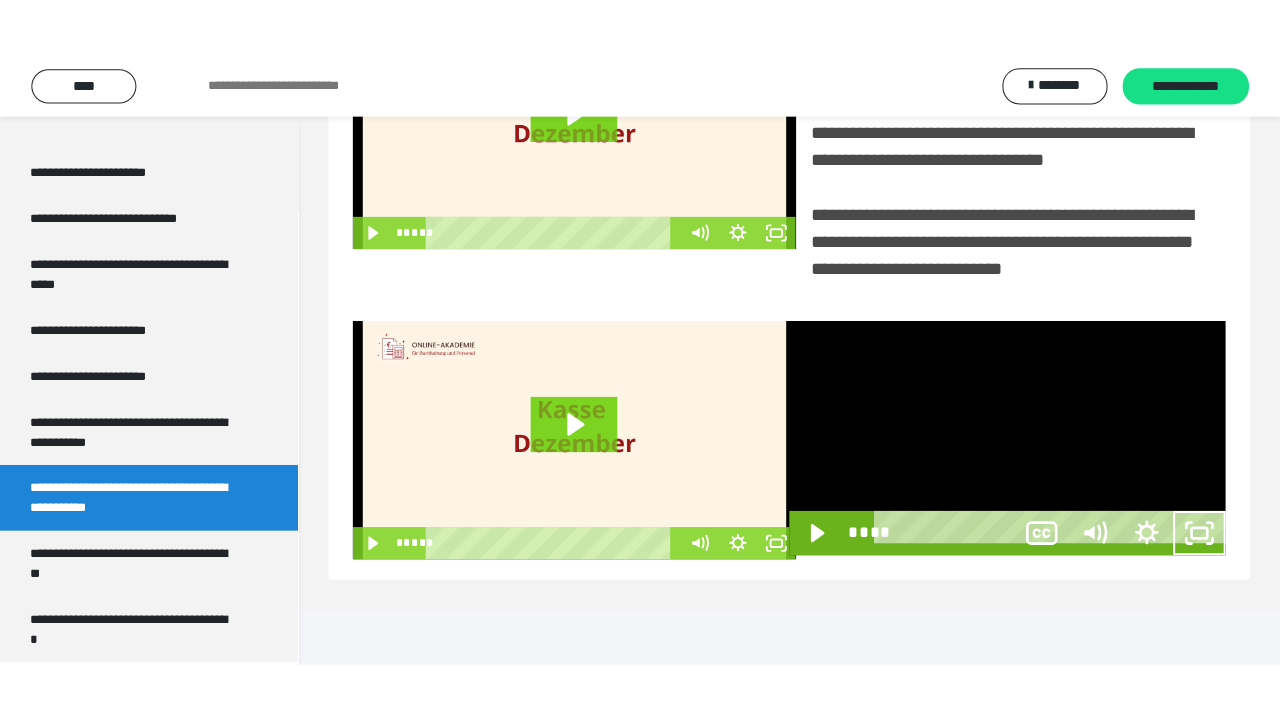 scroll, scrollTop: 382, scrollLeft: 0, axis: vertical 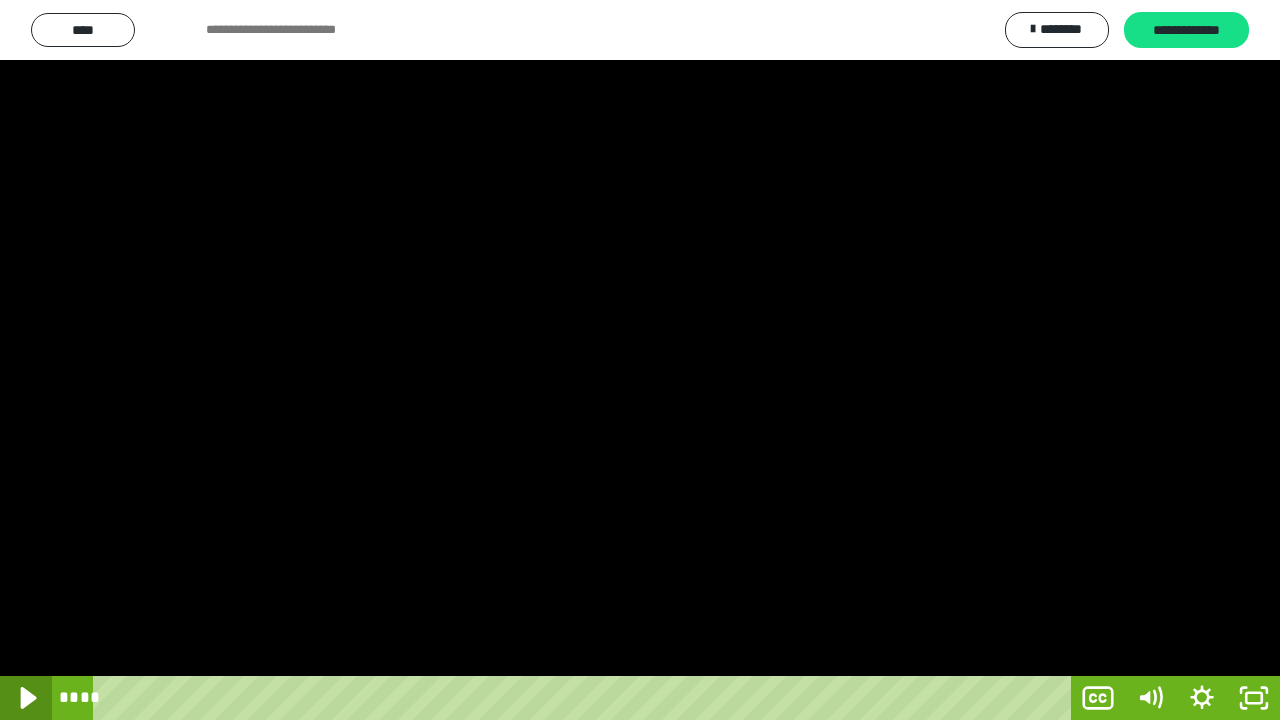 click 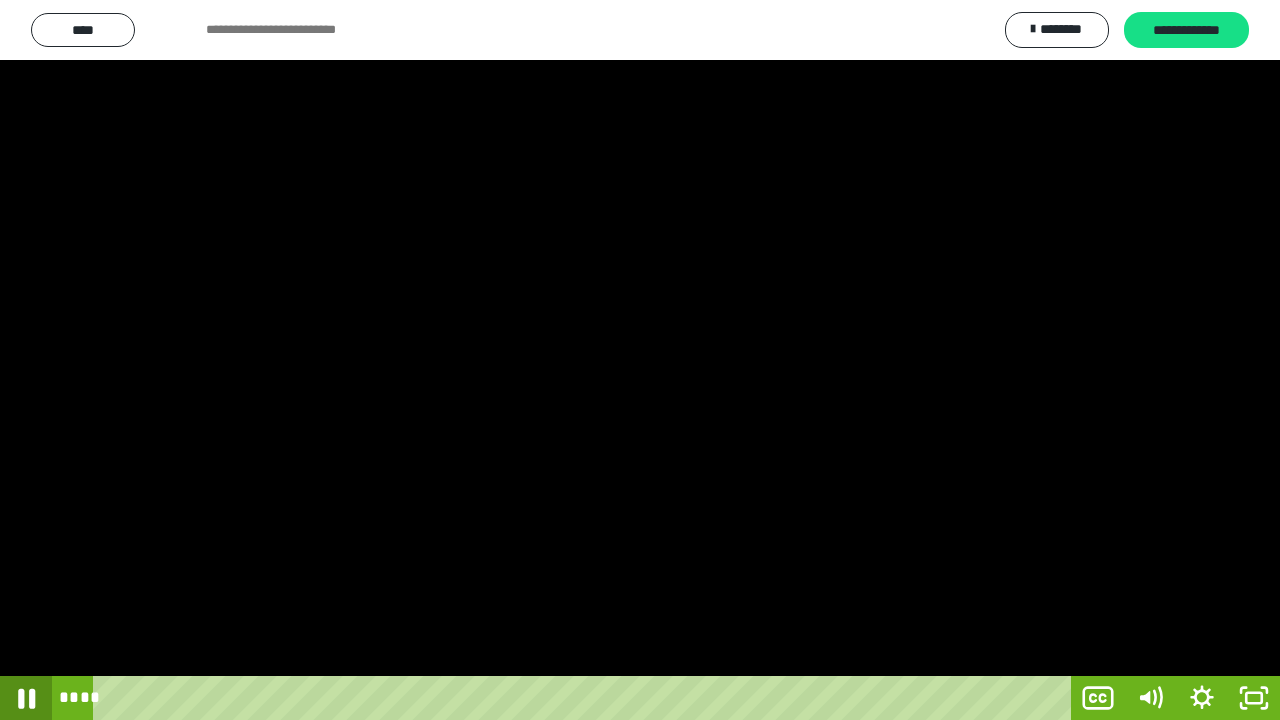 click 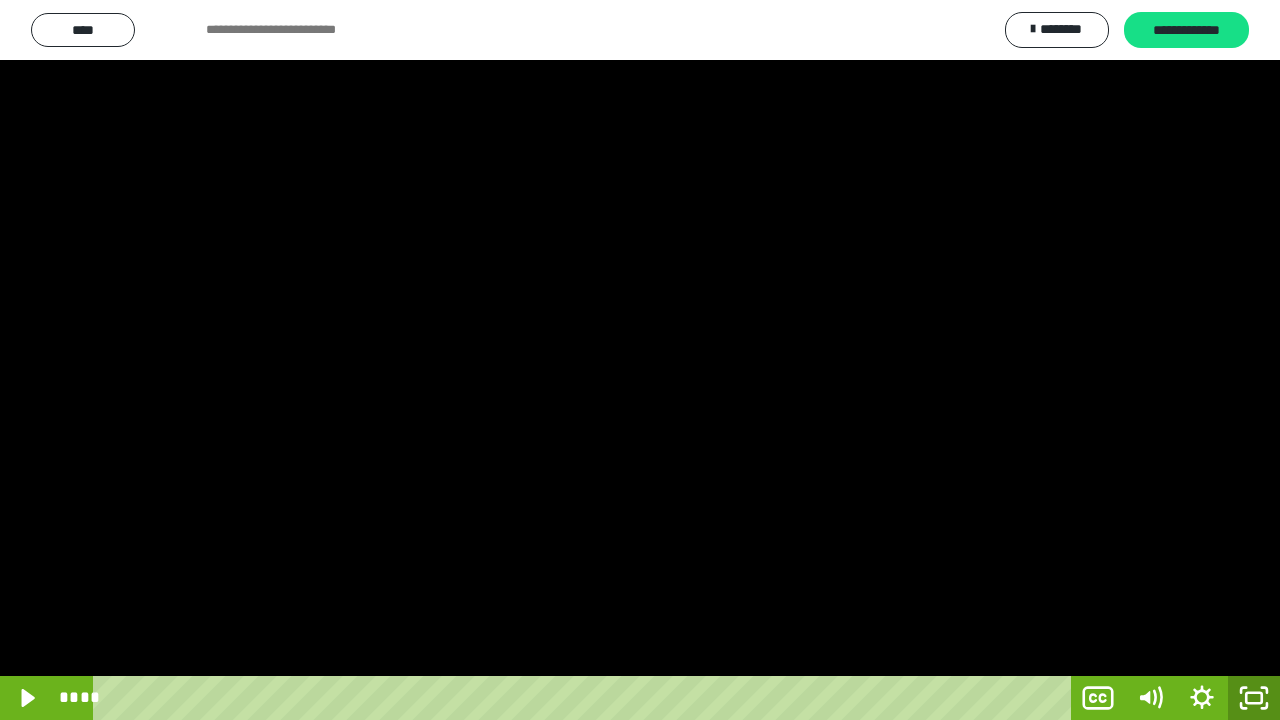click 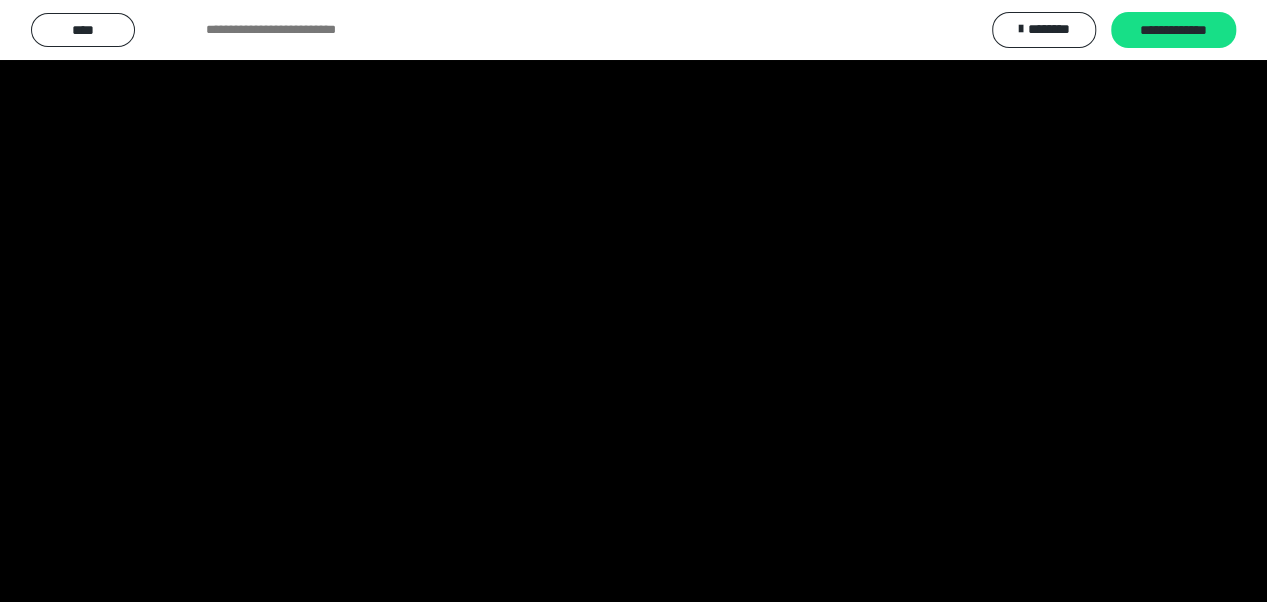 scroll, scrollTop: 3928, scrollLeft: 0, axis: vertical 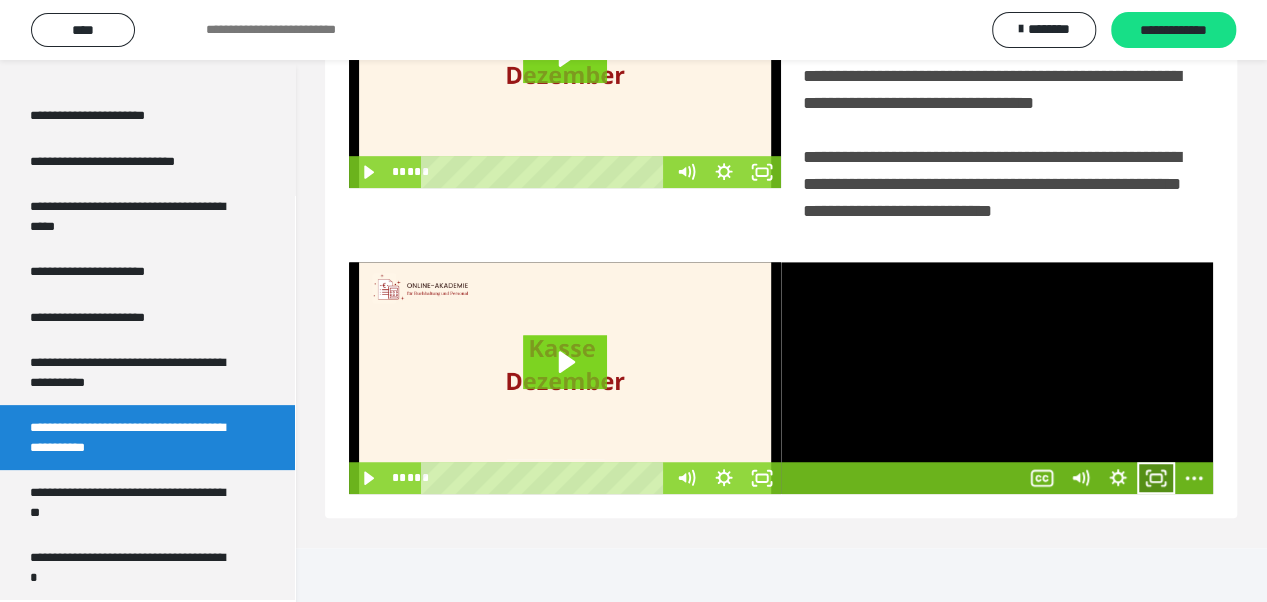 click 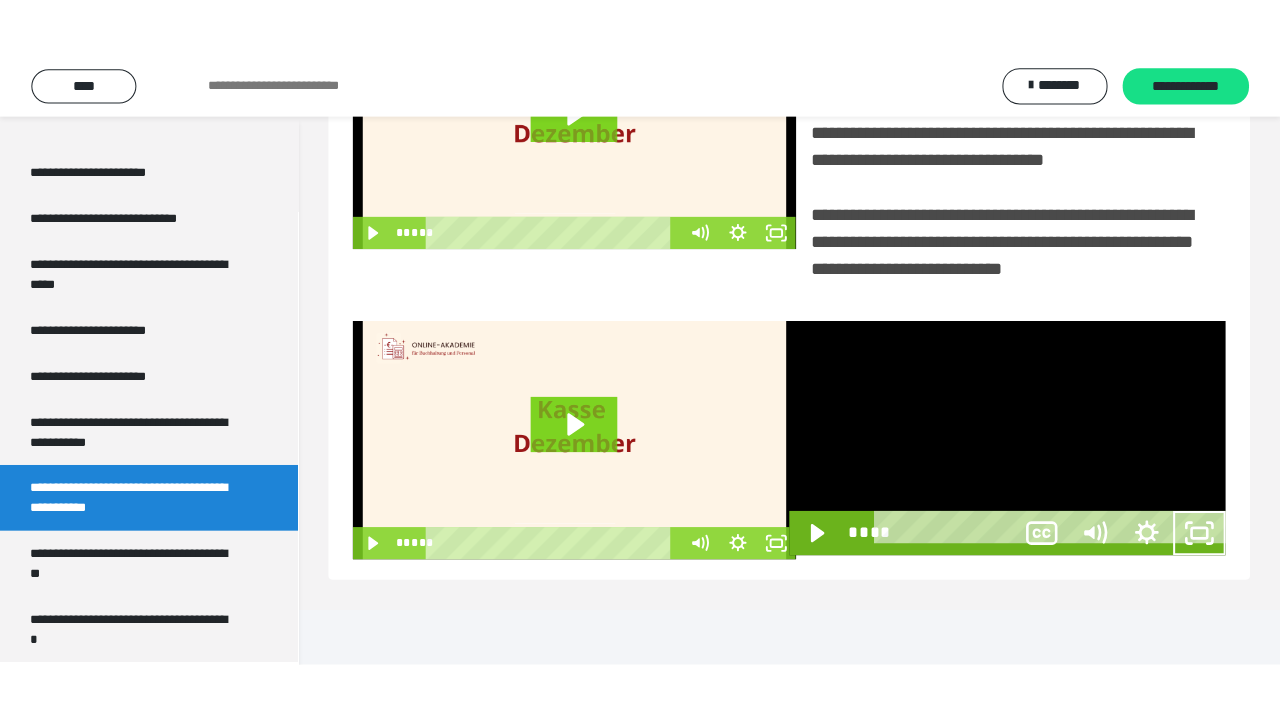 scroll, scrollTop: 382, scrollLeft: 0, axis: vertical 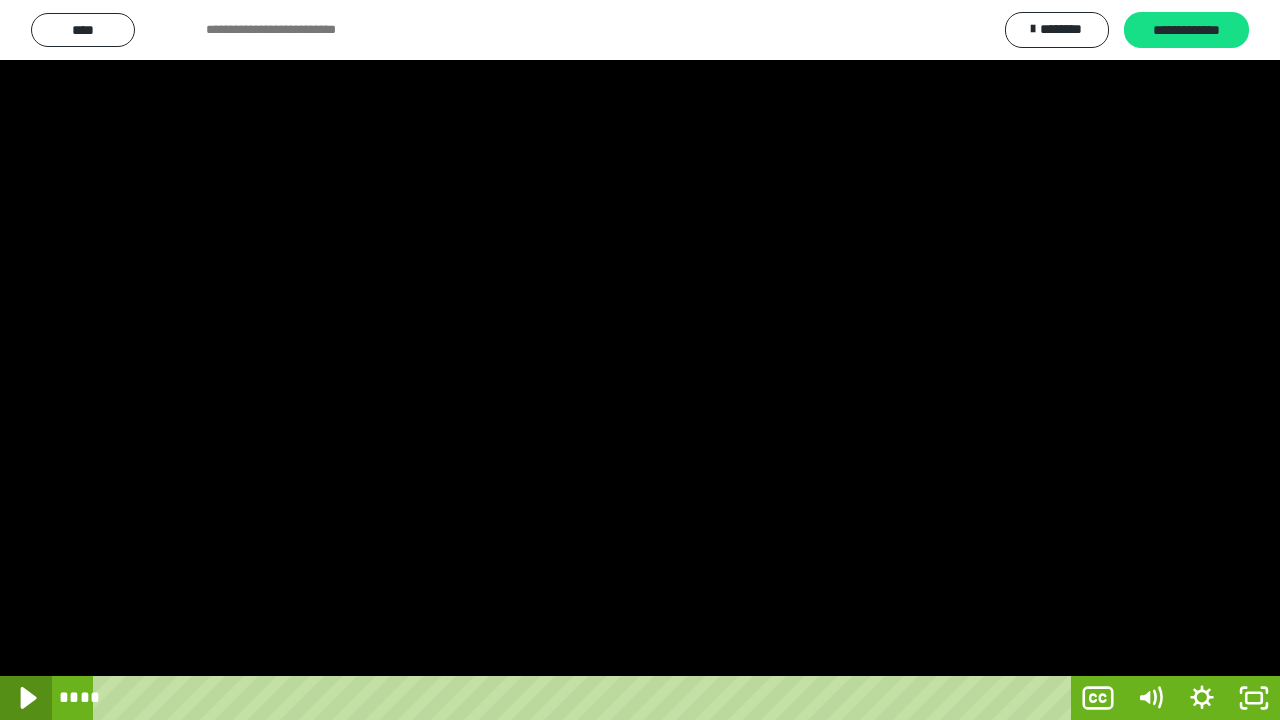 click 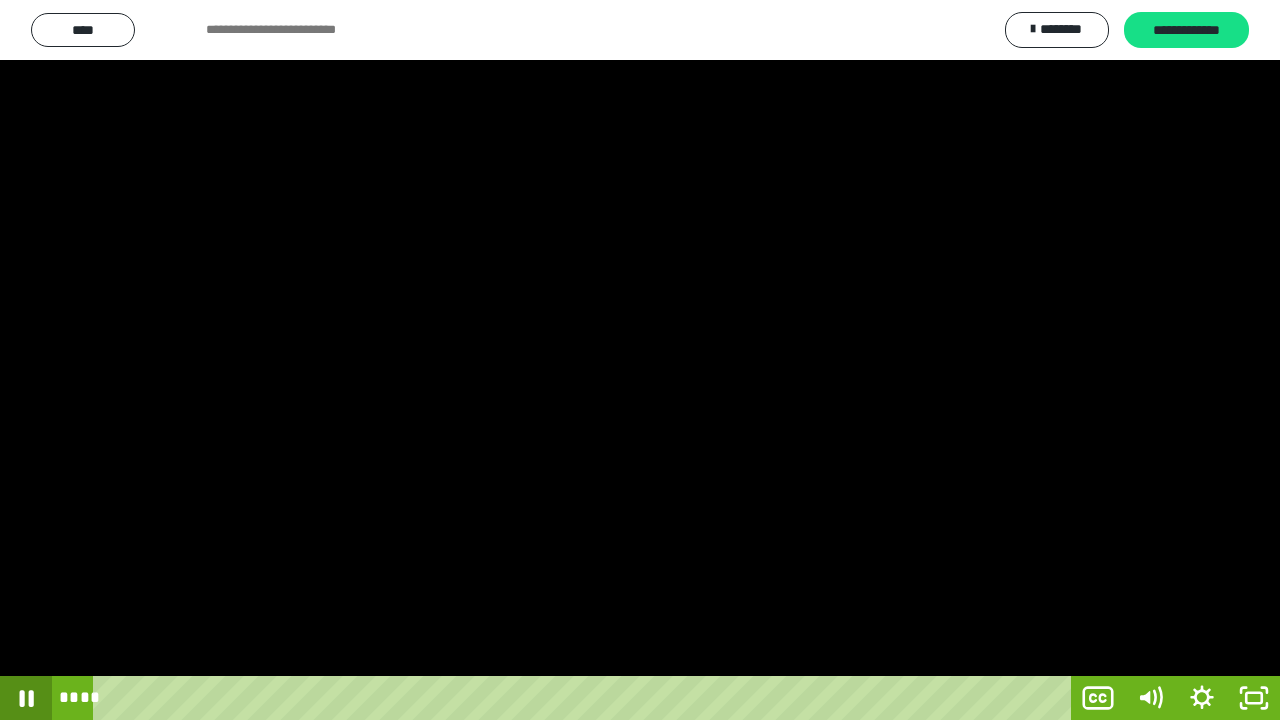 click 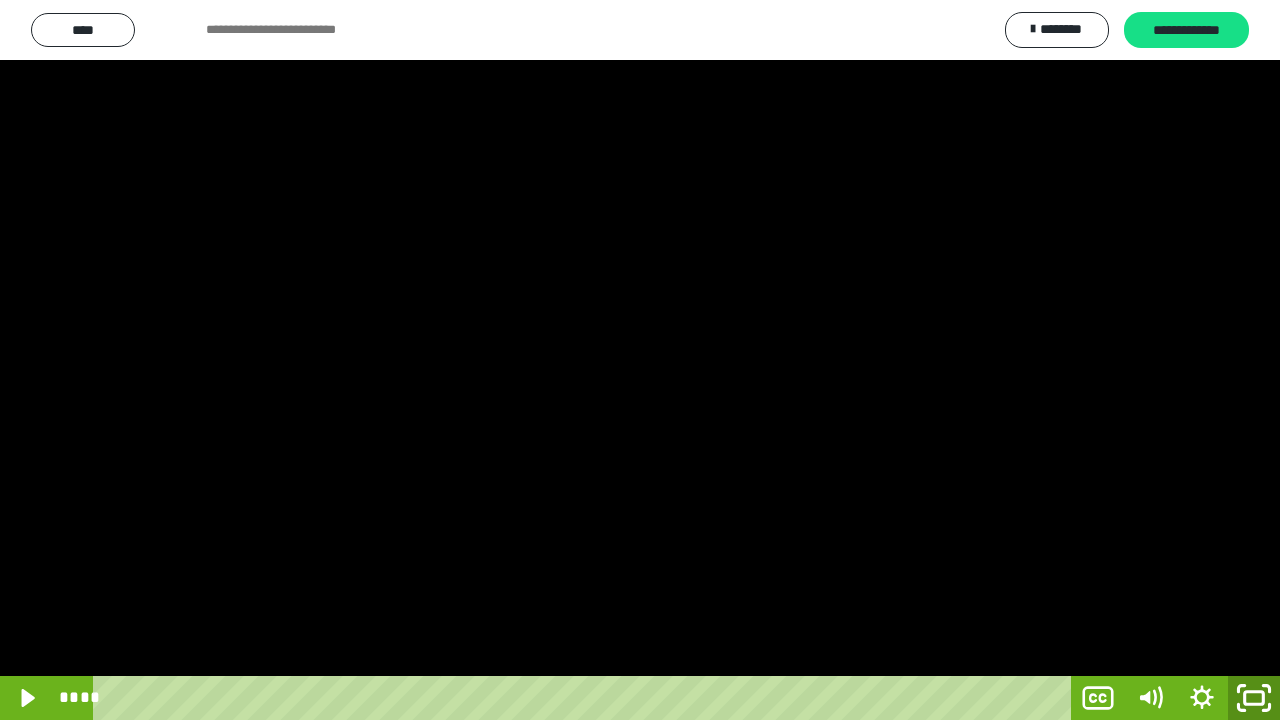 click 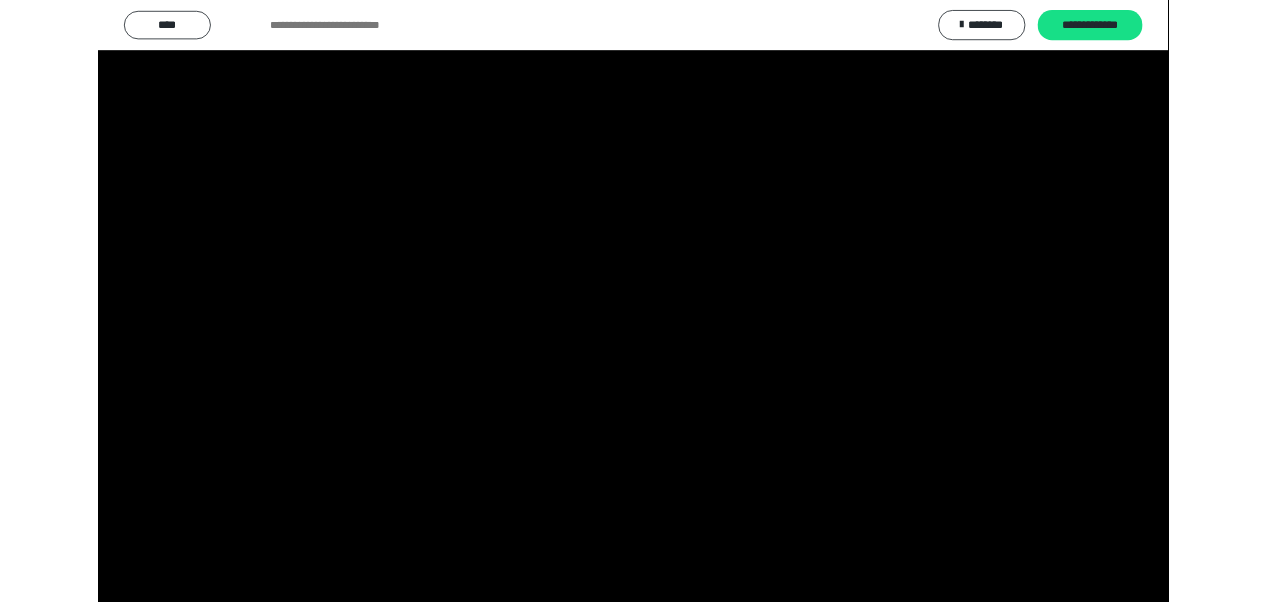 scroll, scrollTop: 3928, scrollLeft: 0, axis: vertical 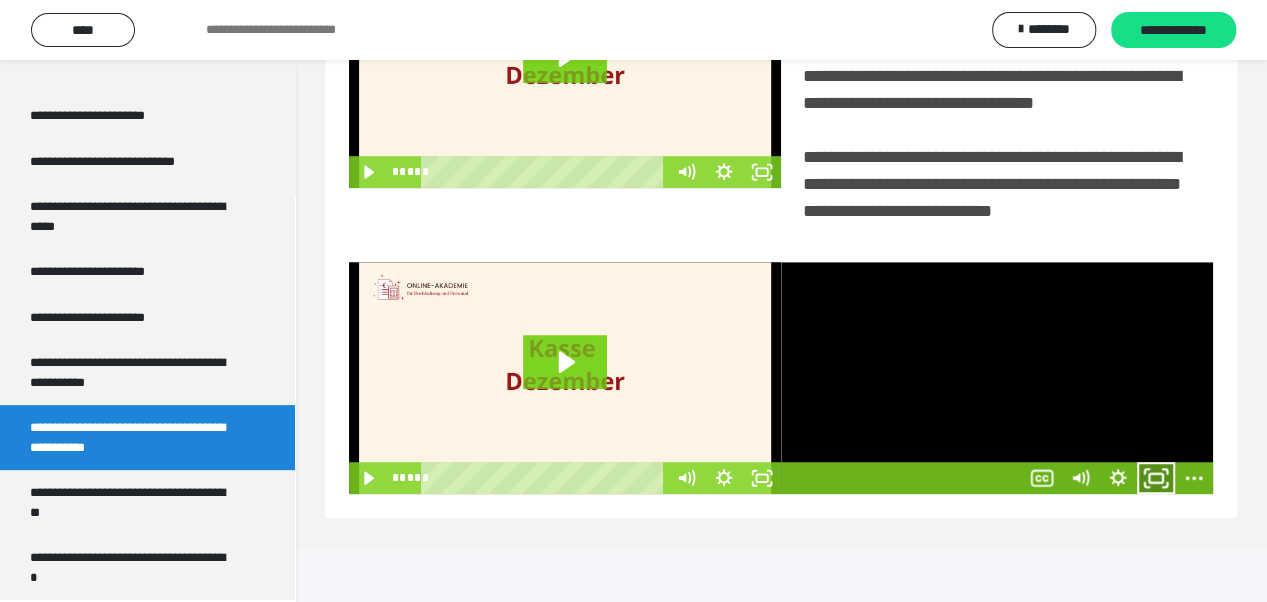 click 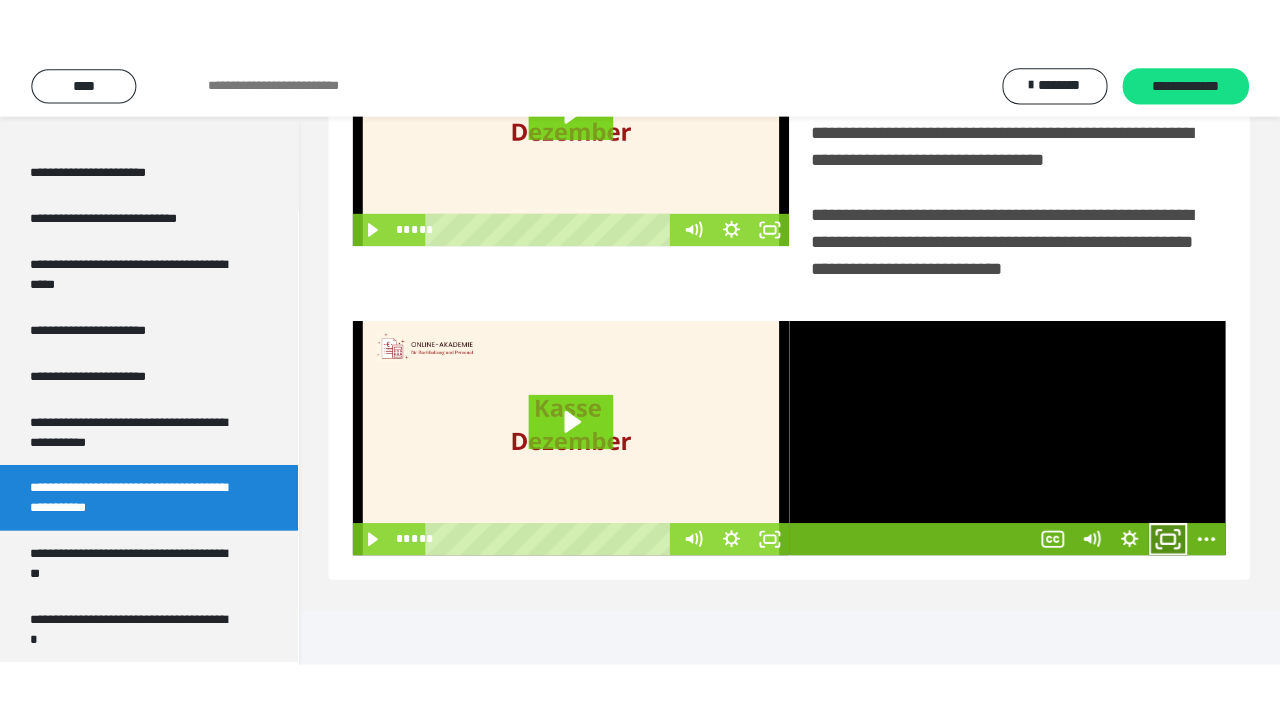 scroll, scrollTop: 382, scrollLeft: 0, axis: vertical 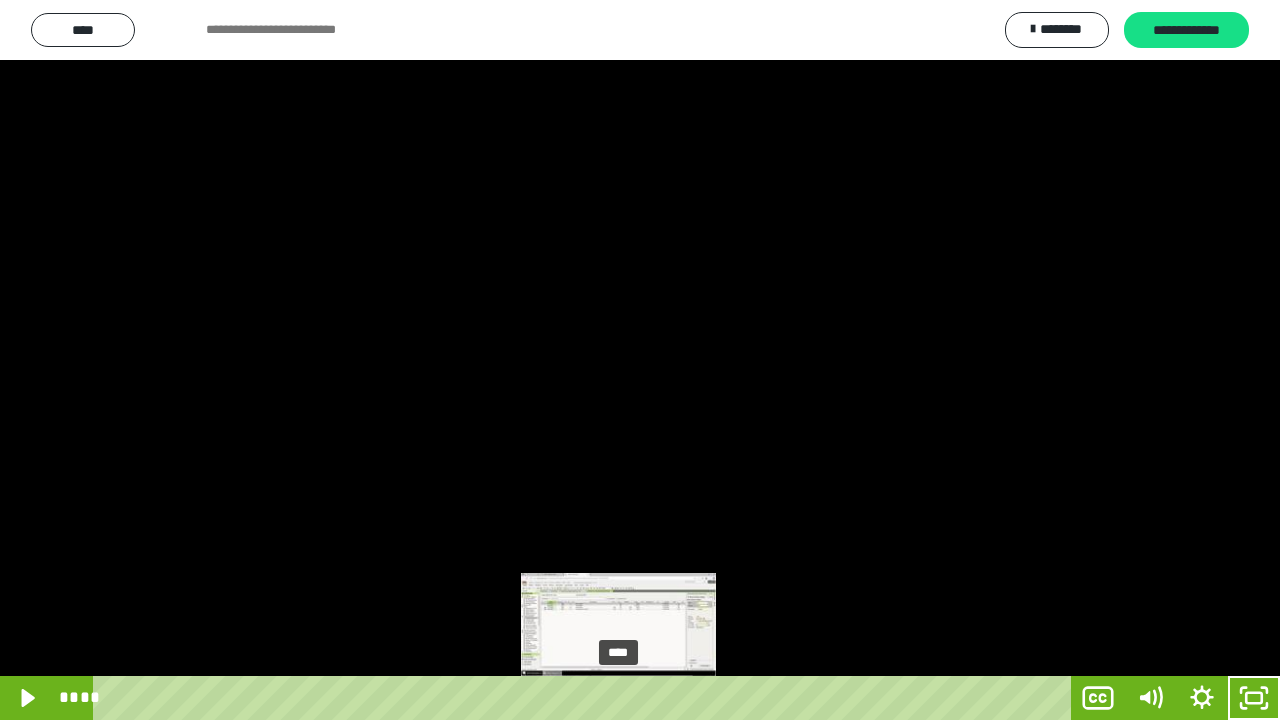 click on "****" at bounding box center (586, 698) 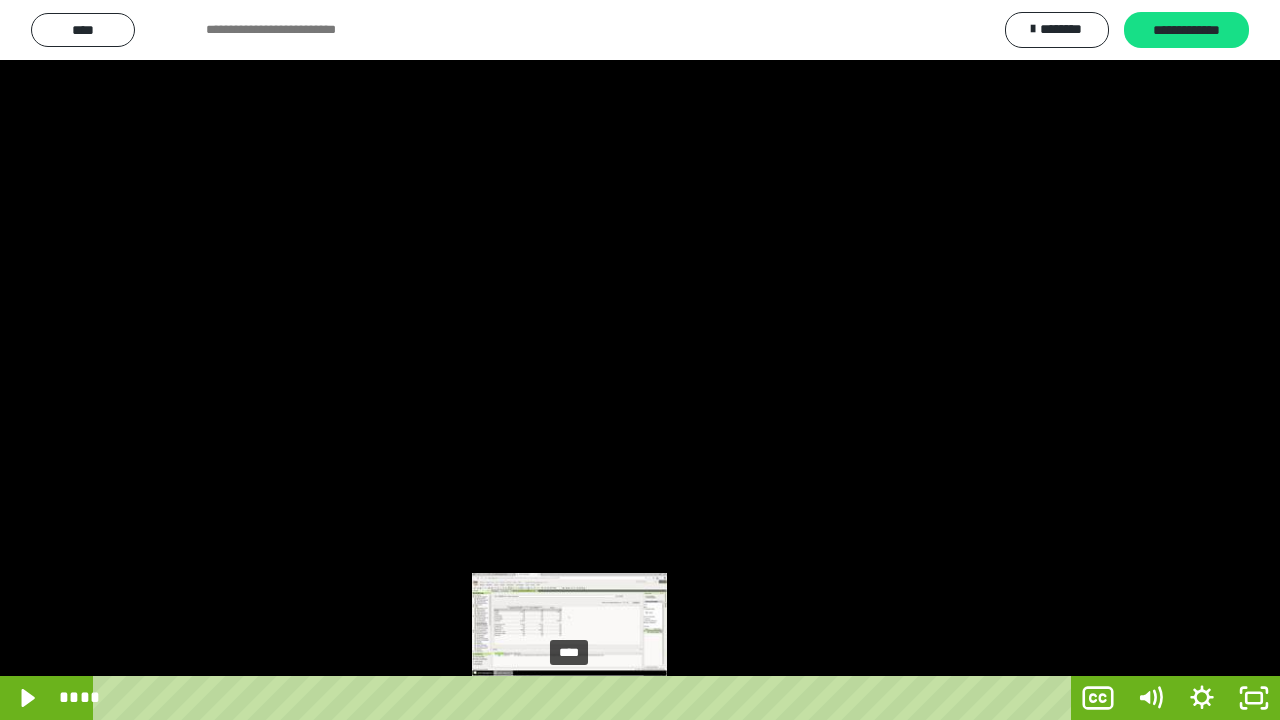 click on "****" at bounding box center (586, 698) 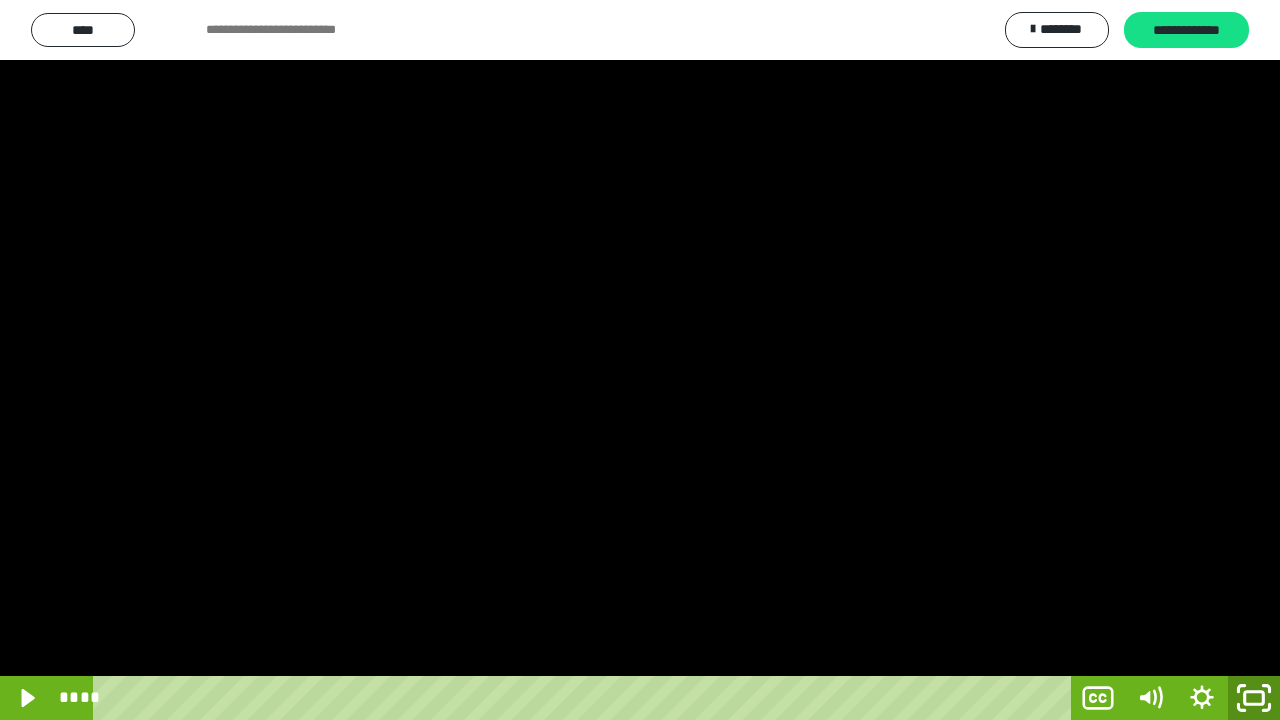 click 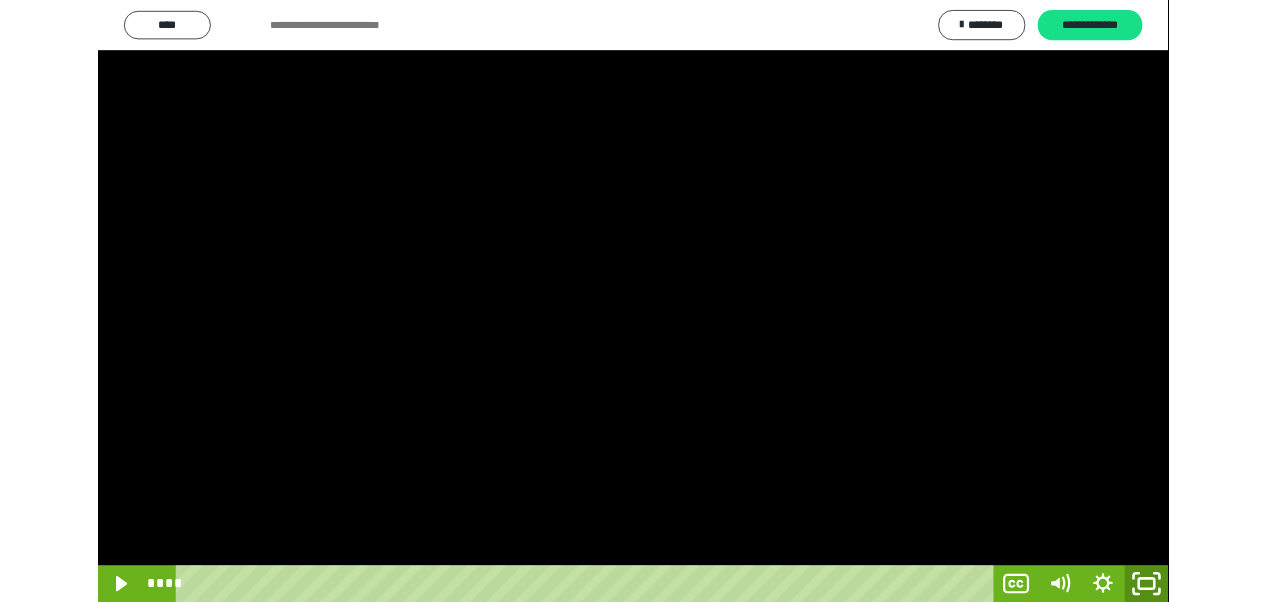 scroll, scrollTop: 3928, scrollLeft: 0, axis: vertical 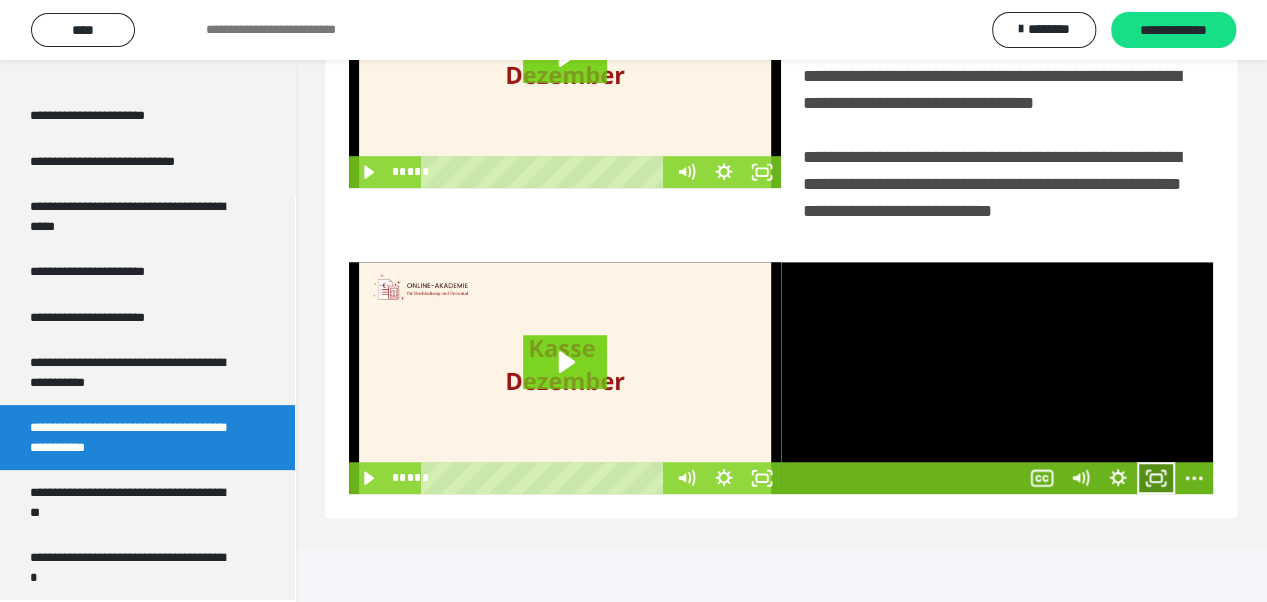 click 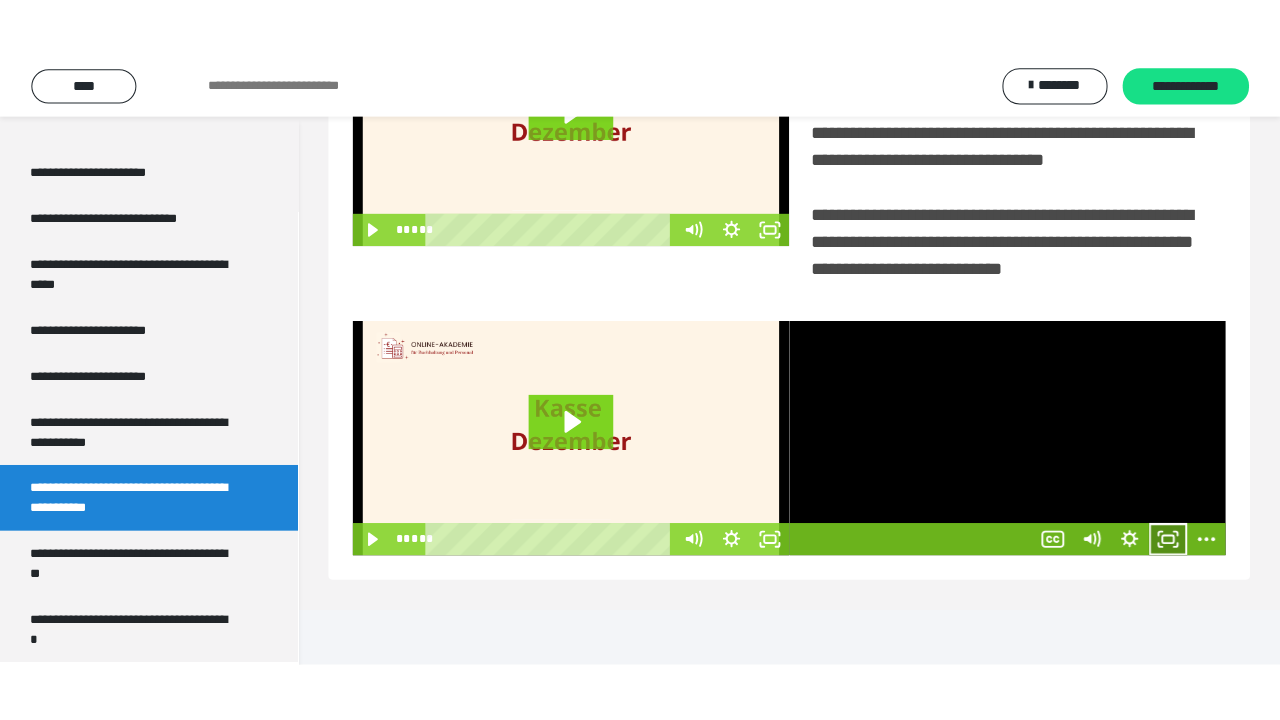 scroll, scrollTop: 382, scrollLeft: 0, axis: vertical 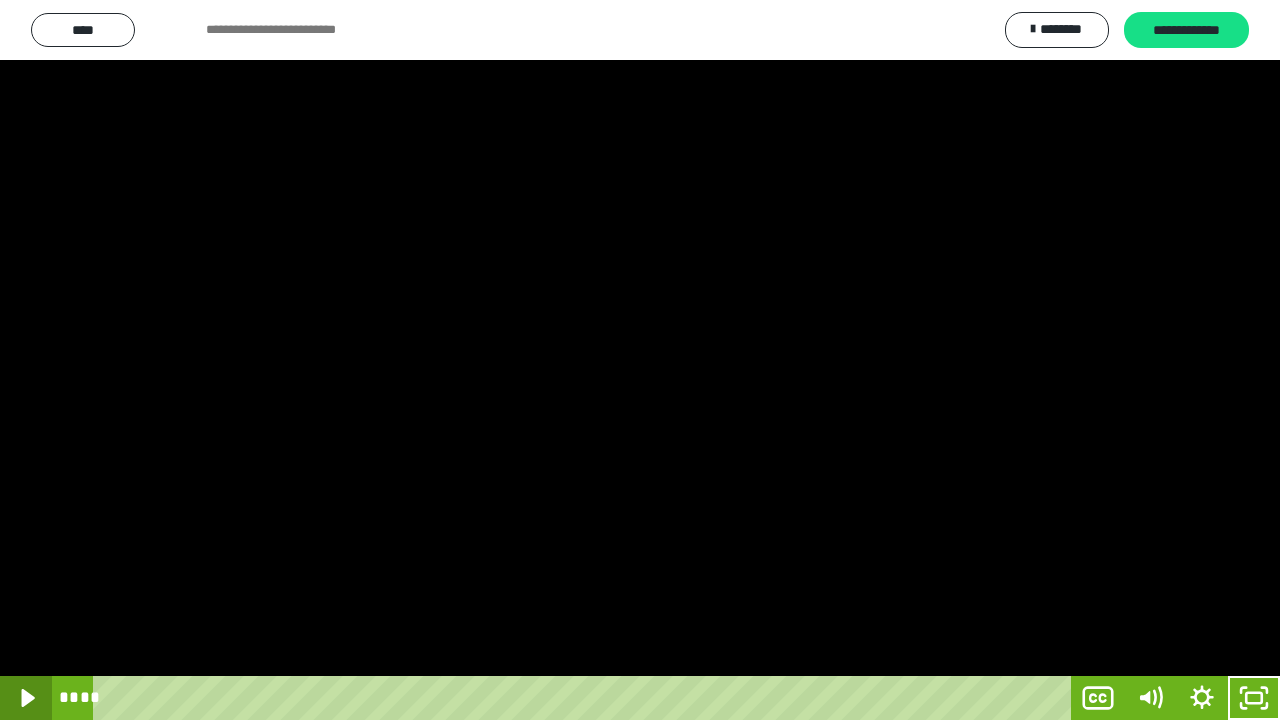 click 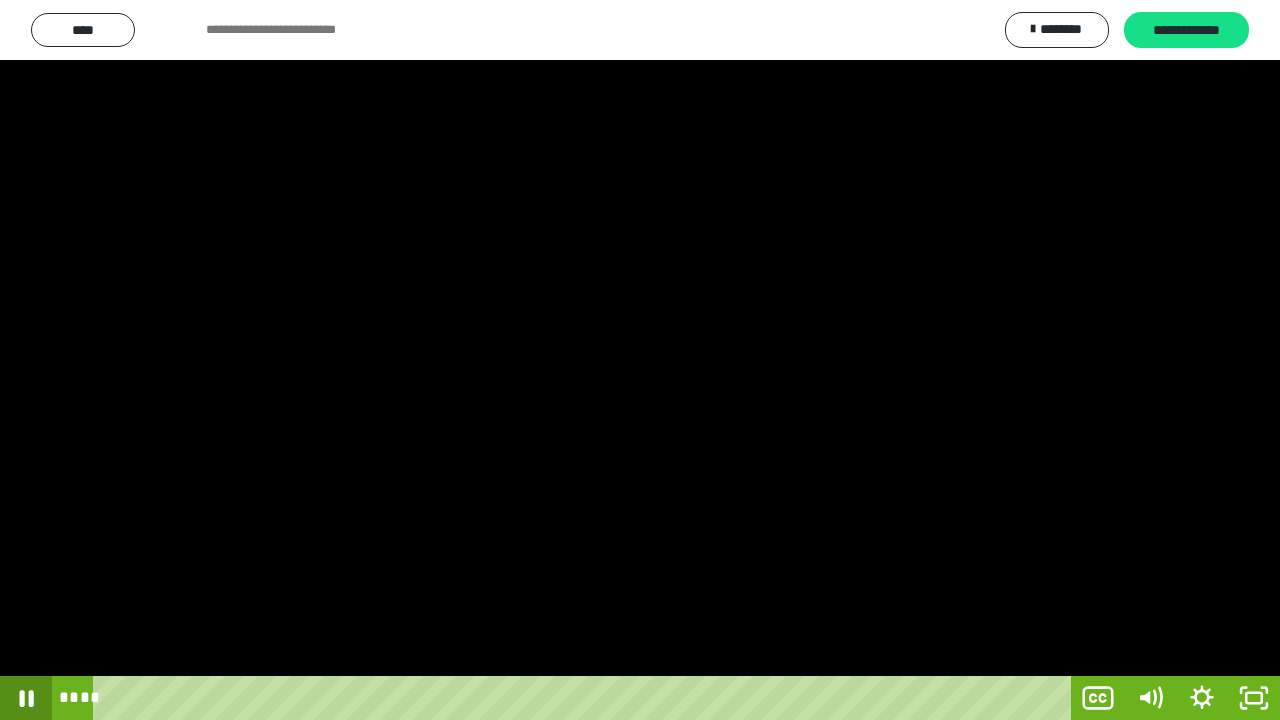 click 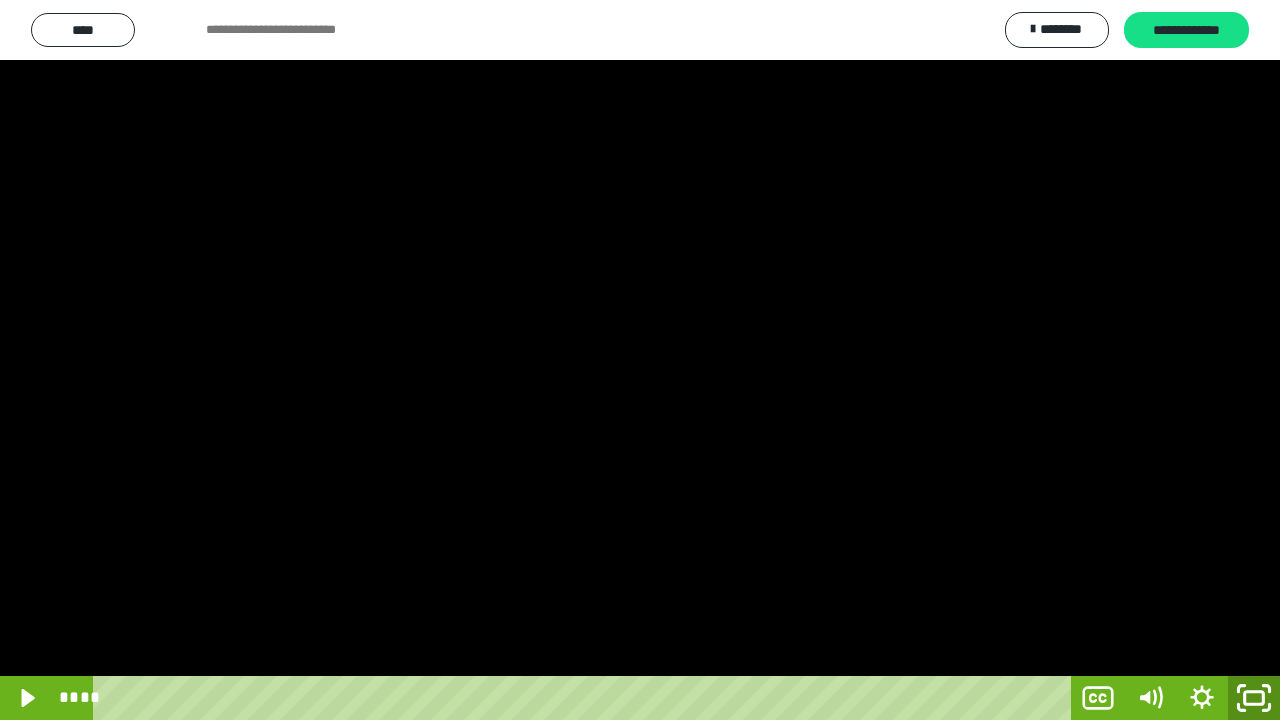 click 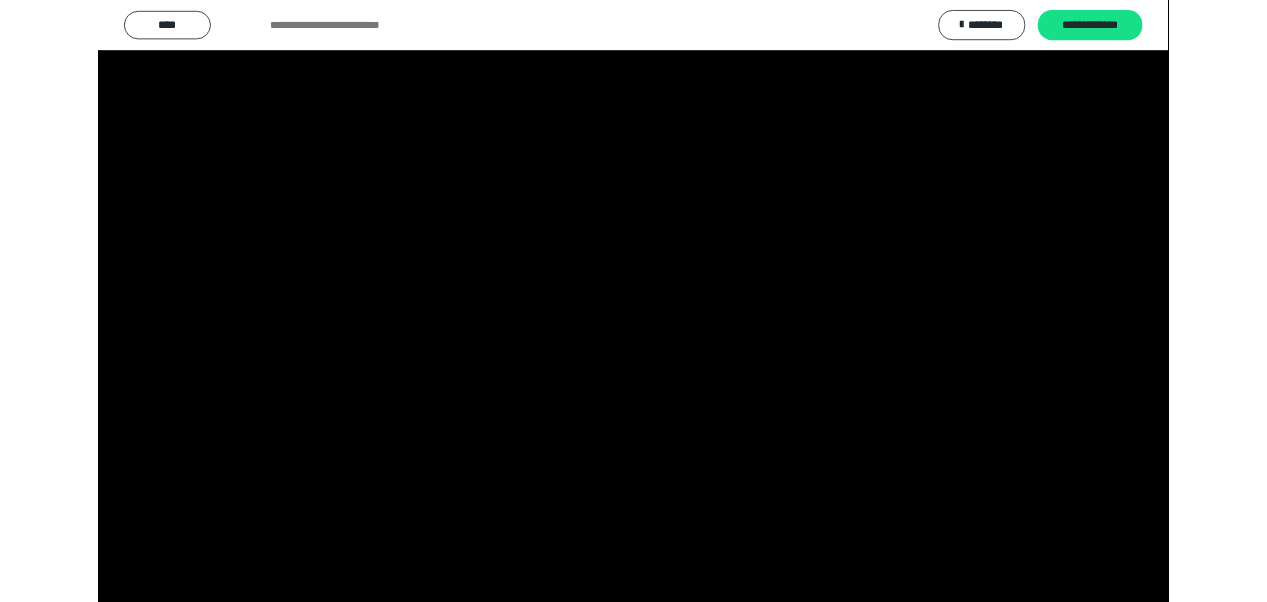scroll, scrollTop: 3928, scrollLeft: 0, axis: vertical 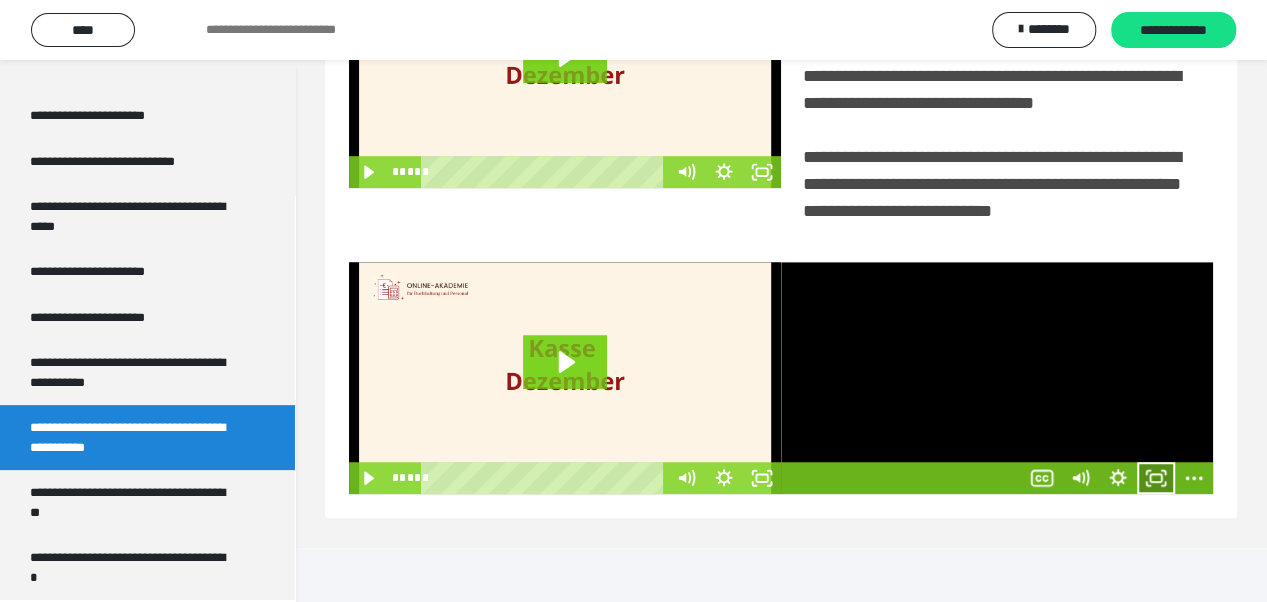 click 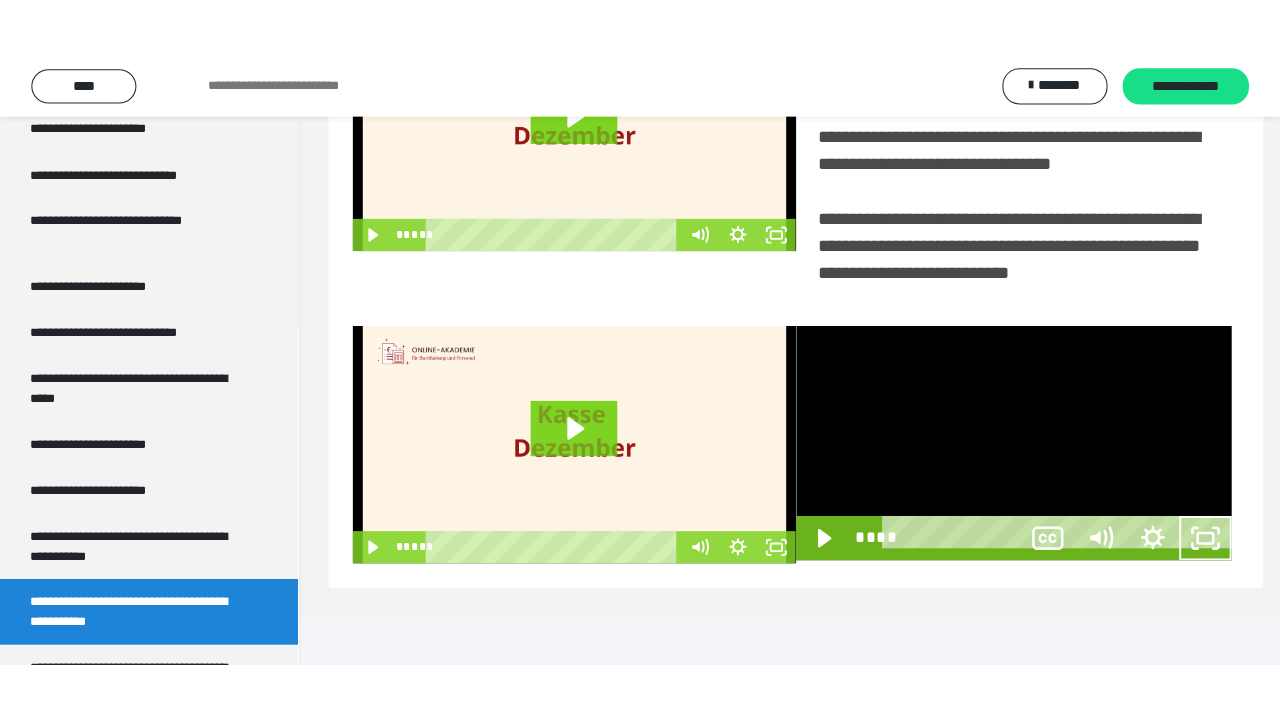 scroll, scrollTop: 382, scrollLeft: 0, axis: vertical 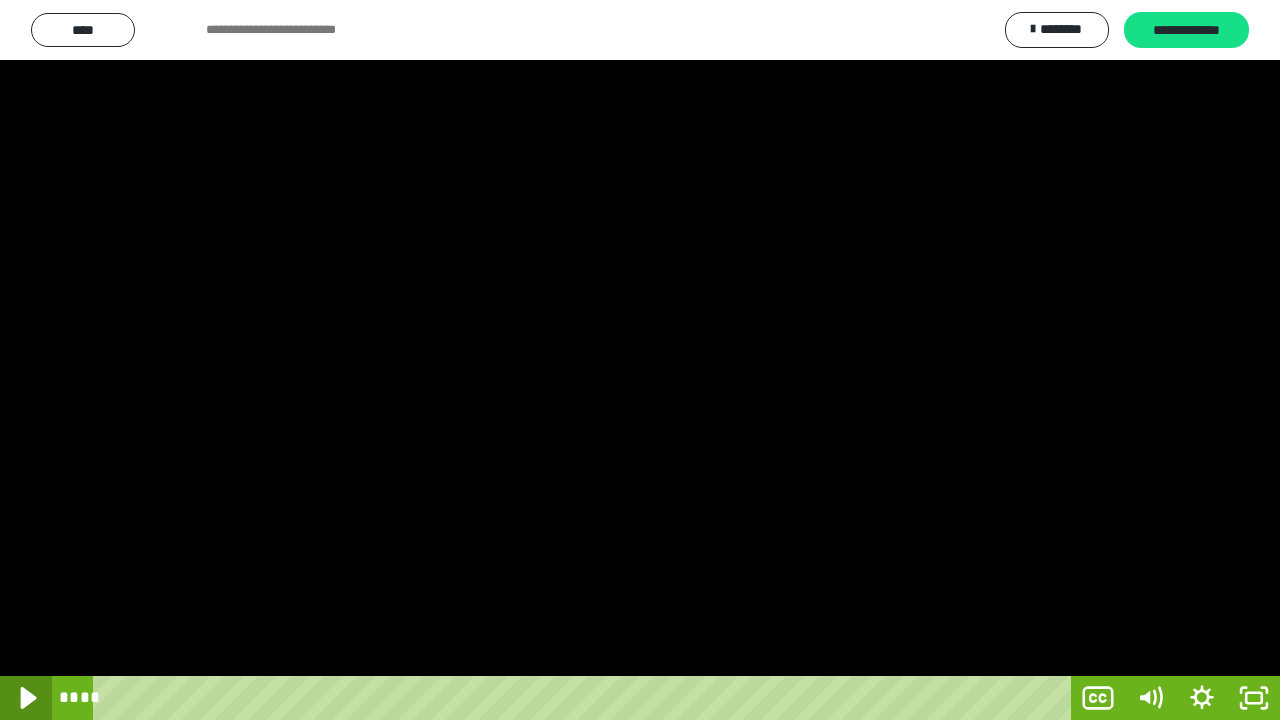 click 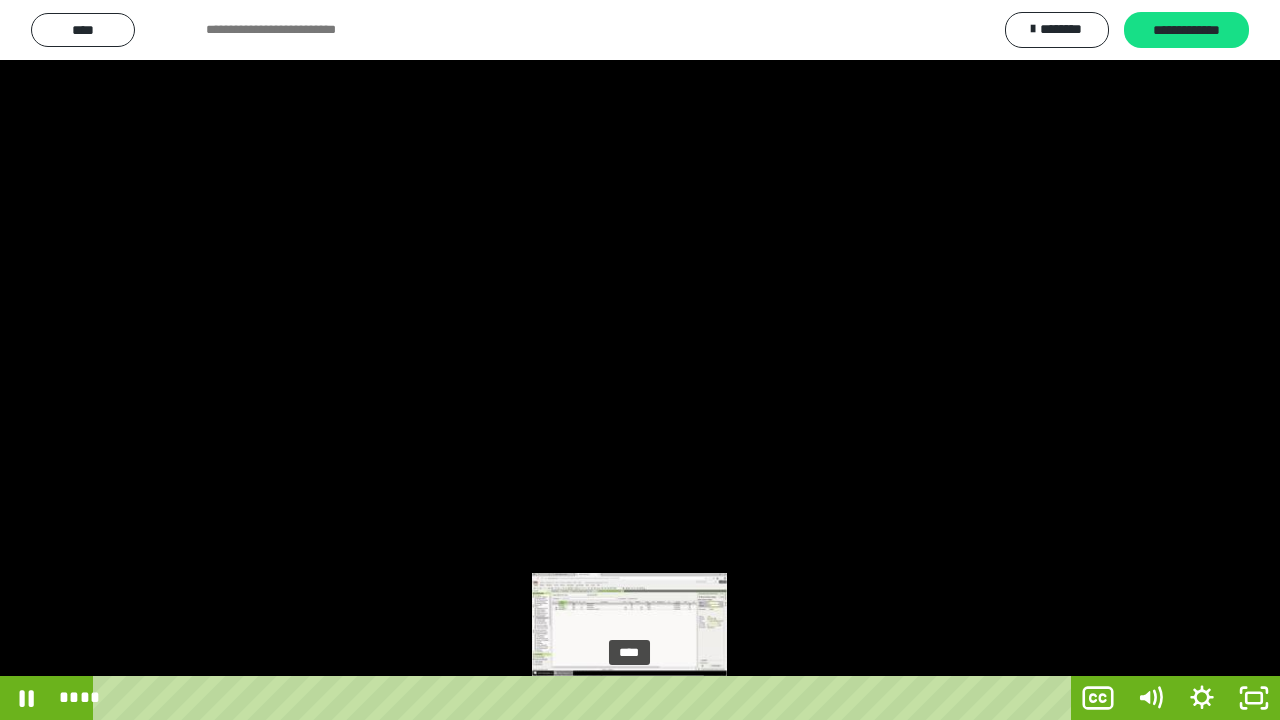 click on "****" at bounding box center (586, 698) 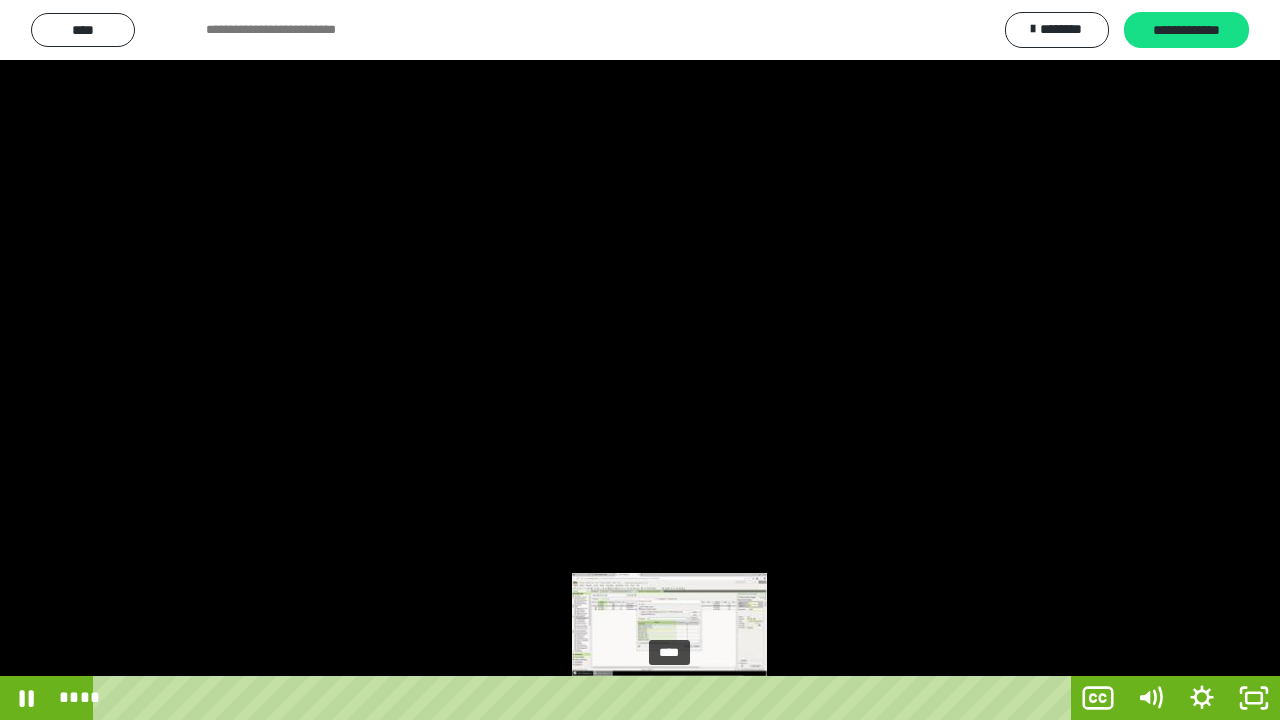 click on "****" at bounding box center (586, 698) 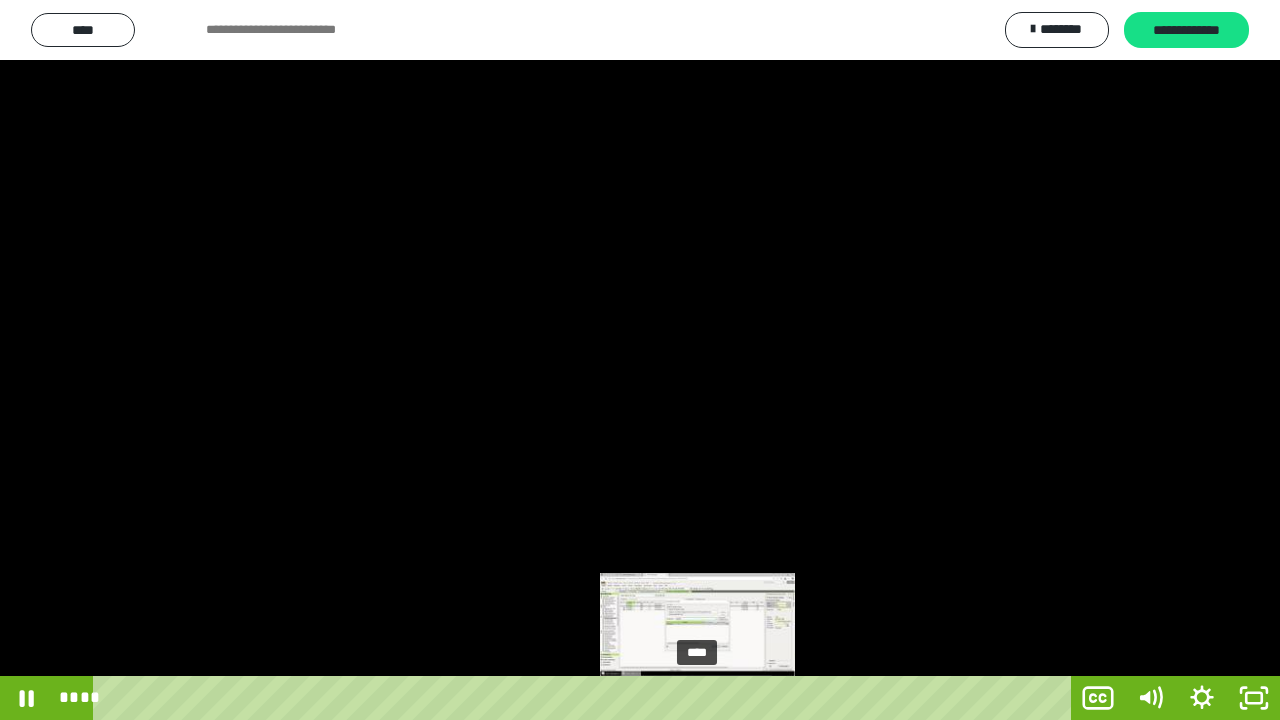 click on "****" at bounding box center (586, 698) 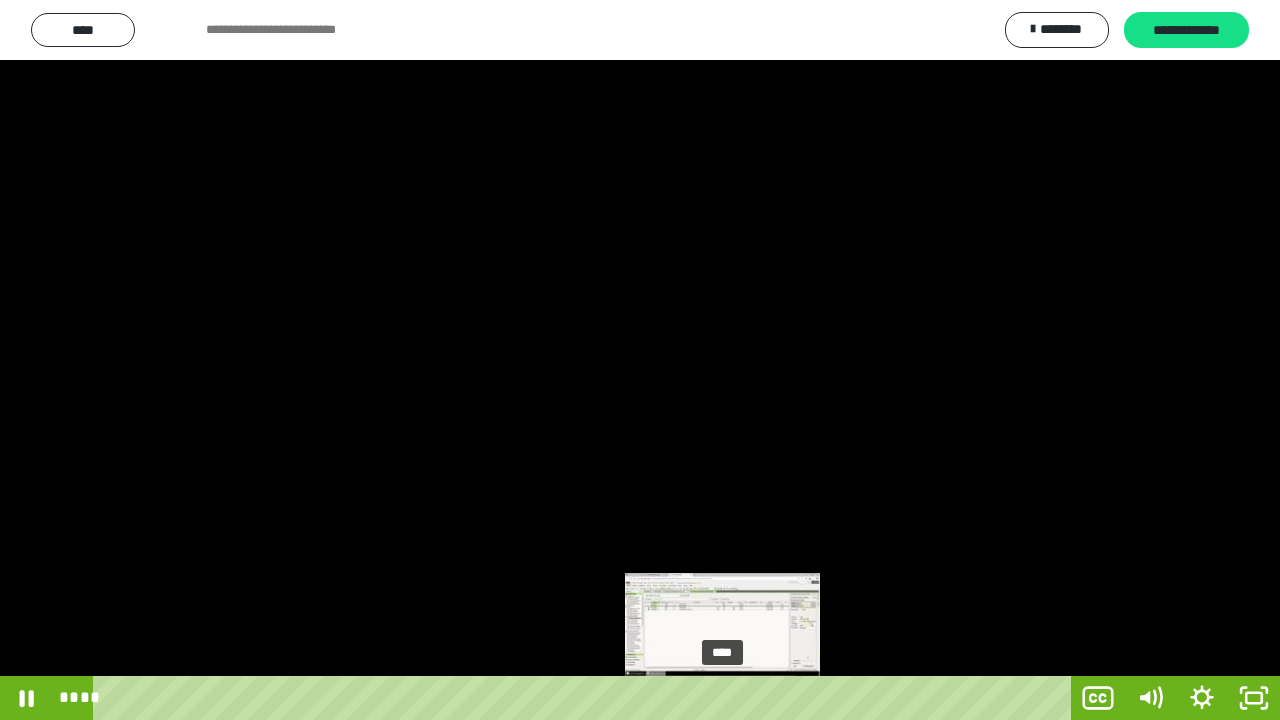 click on "****" at bounding box center [586, 698] 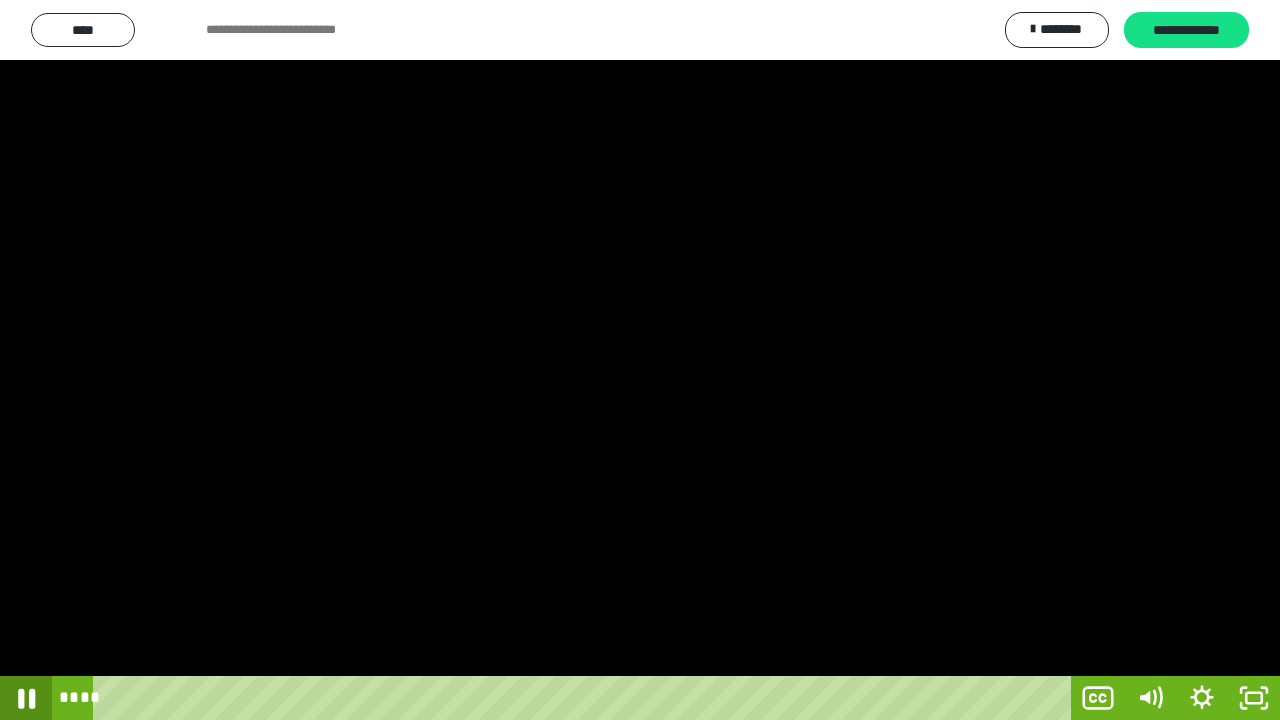 click 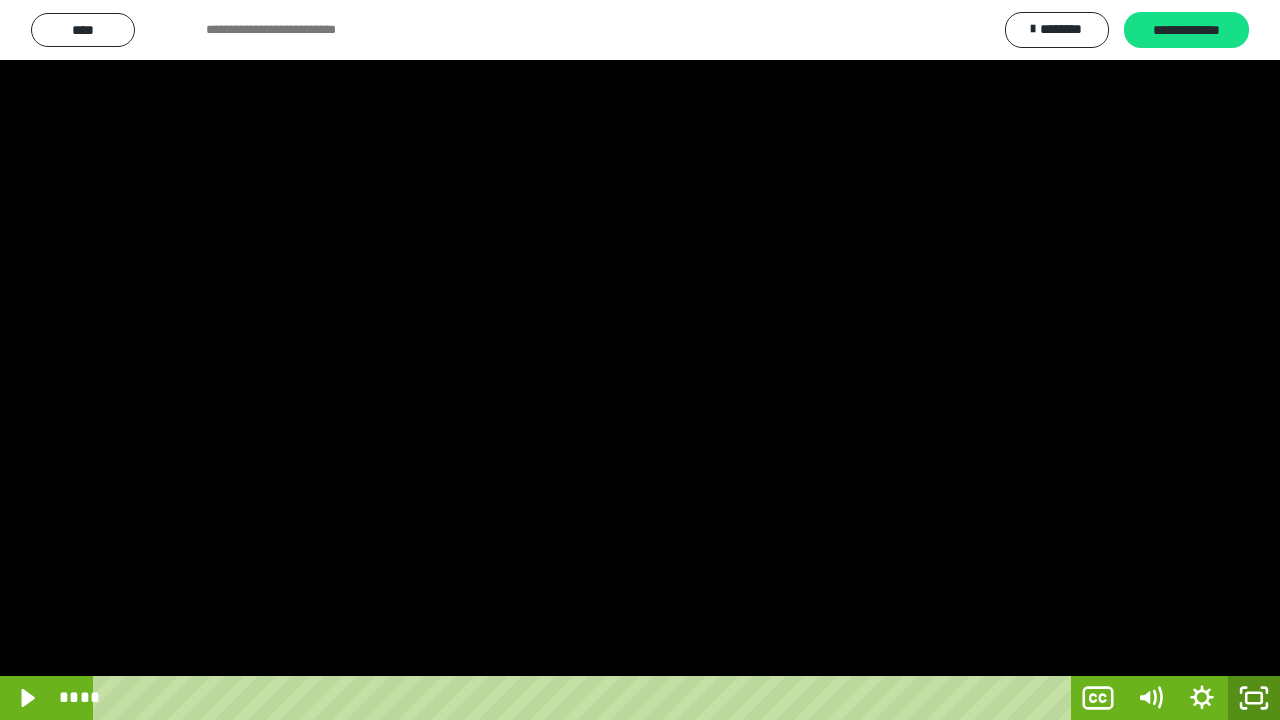 click 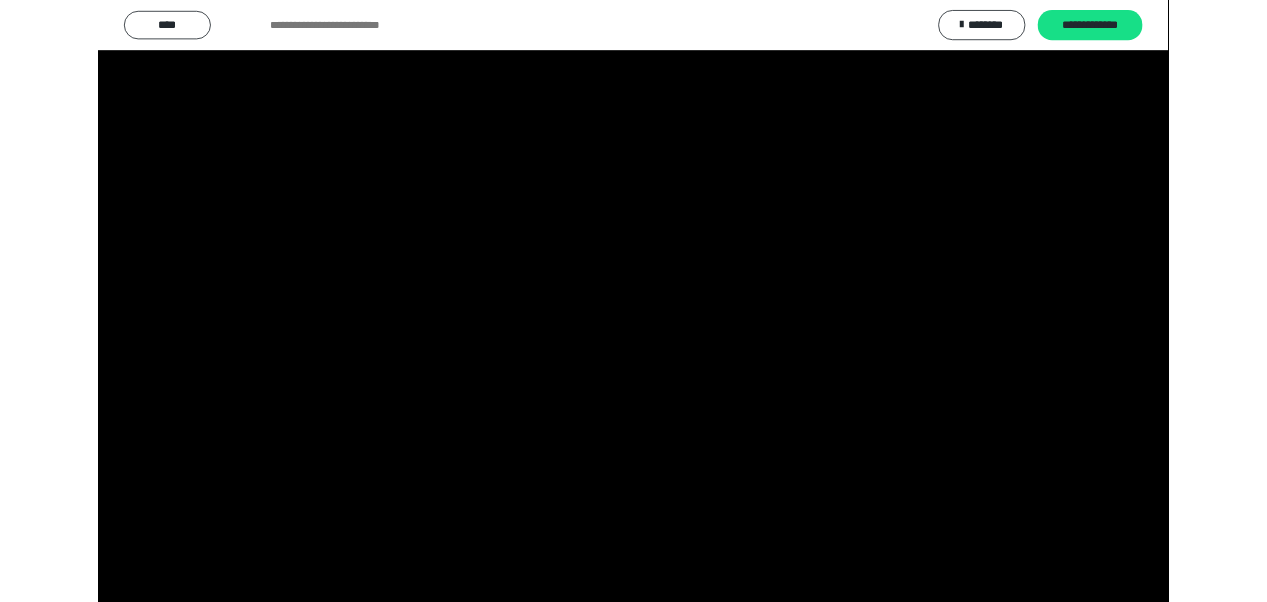 scroll, scrollTop: 3928, scrollLeft: 0, axis: vertical 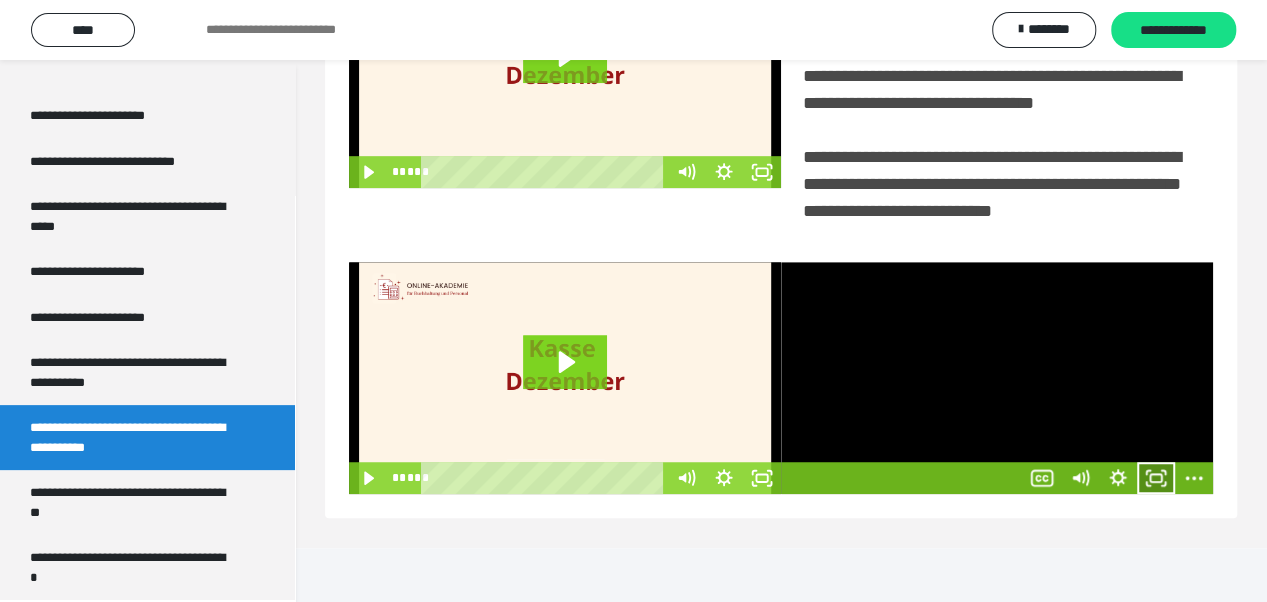 click 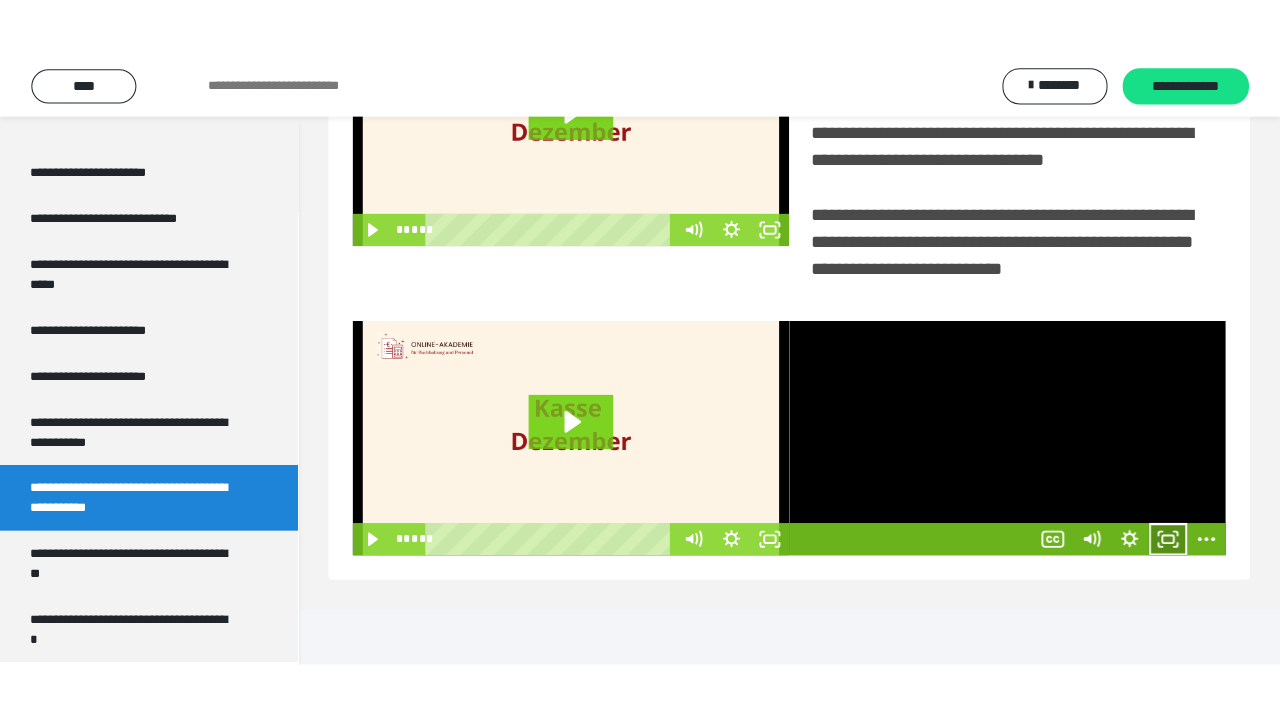 scroll, scrollTop: 382, scrollLeft: 0, axis: vertical 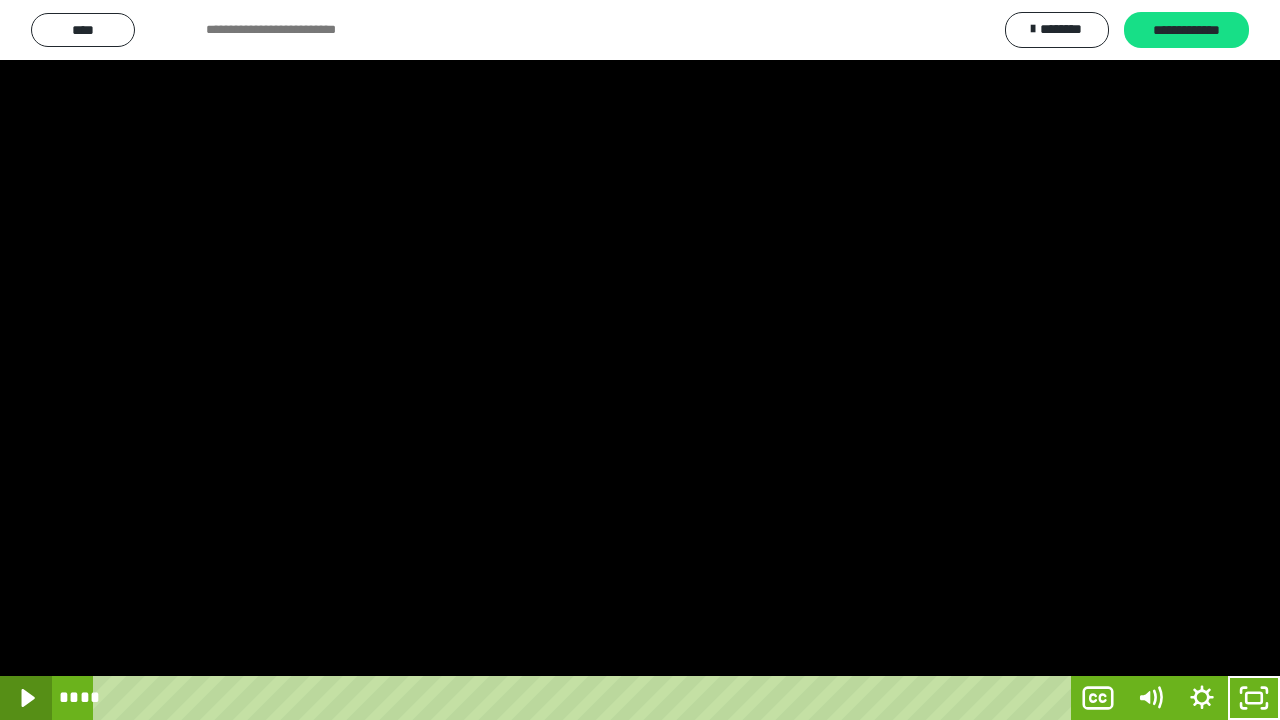 click 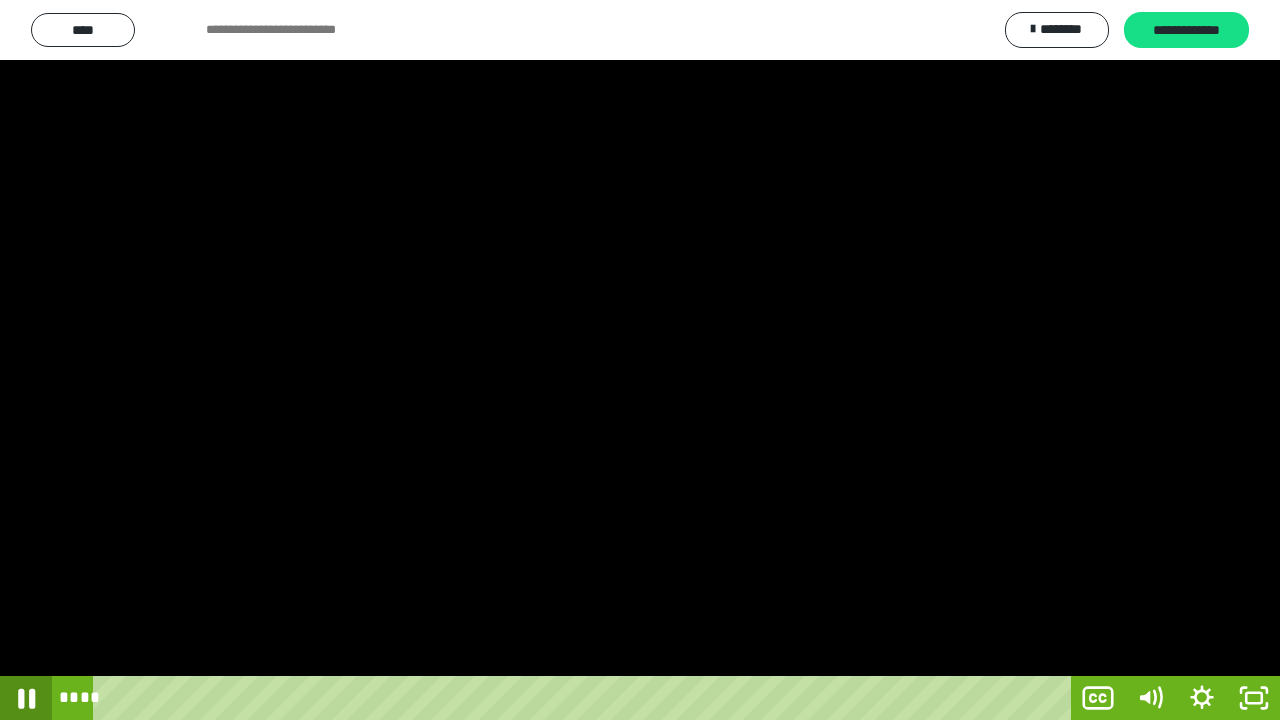 click 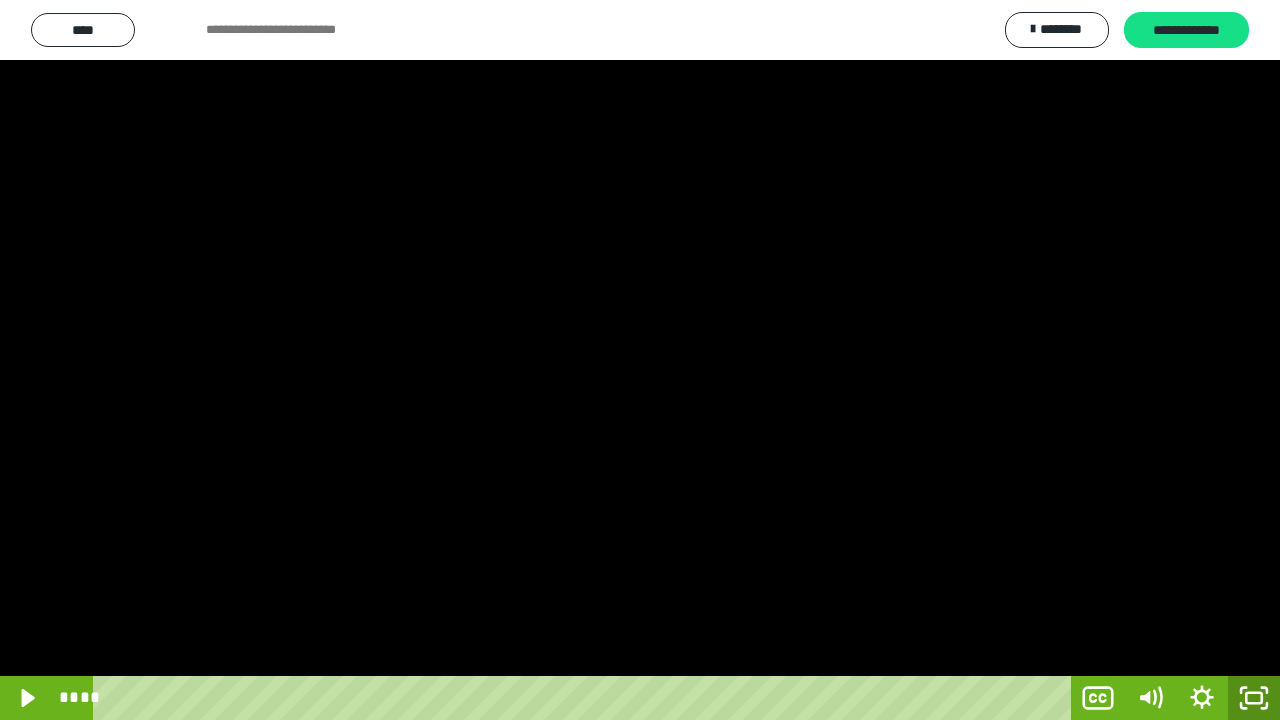 click 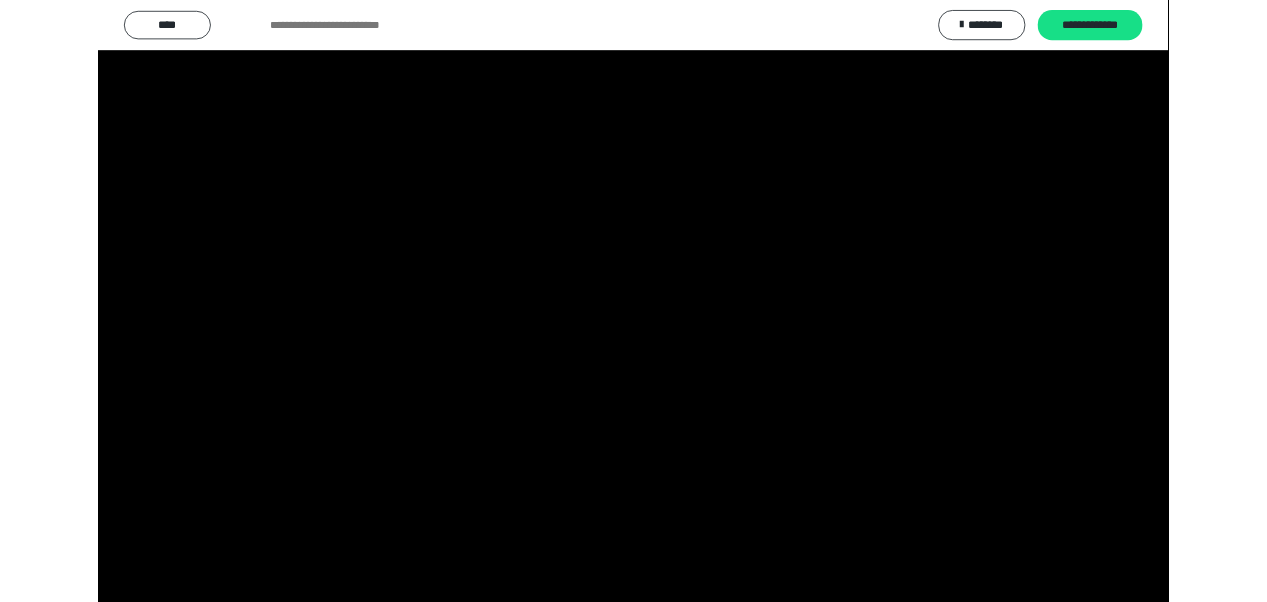 scroll, scrollTop: 3928, scrollLeft: 0, axis: vertical 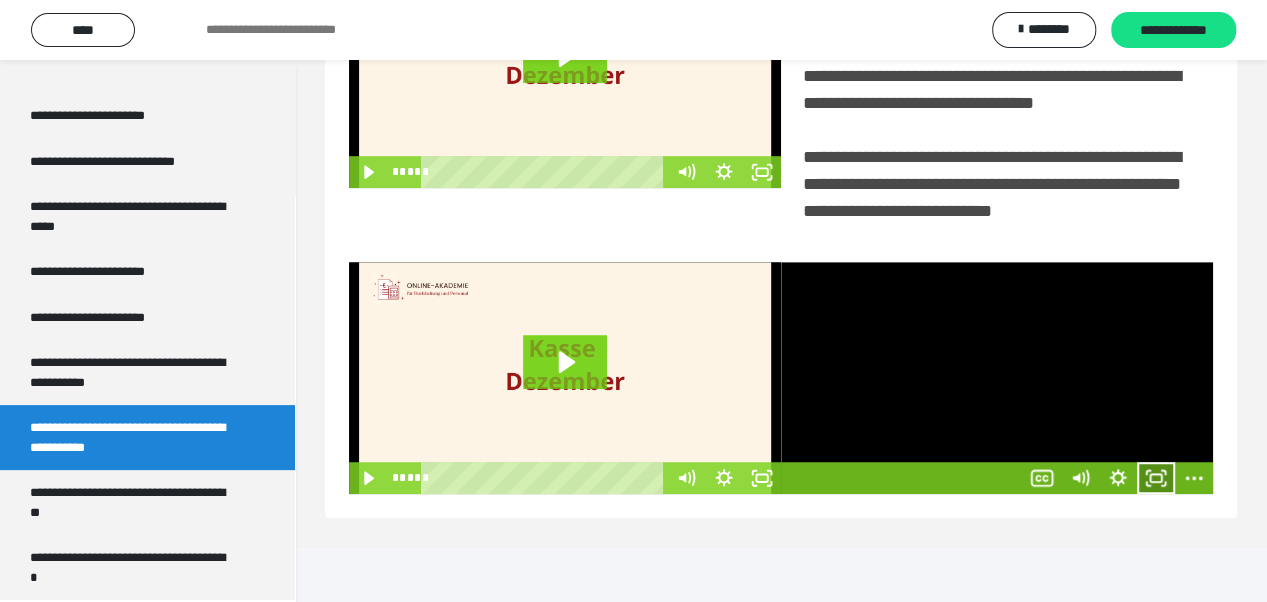 click 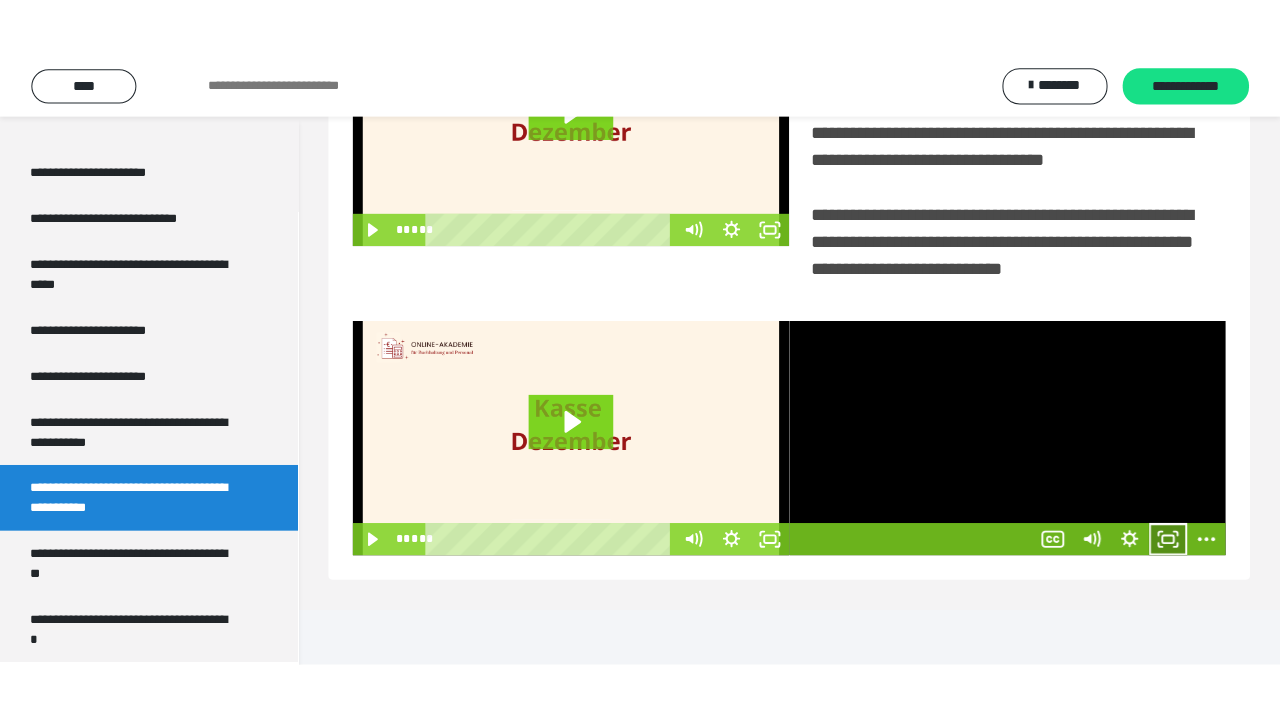 scroll, scrollTop: 382, scrollLeft: 0, axis: vertical 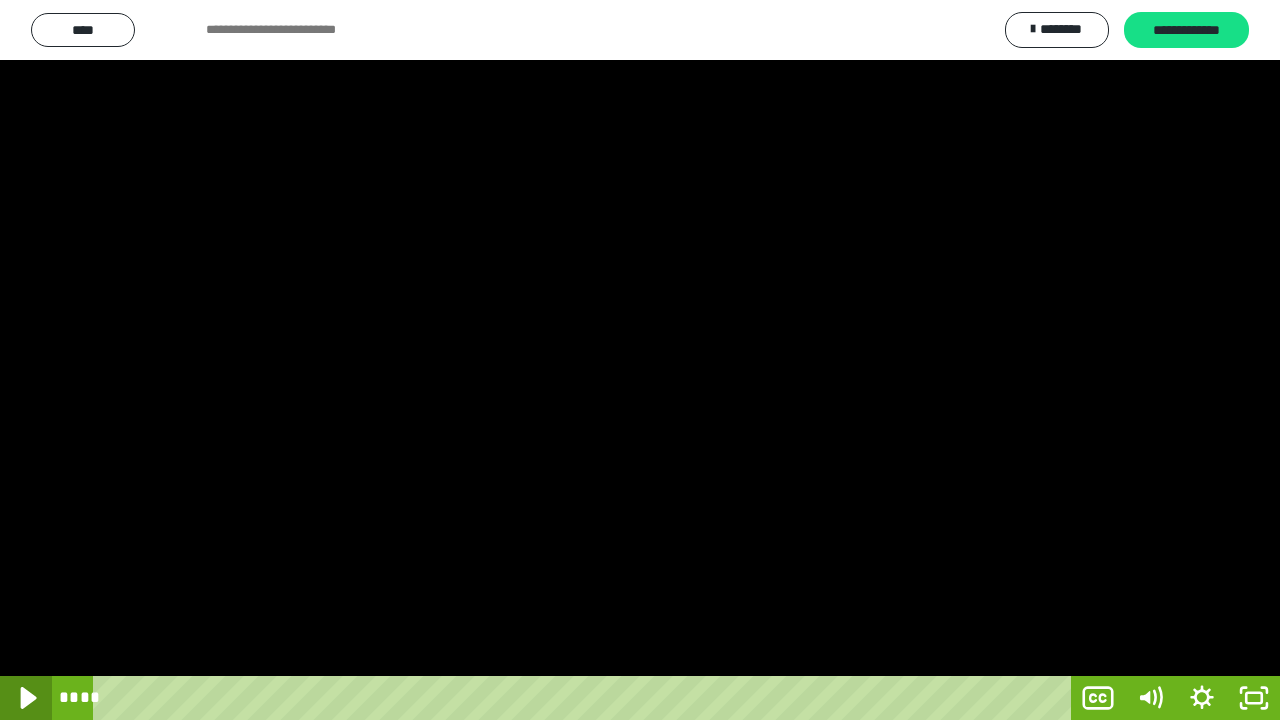 click 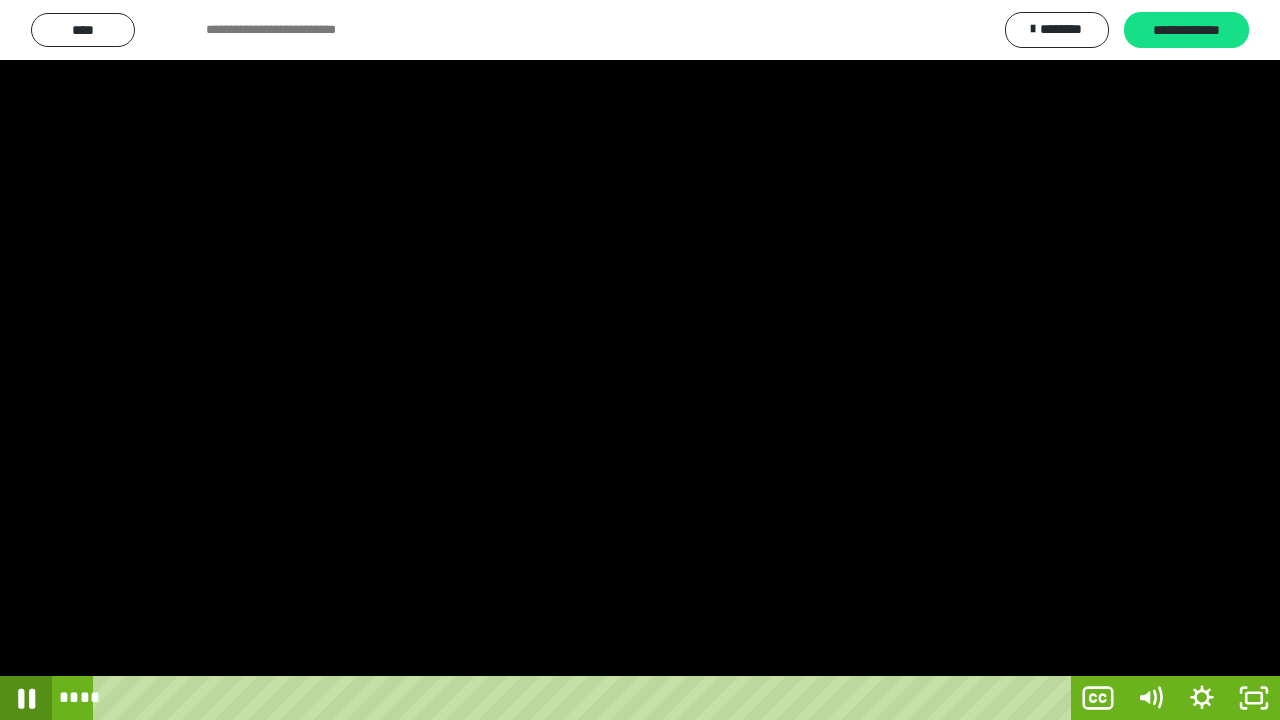 click 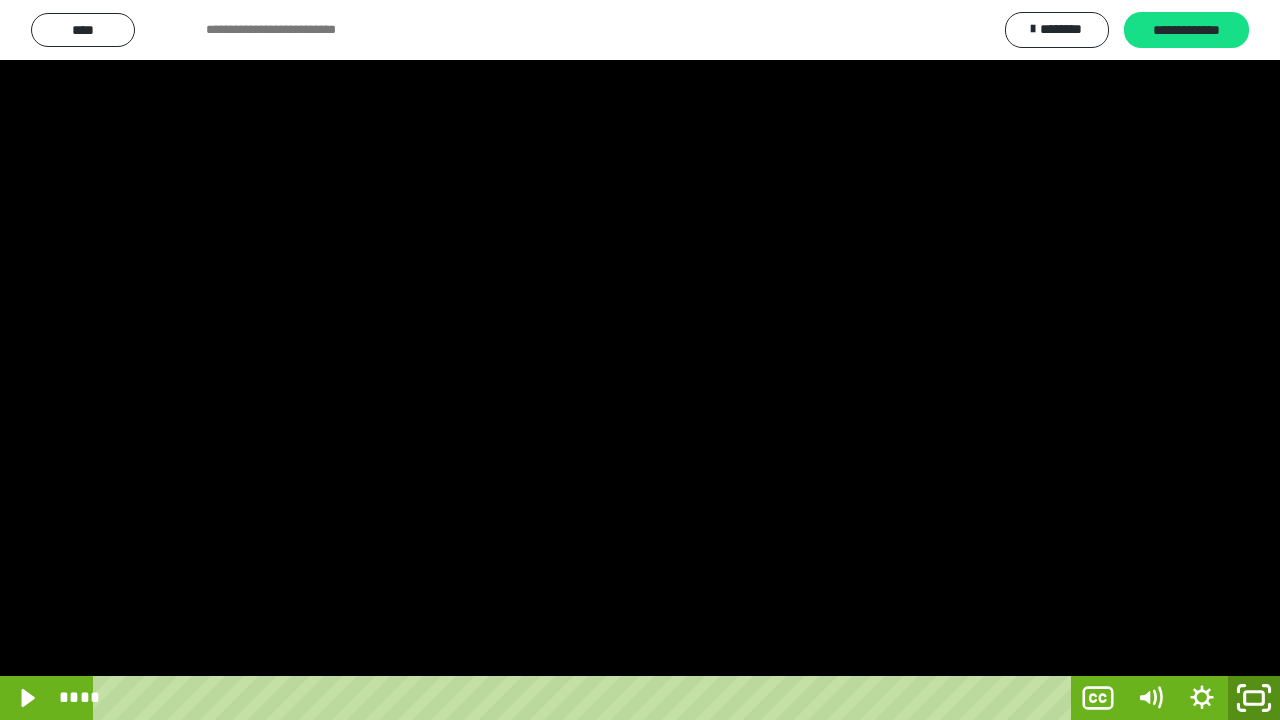 click 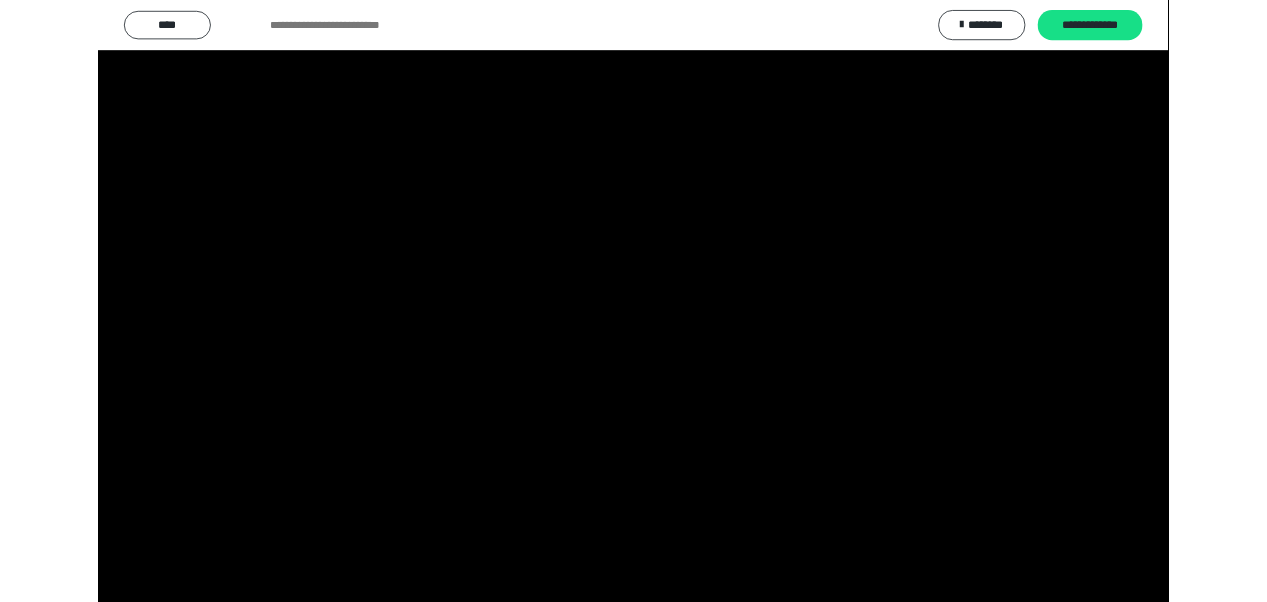 scroll, scrollTop: 3928, scrollLeft: 0, axis: vertical 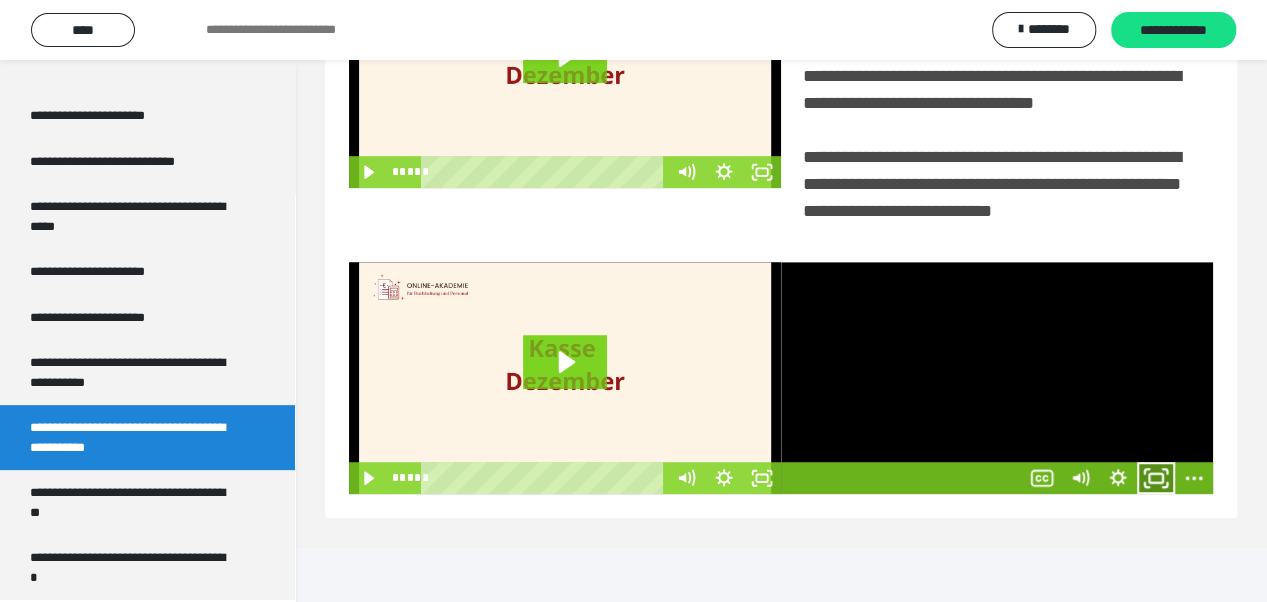 click 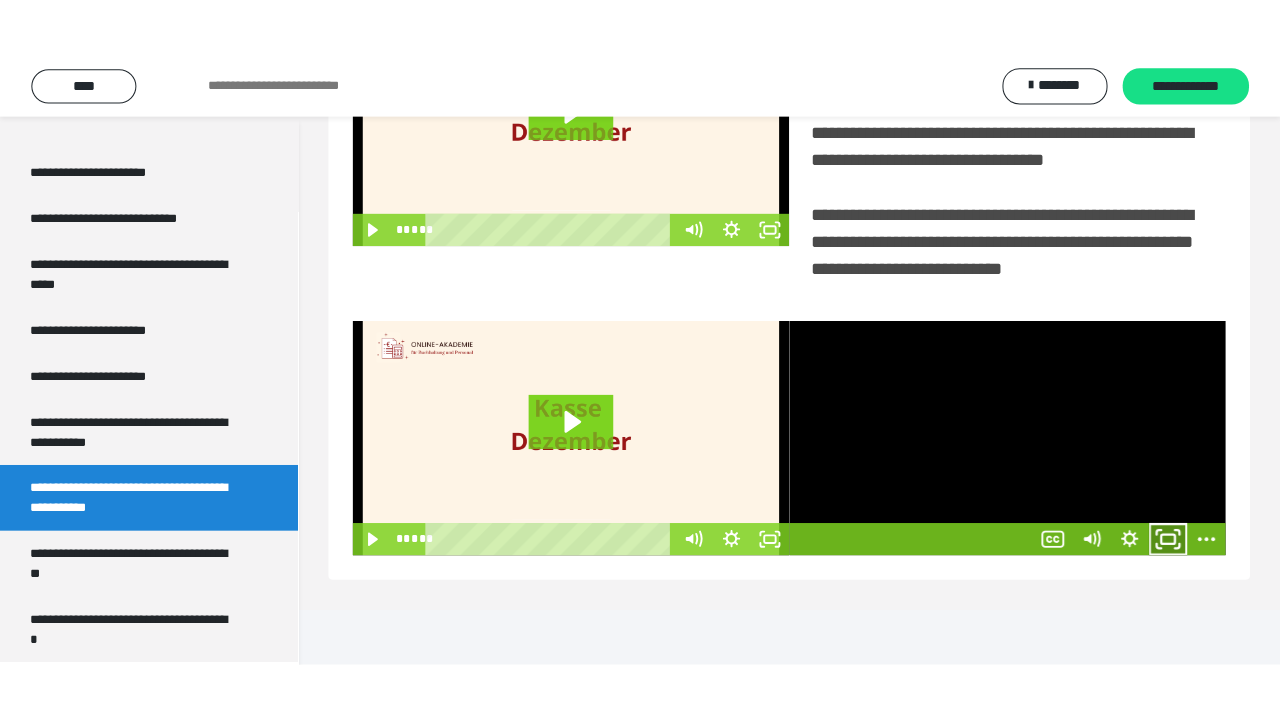 scroll, scrollTop: 382, scrollLeft: 0, axis: vertical 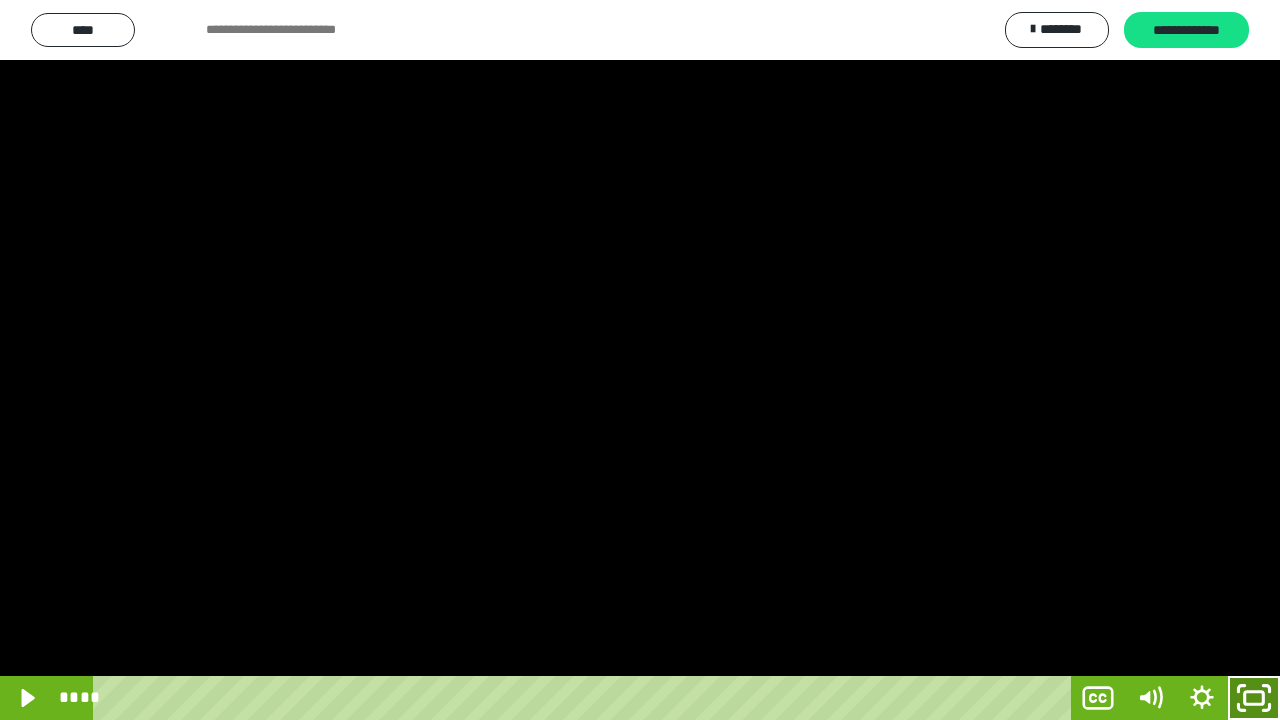 drag, startPoint x: 1257, startPoint y: 704, endPoint x: 1252, endPoint y: 575, distance: 129.09686 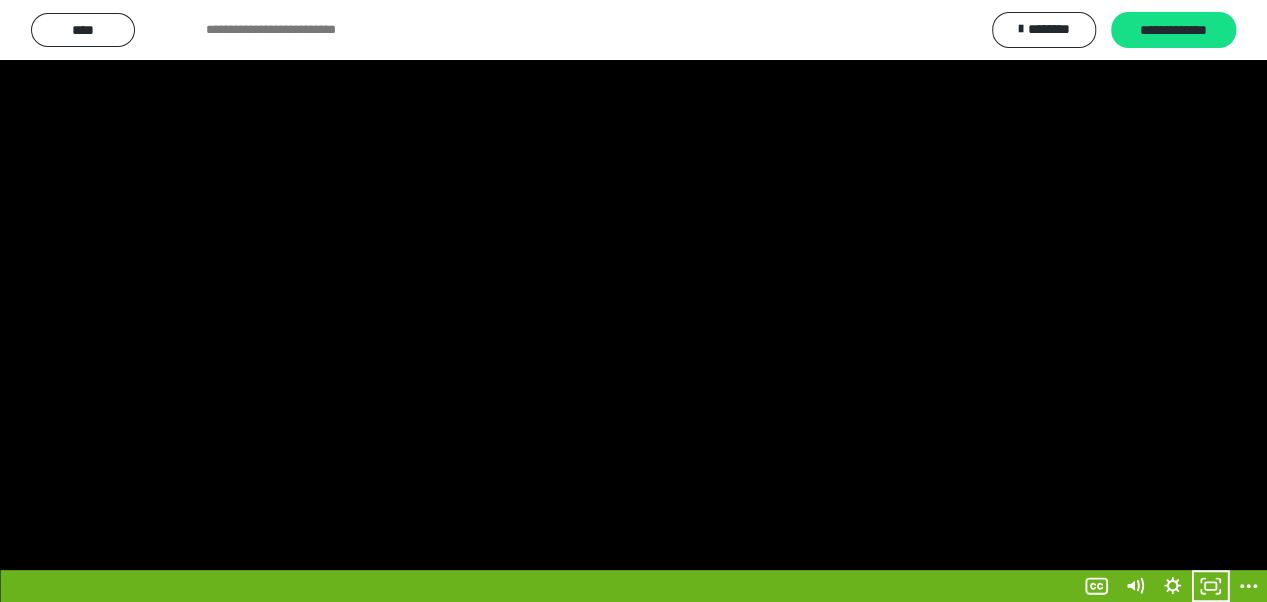 scroll, scrollTop: 3928, scrollLeft: 0, axis: vertical 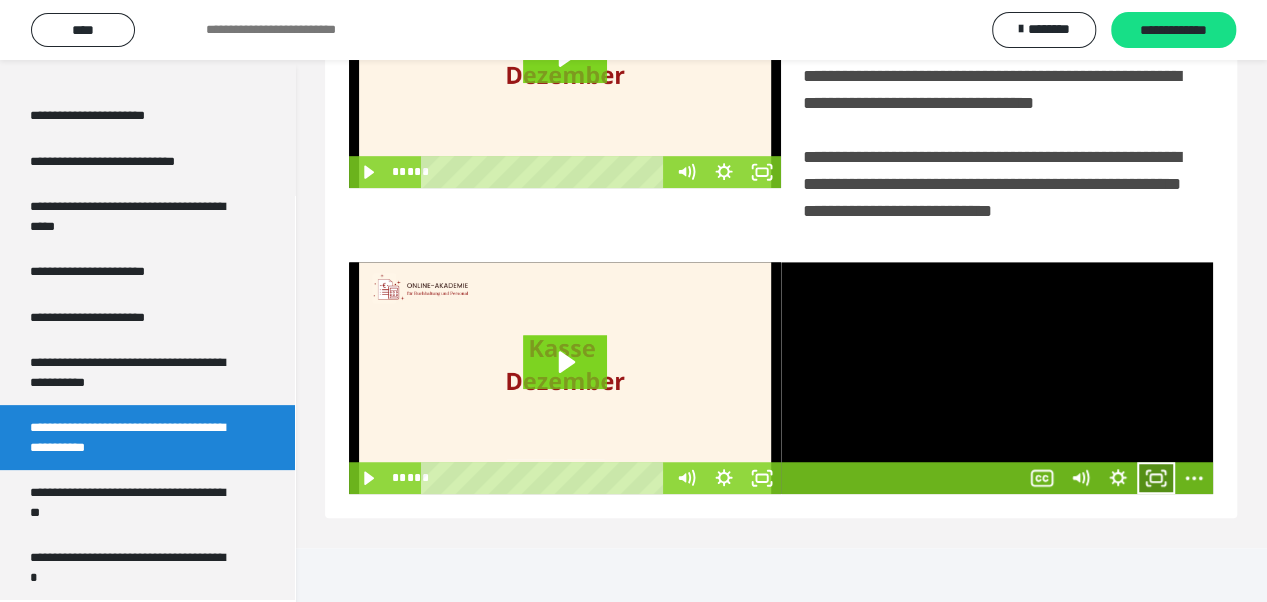 click 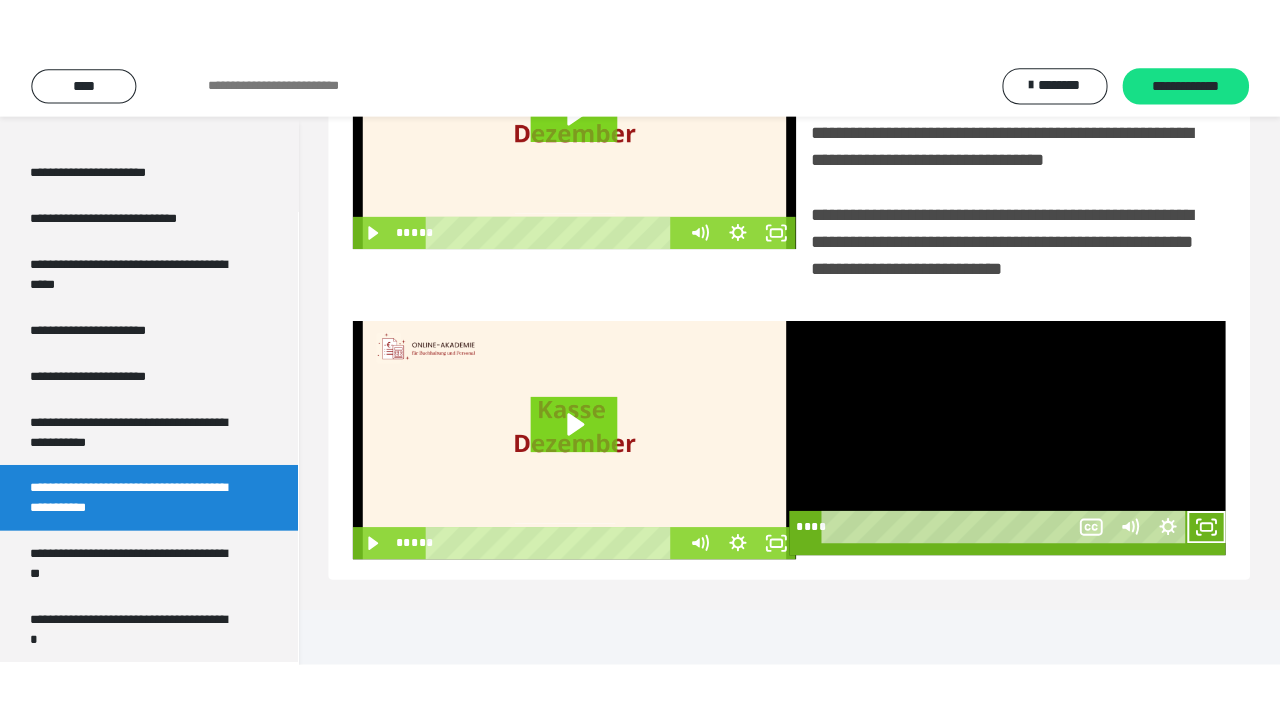 scroll, scrollTop: 382, scrollLeft: 0, axis: vertical 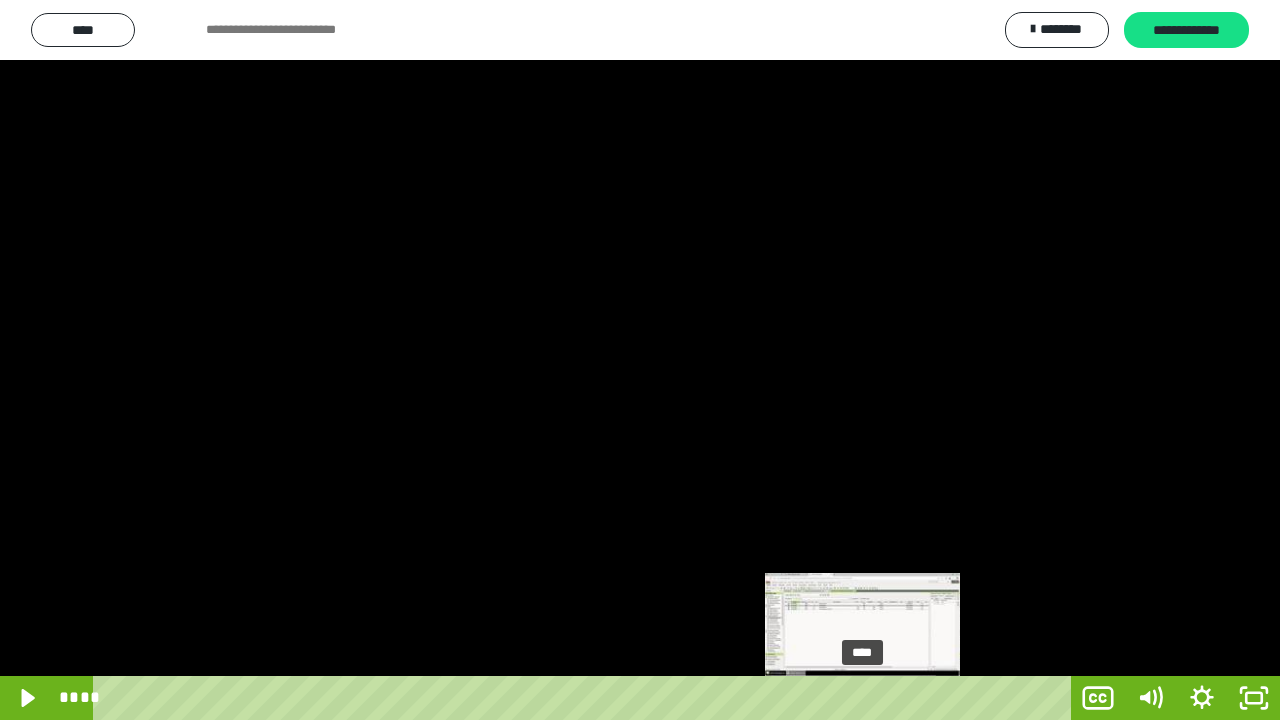 click on "****" at bounding box center (586, 698) 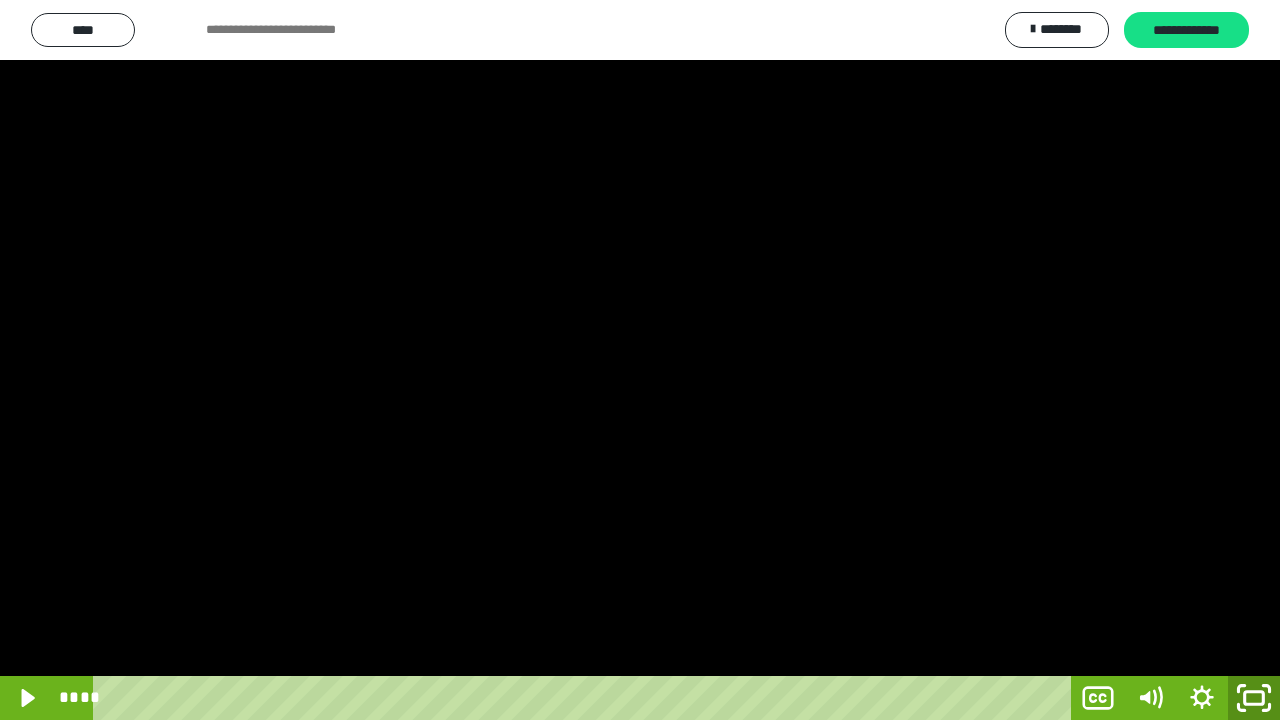 click 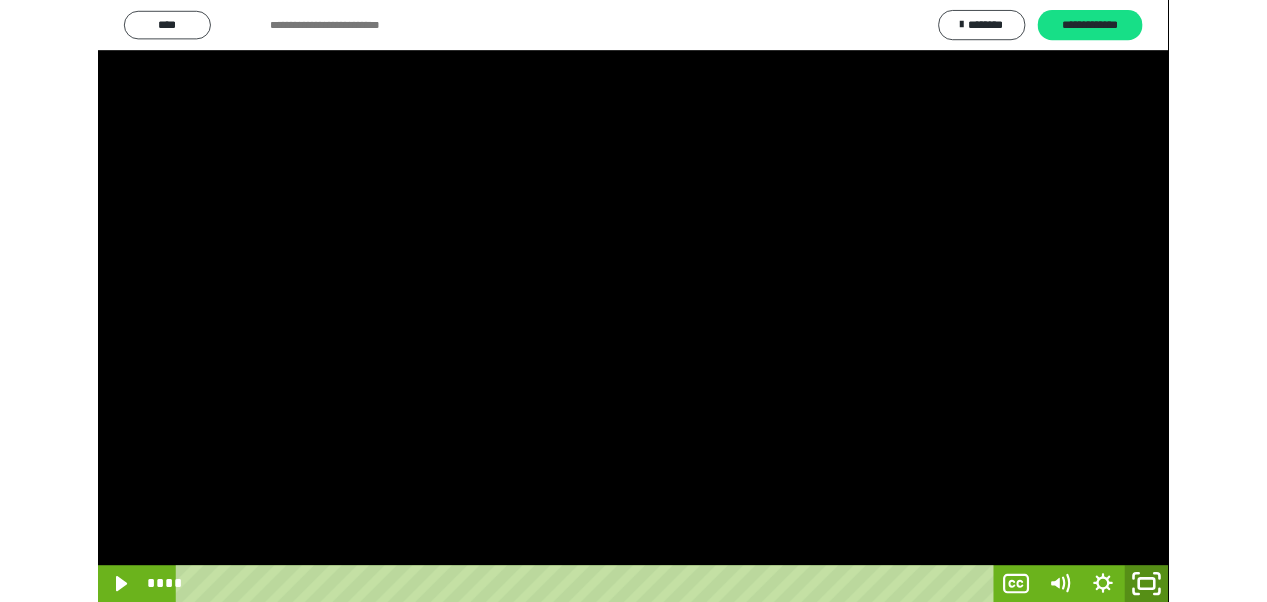 scroll, scrollTop: 3928, scrollLeft: 0, axis: vertical 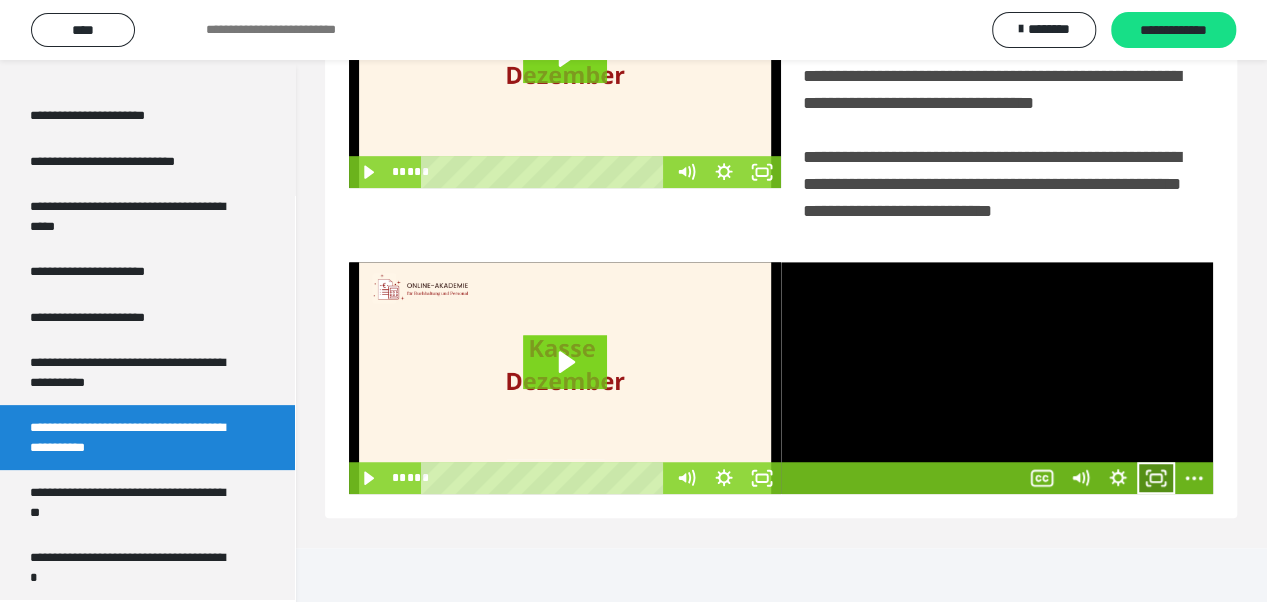 click 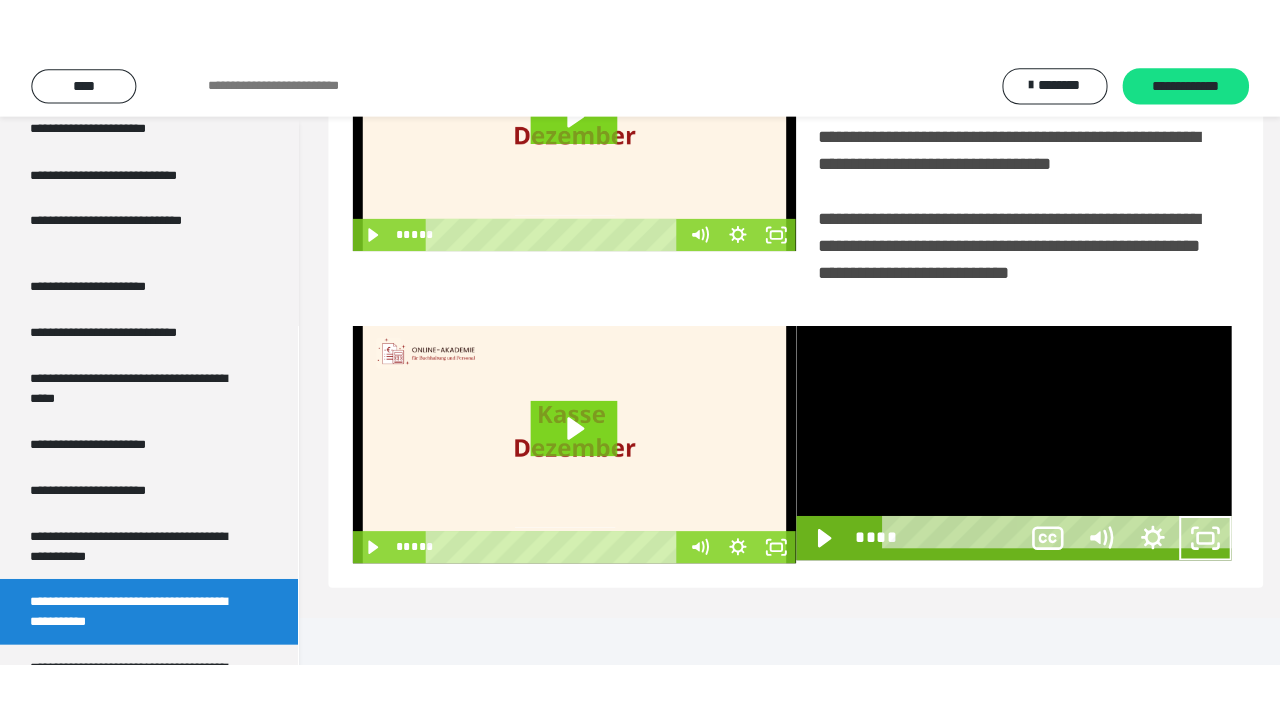 scroll, scrollTop: 382, scrollLeft: 0, axis: vertical 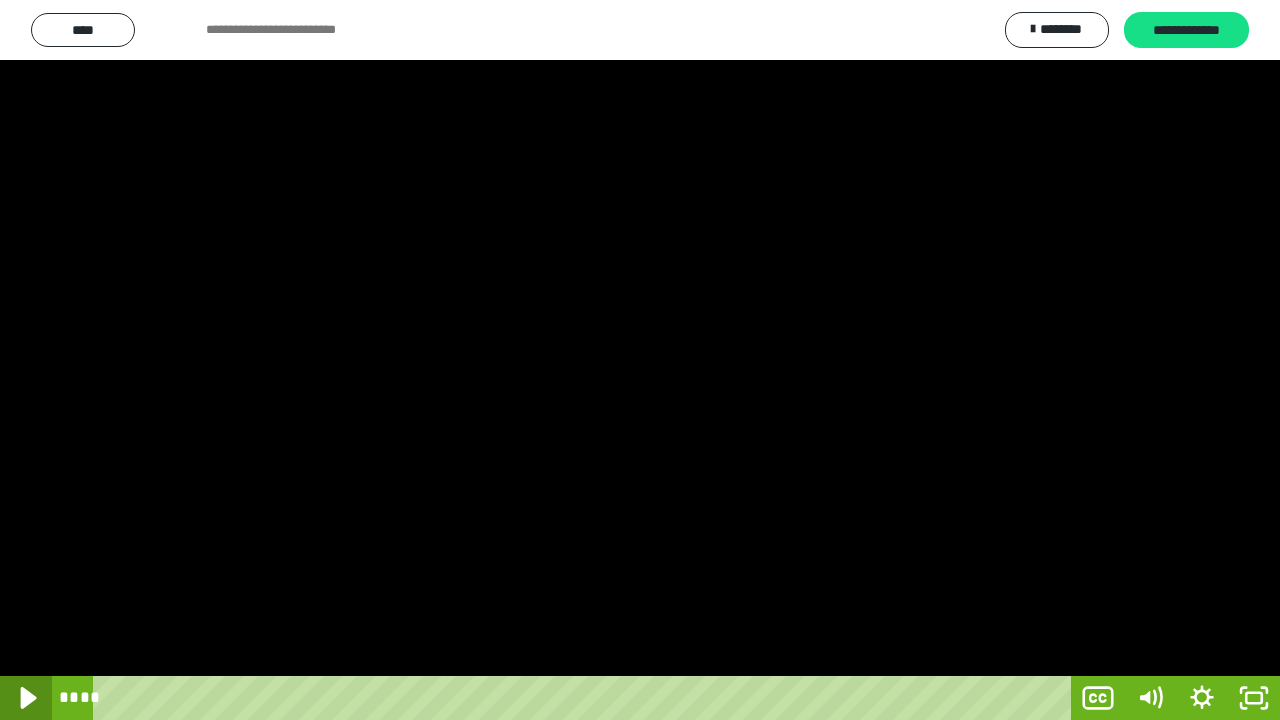 click 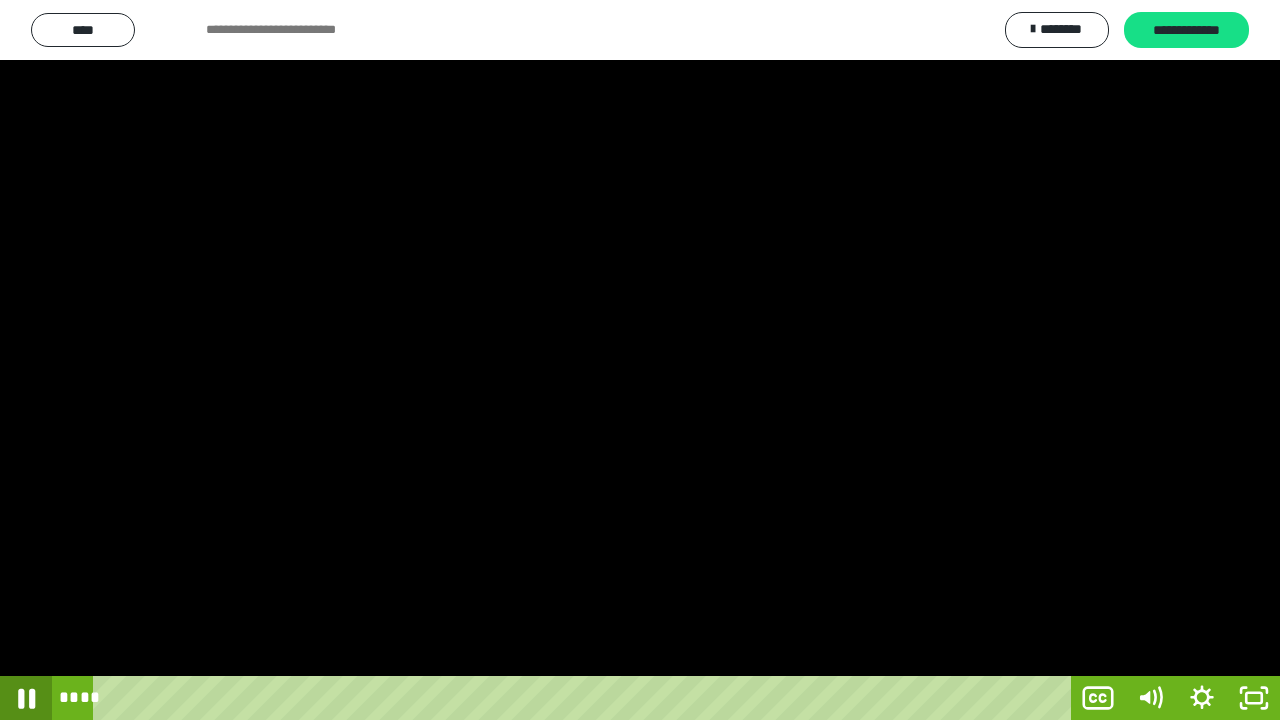 click 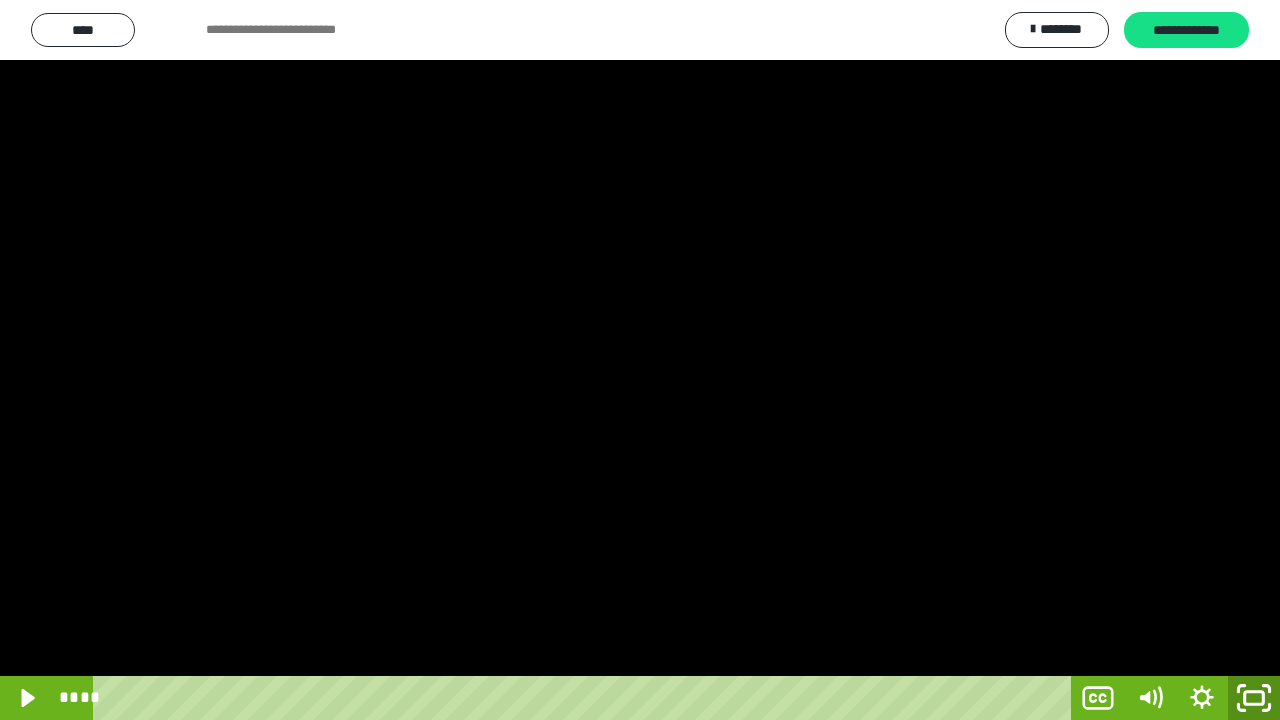 click 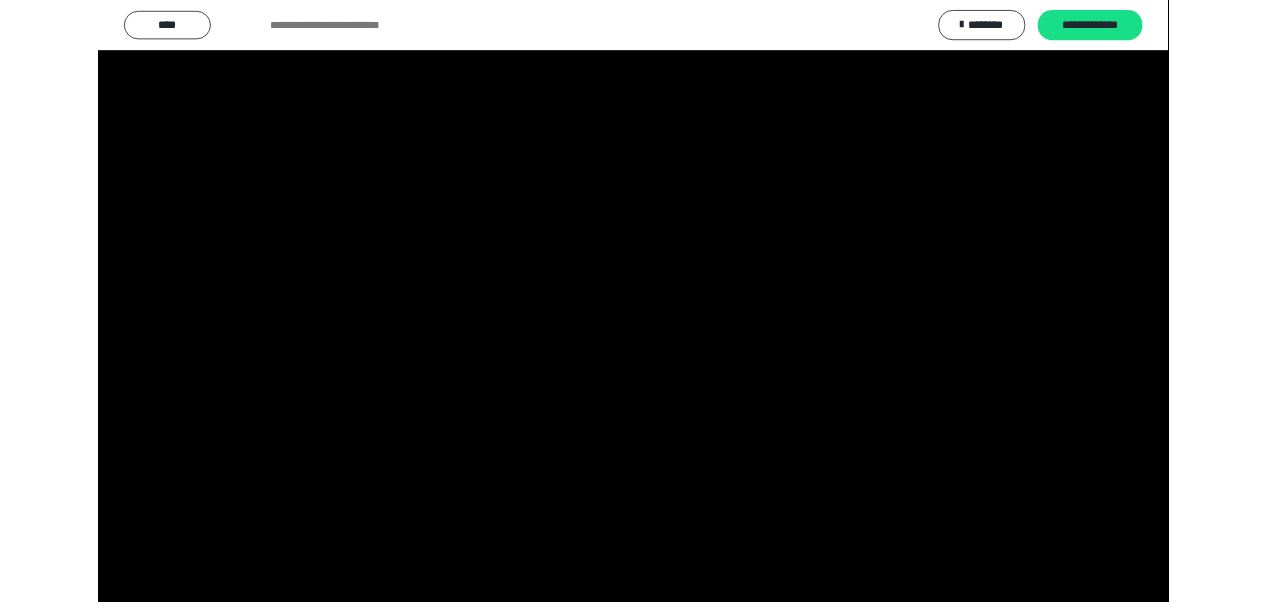 scroll, scrollTop: 3928, scrollLeft: 0, axis: vertical 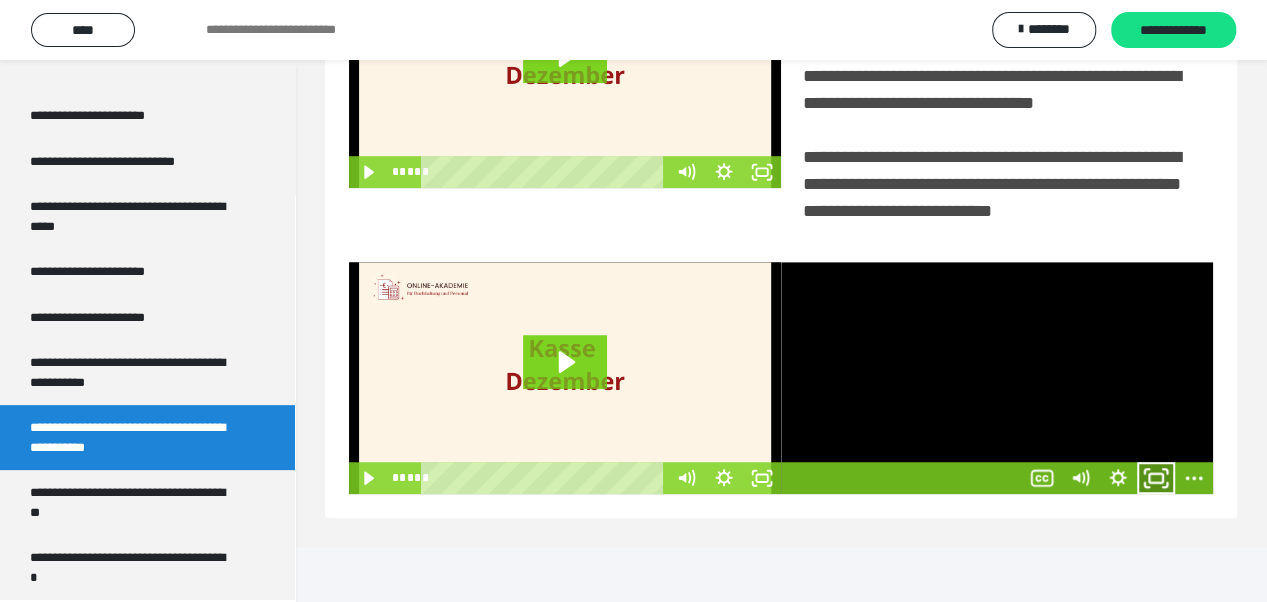 click 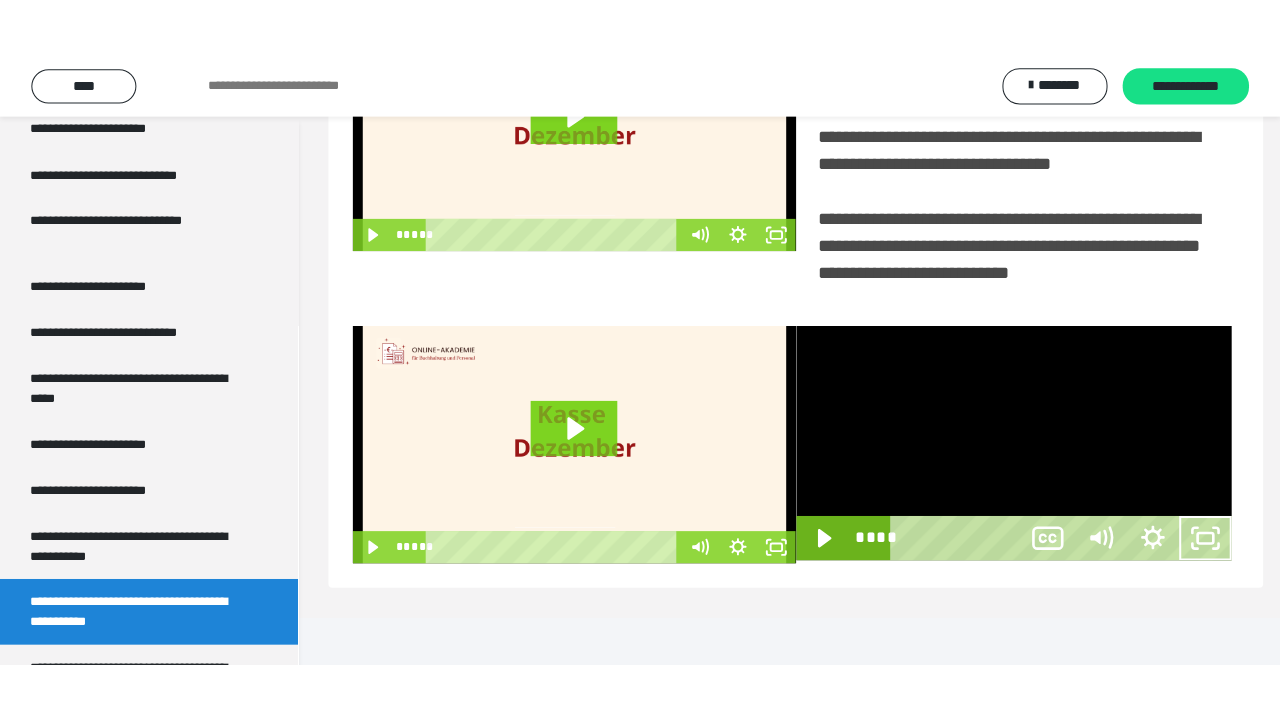 scroll, scrollTop: 382, scrollLeft: 0, axis: vertical 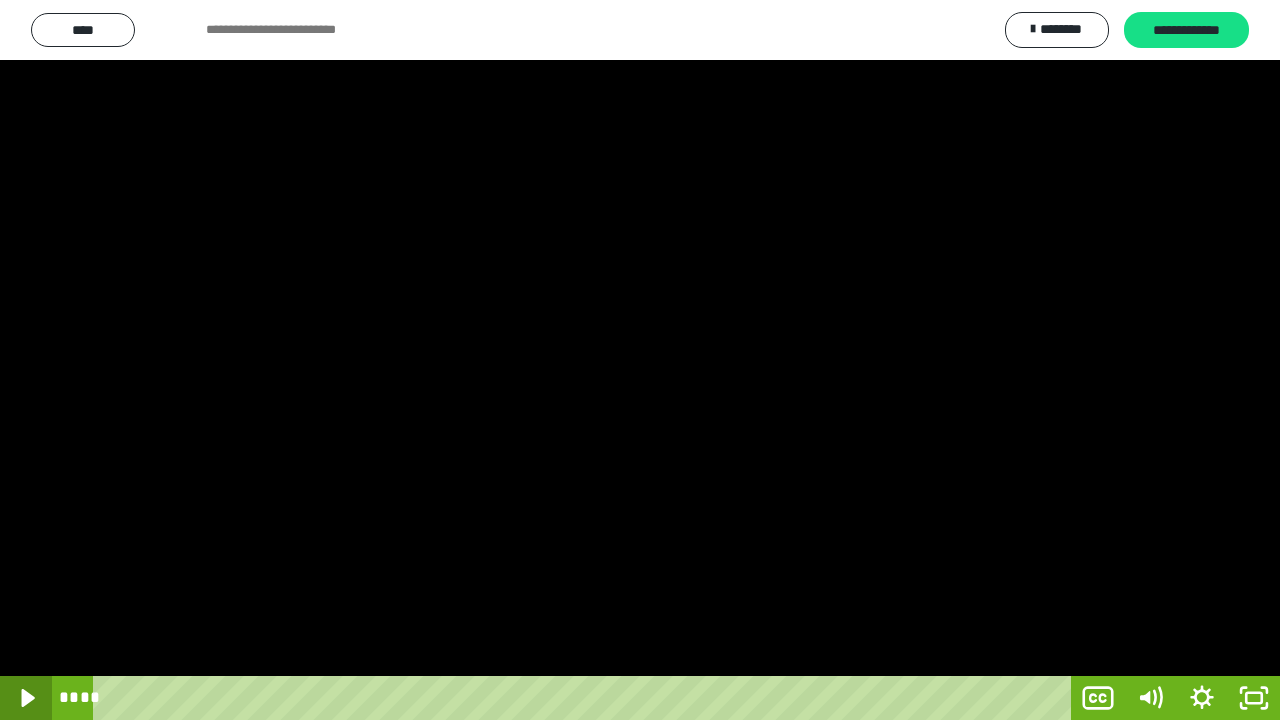 click 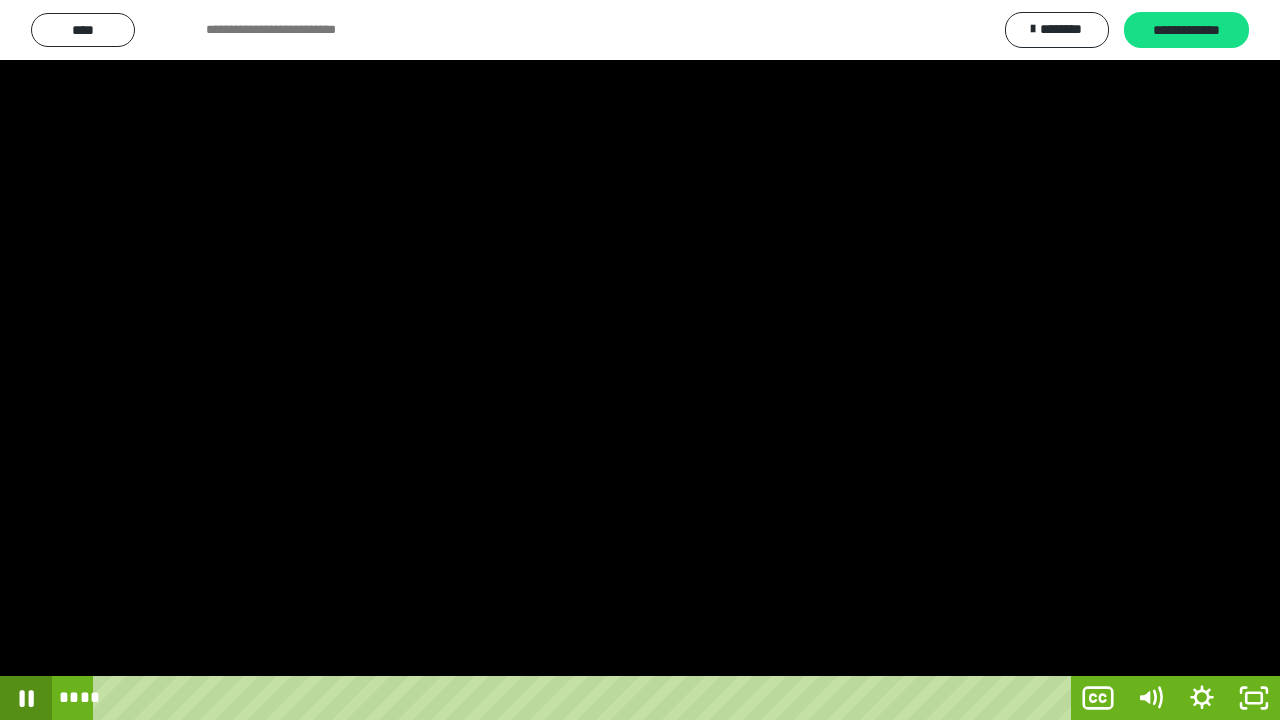 click 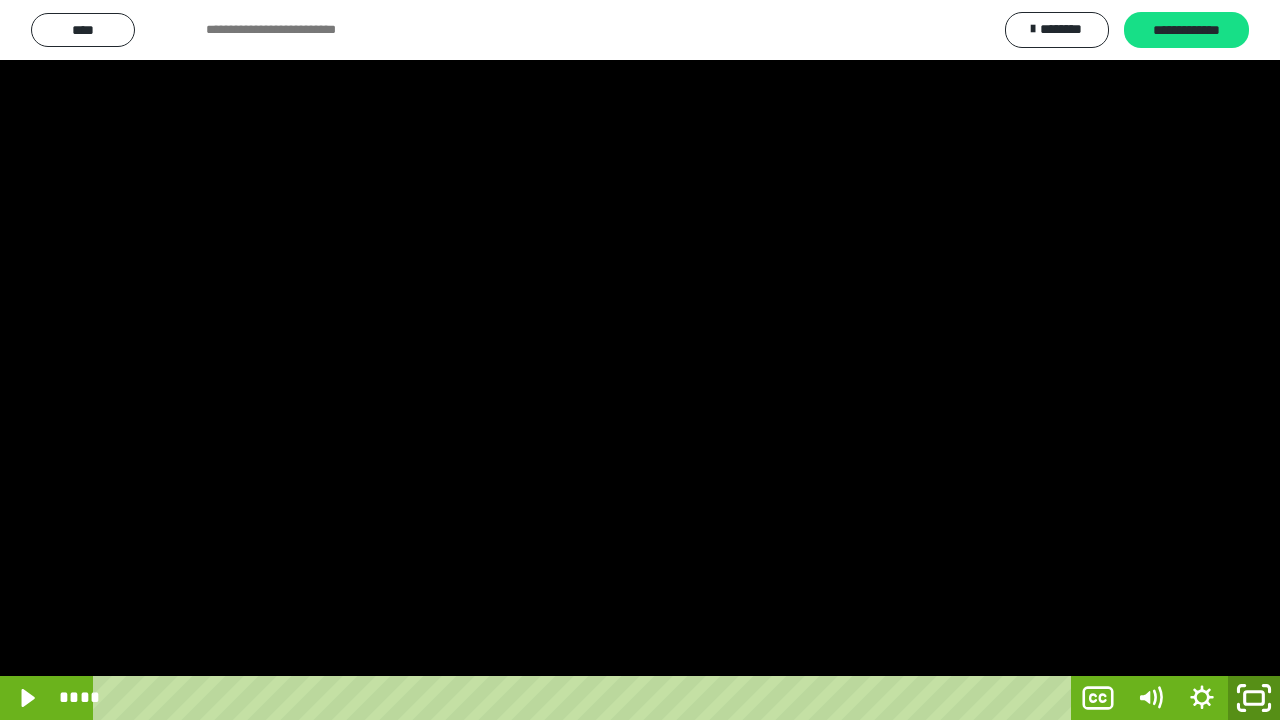 click 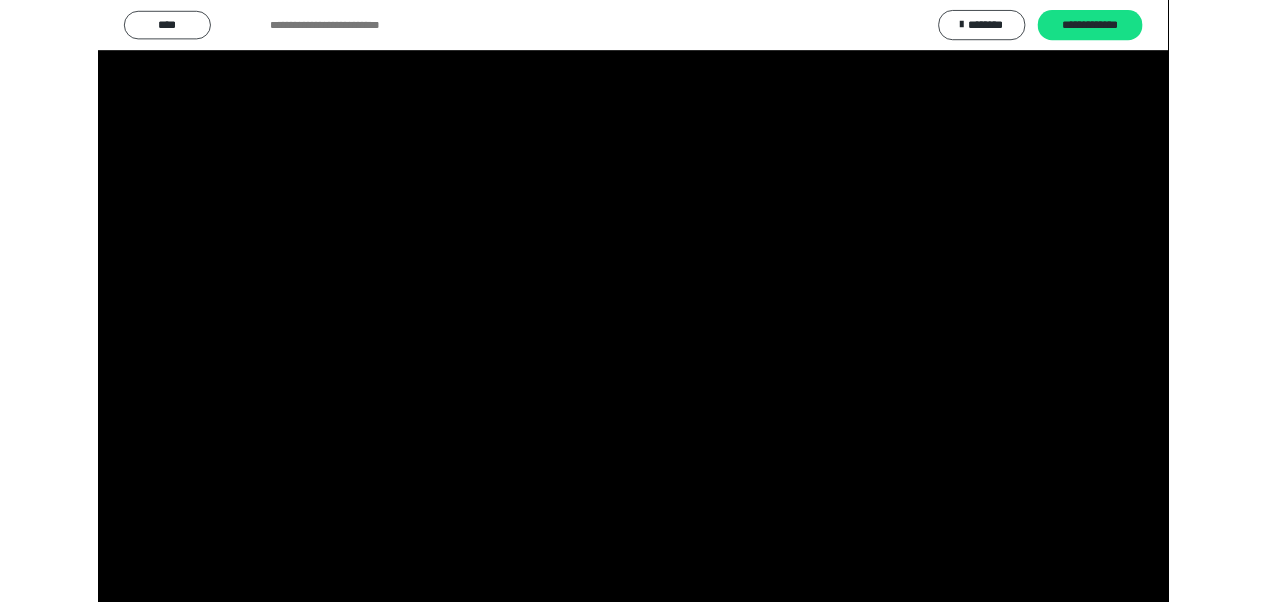 scroll, scrollTop: 3928, scrollLeft: 0, axis: vertical 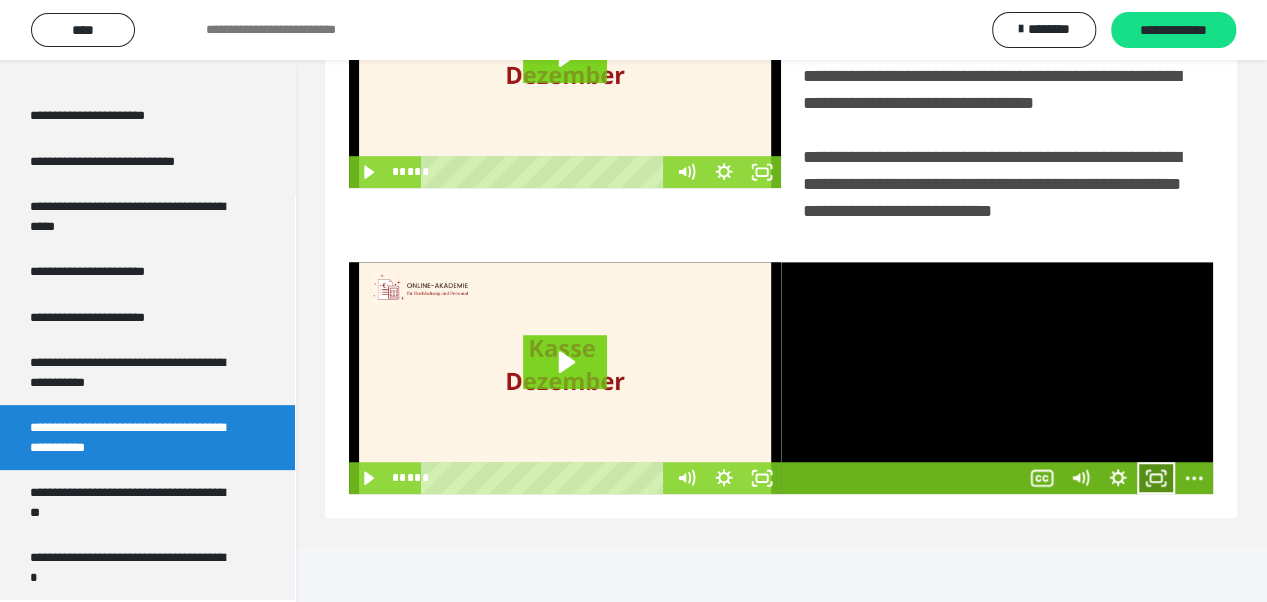 click 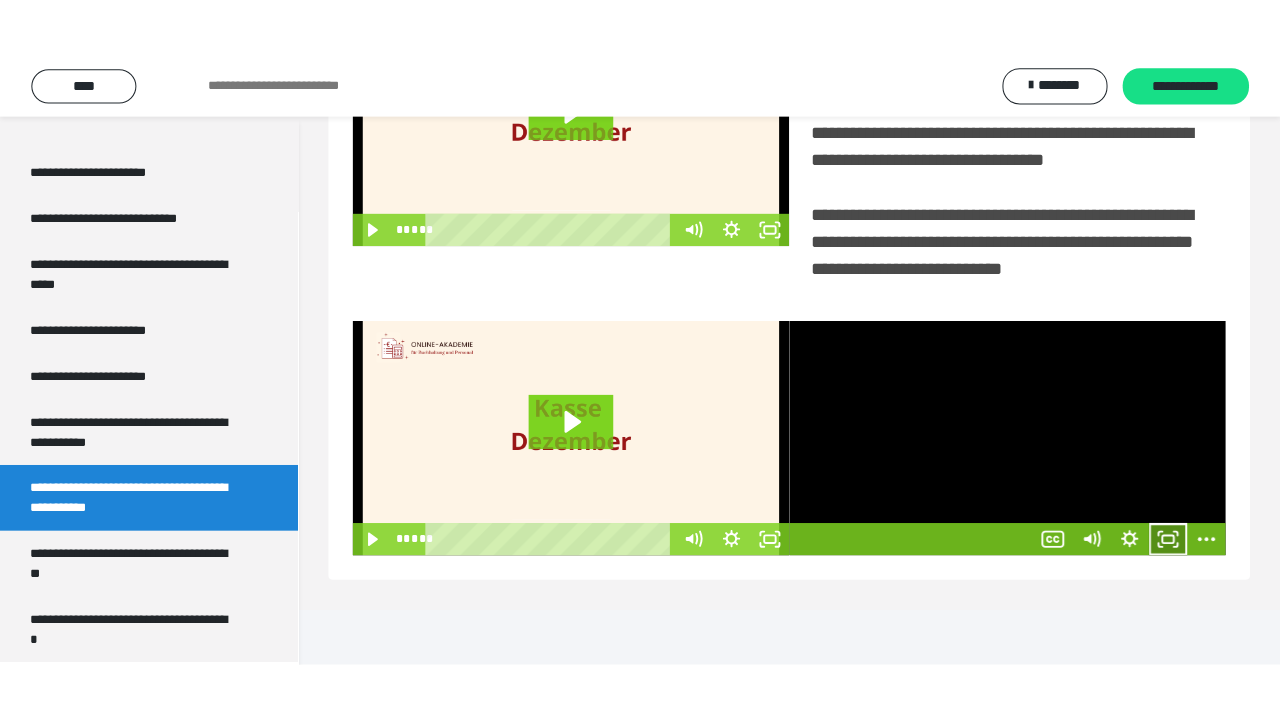 scroll, scrollTop: 382, scrollLeft: 0, axis: vertical 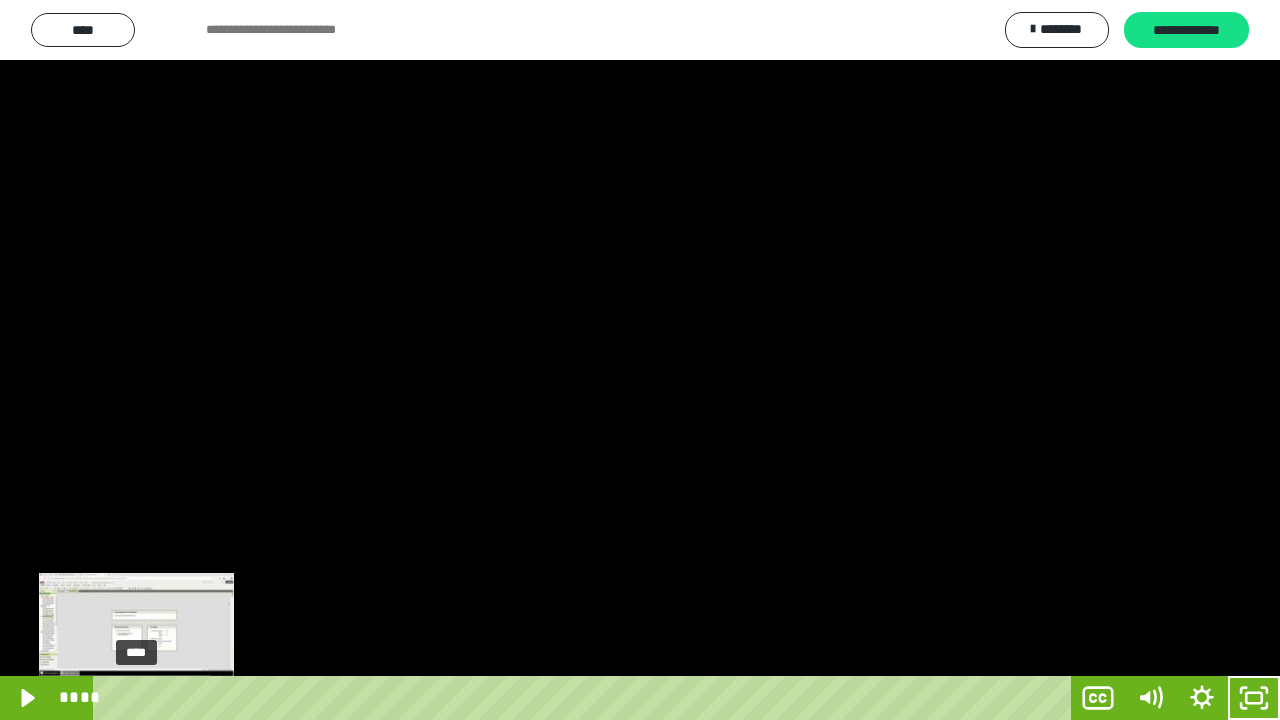click on "****" at bounding box center [586, 698] 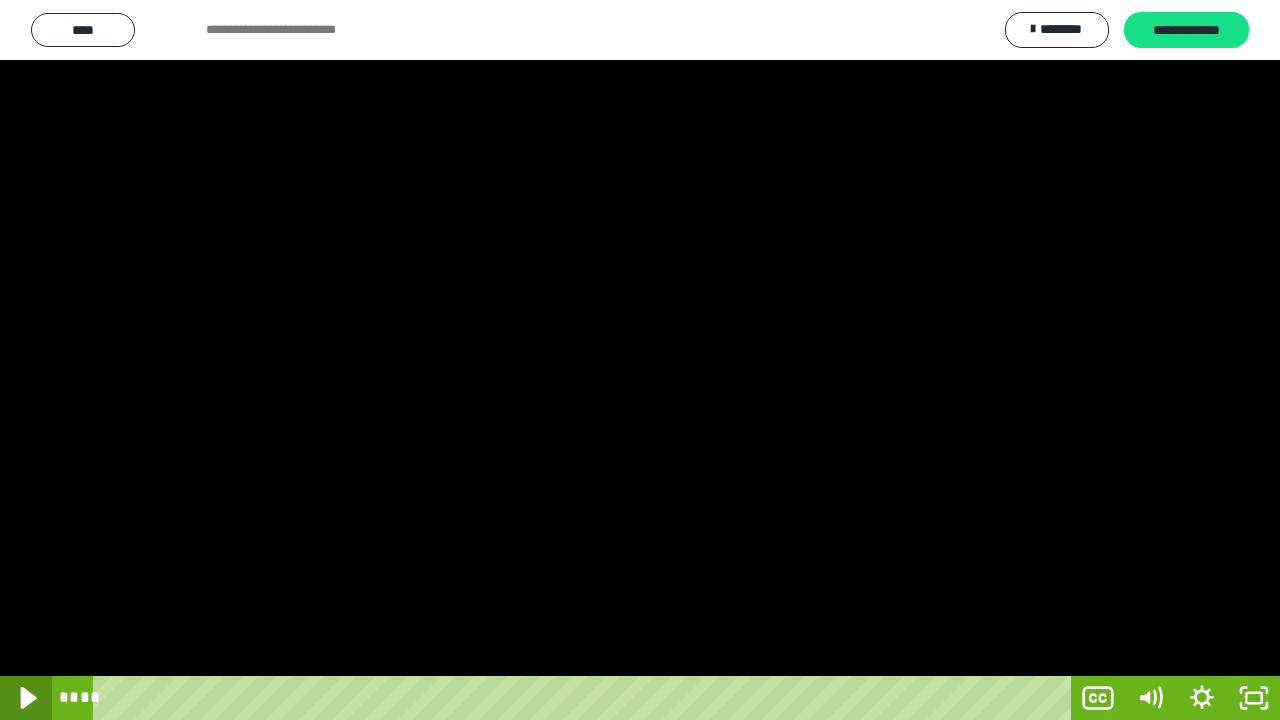 click 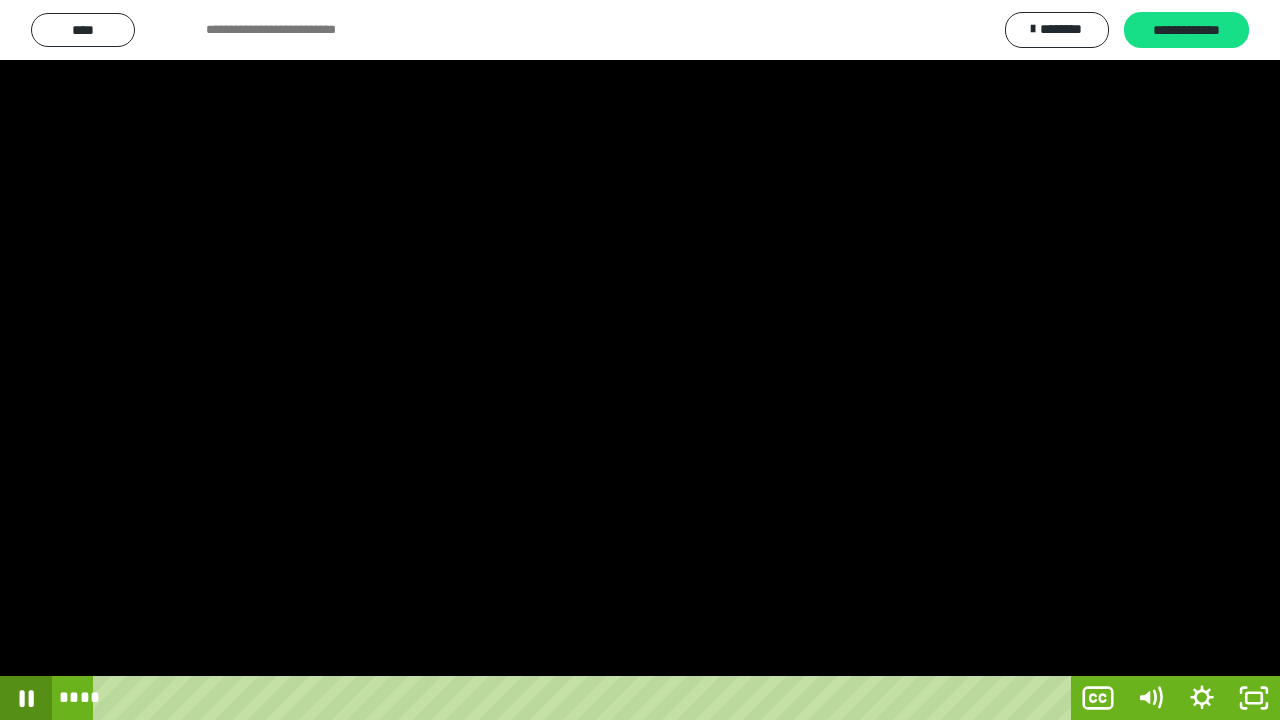 drag, startPoint x: 28, startPoint y: 698, endPoint x: 62, endPoint y: 692, distance: 34.525352 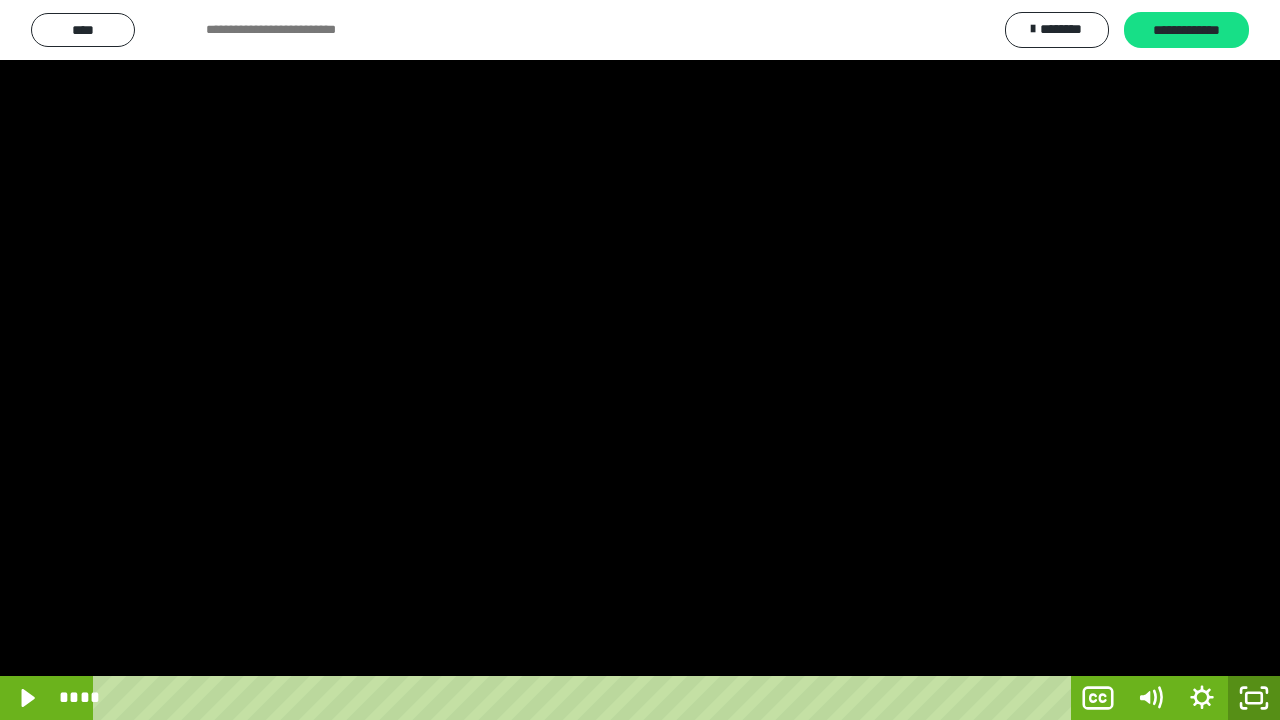 click 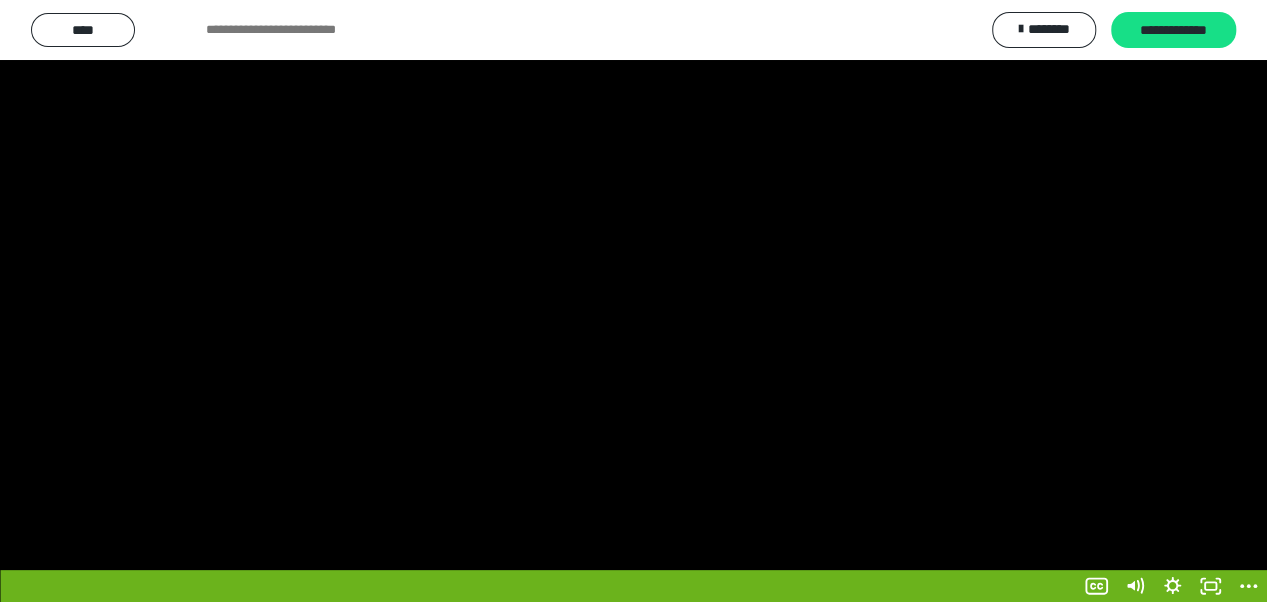 scroll, scrollTop: 3928, scrollLeft: 0, axis: vertical 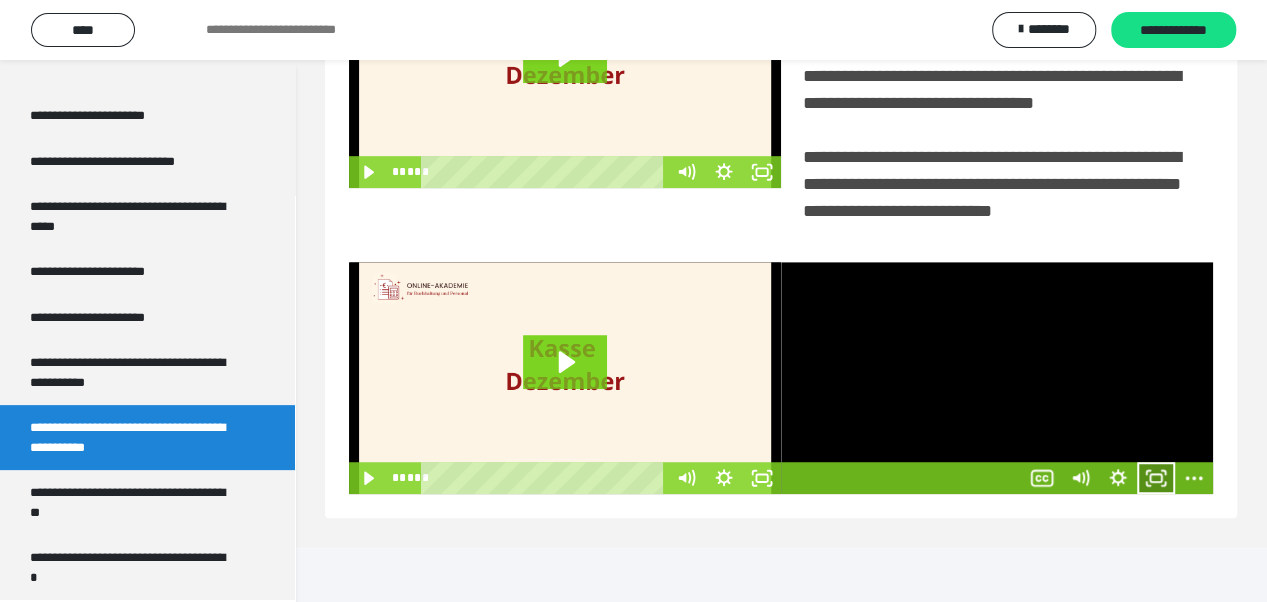 click 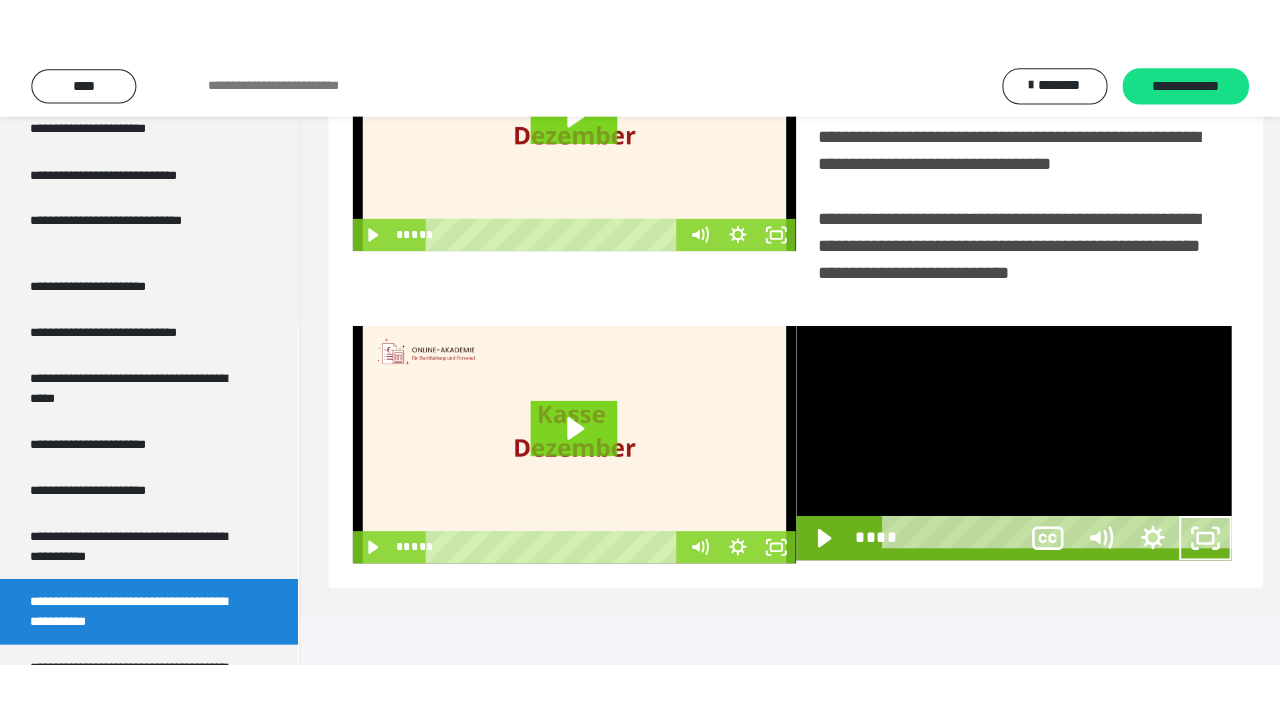 scroll, scrollTop: 382, scrollLeft: 0, axis: vertical 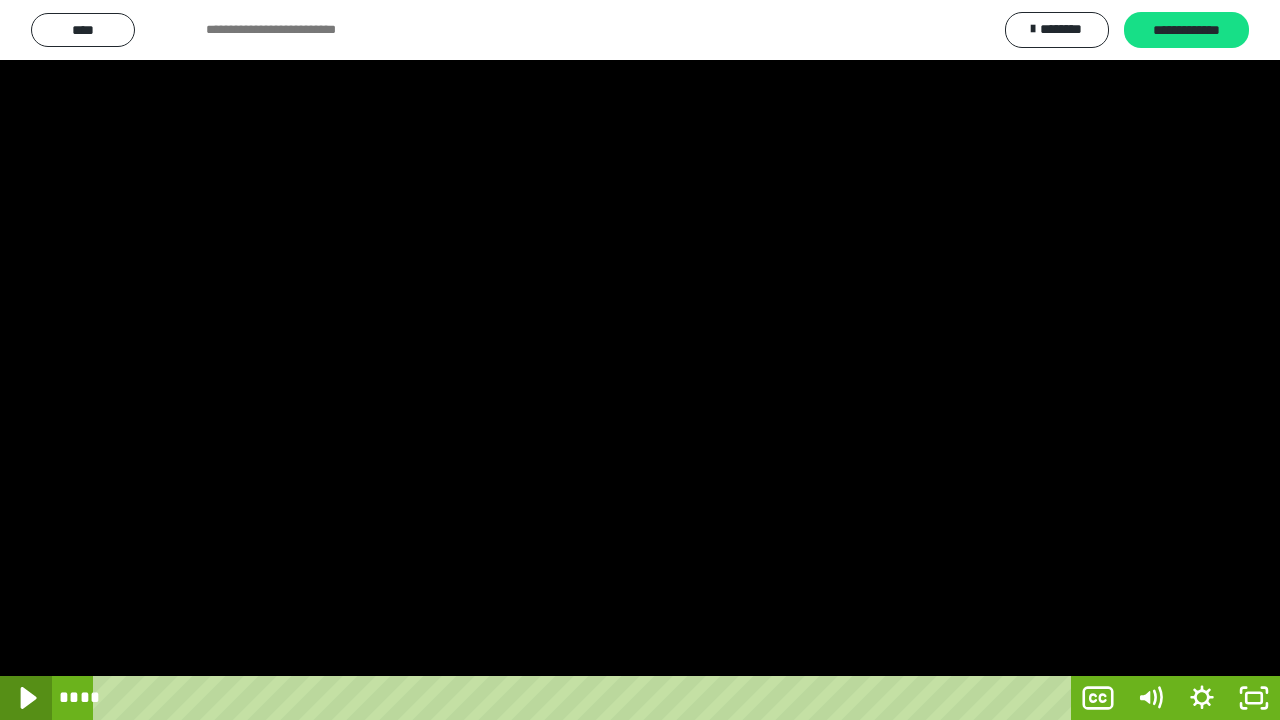 click 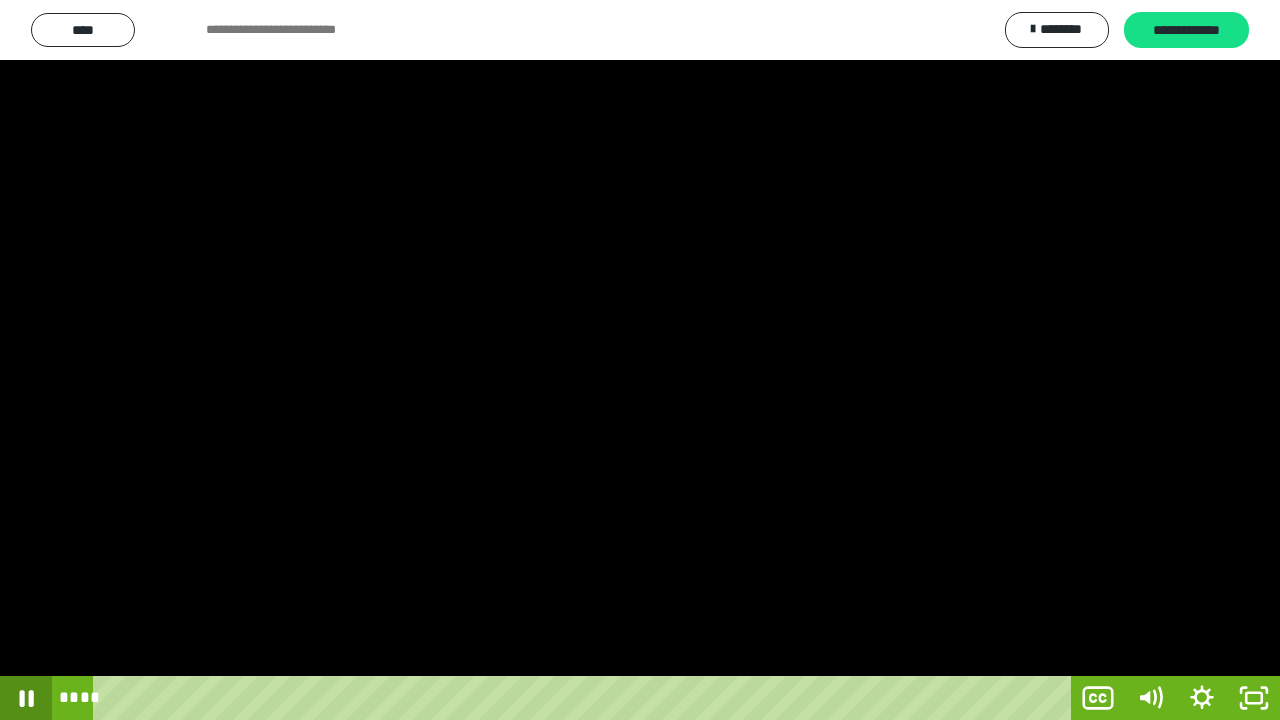 click 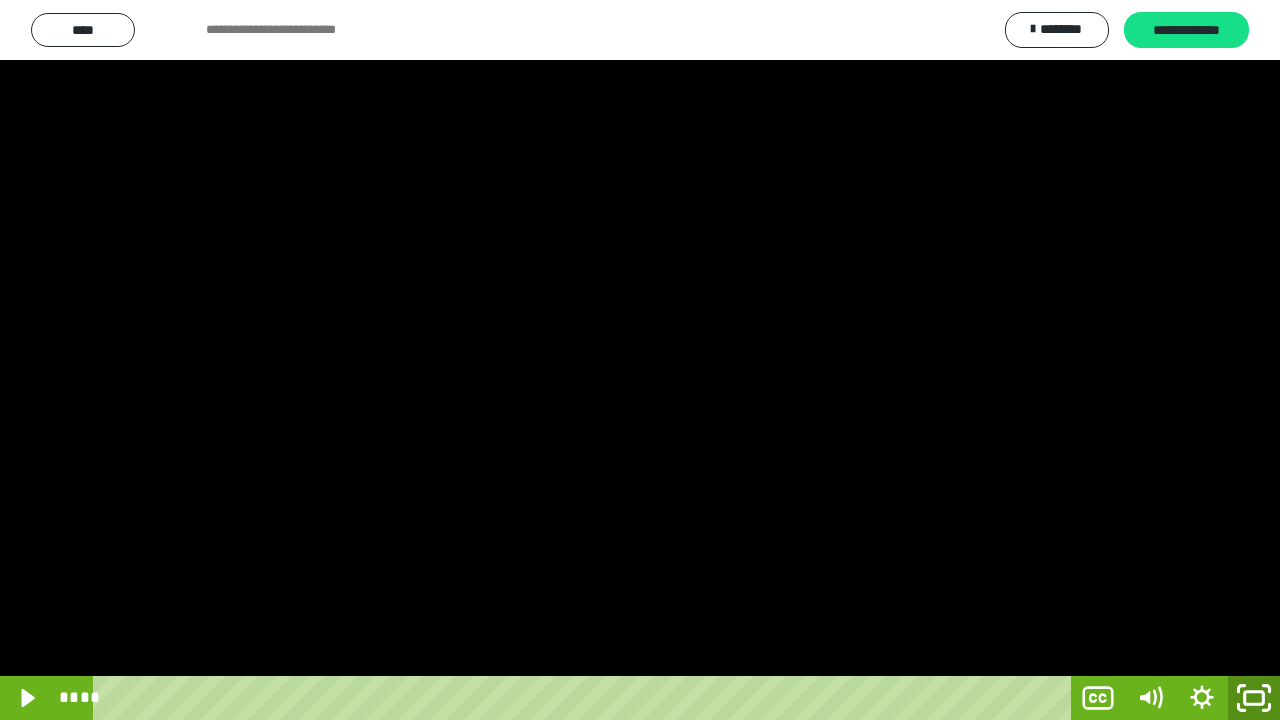 click 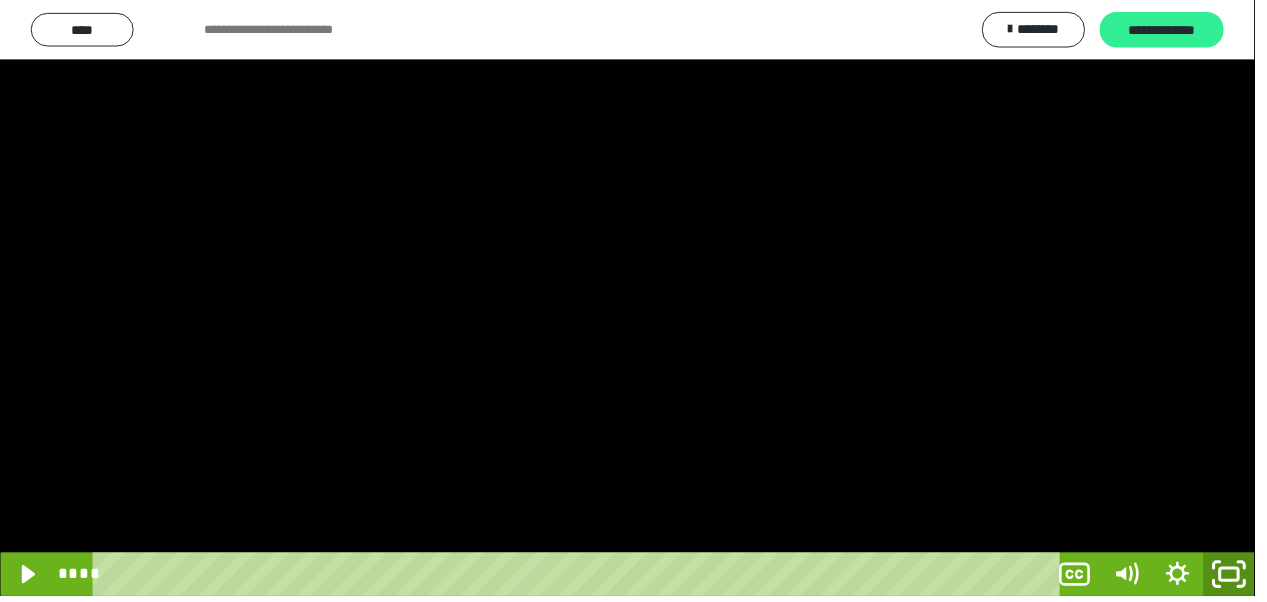 scroll, scrollTop: 3928, scrollLeft: 0, axis: vertical 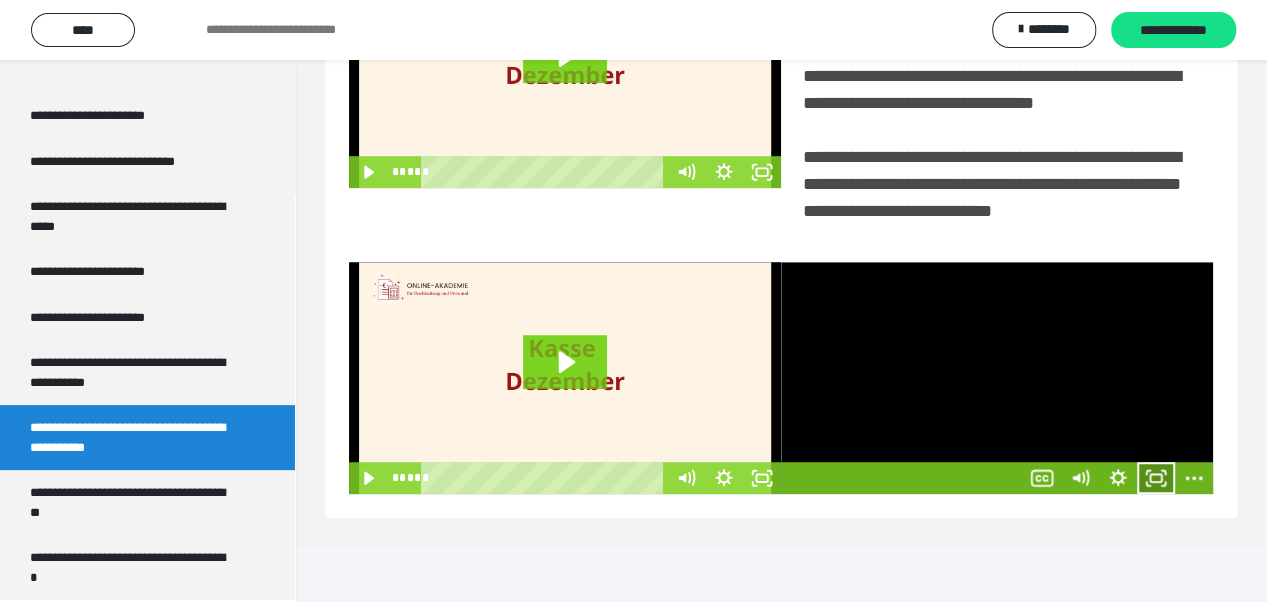 click 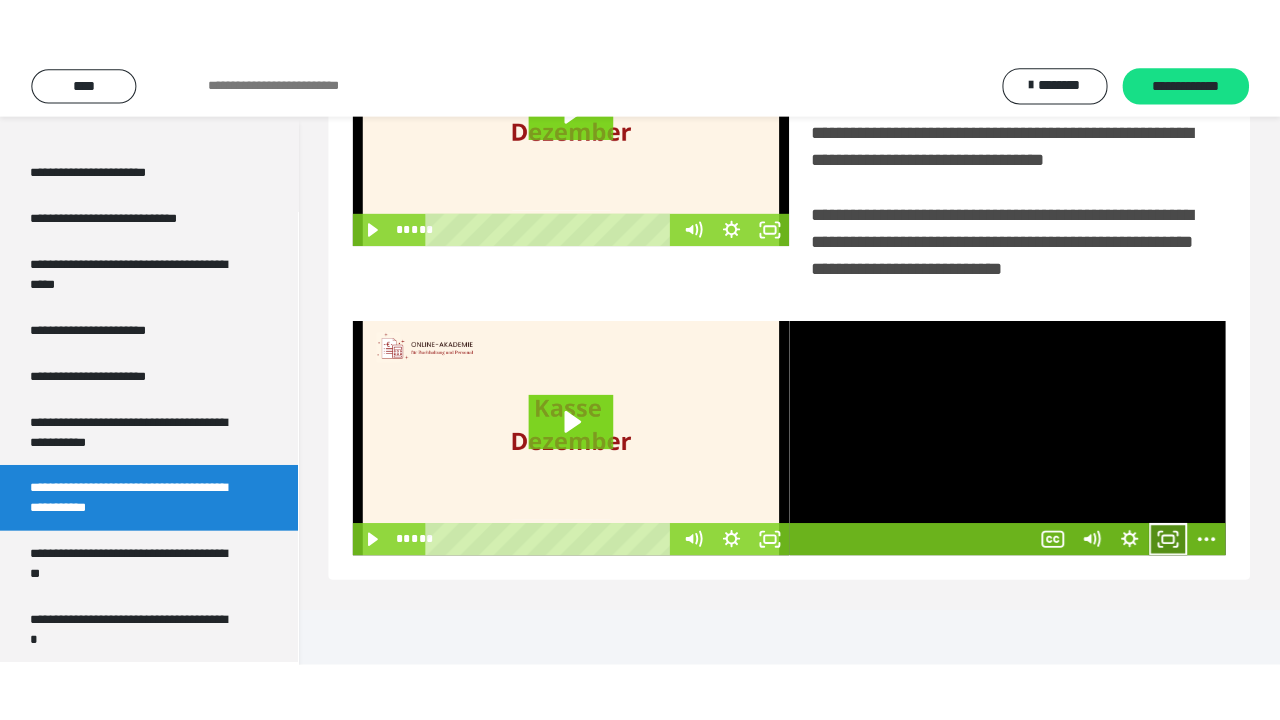 scroll, scrollTop: 382, scrollLeft: 0, axis: vertical 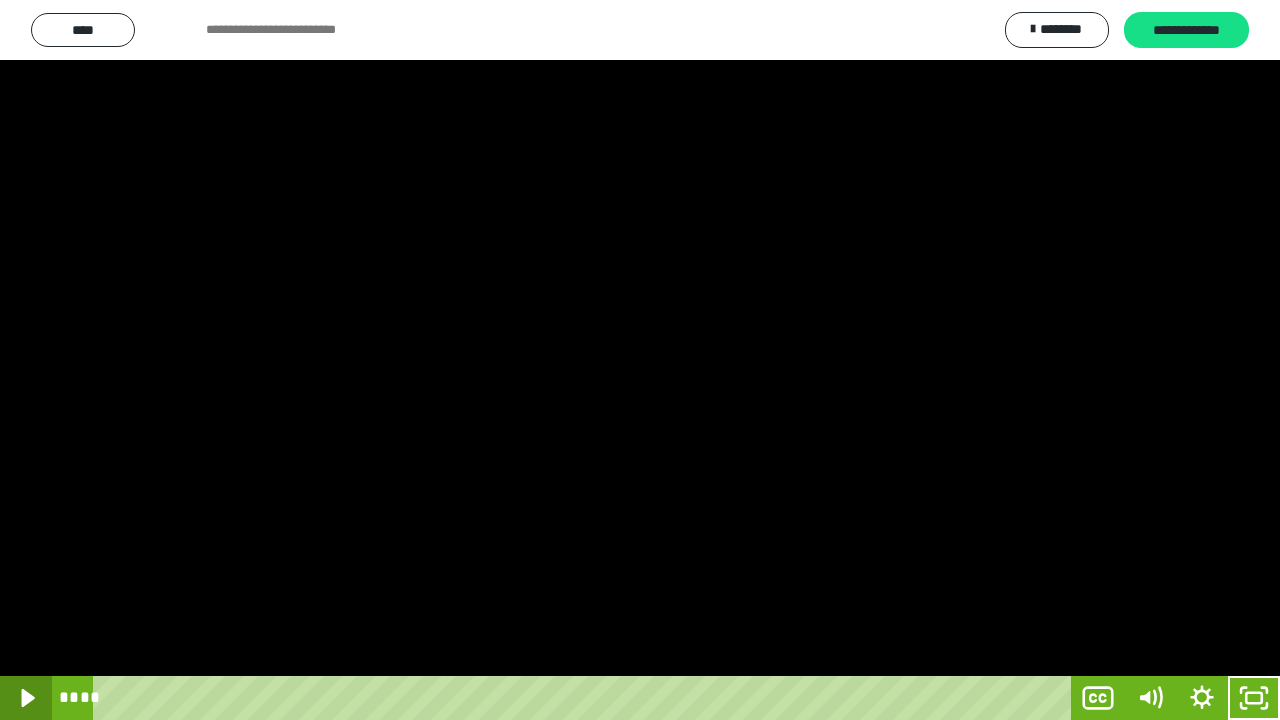 click 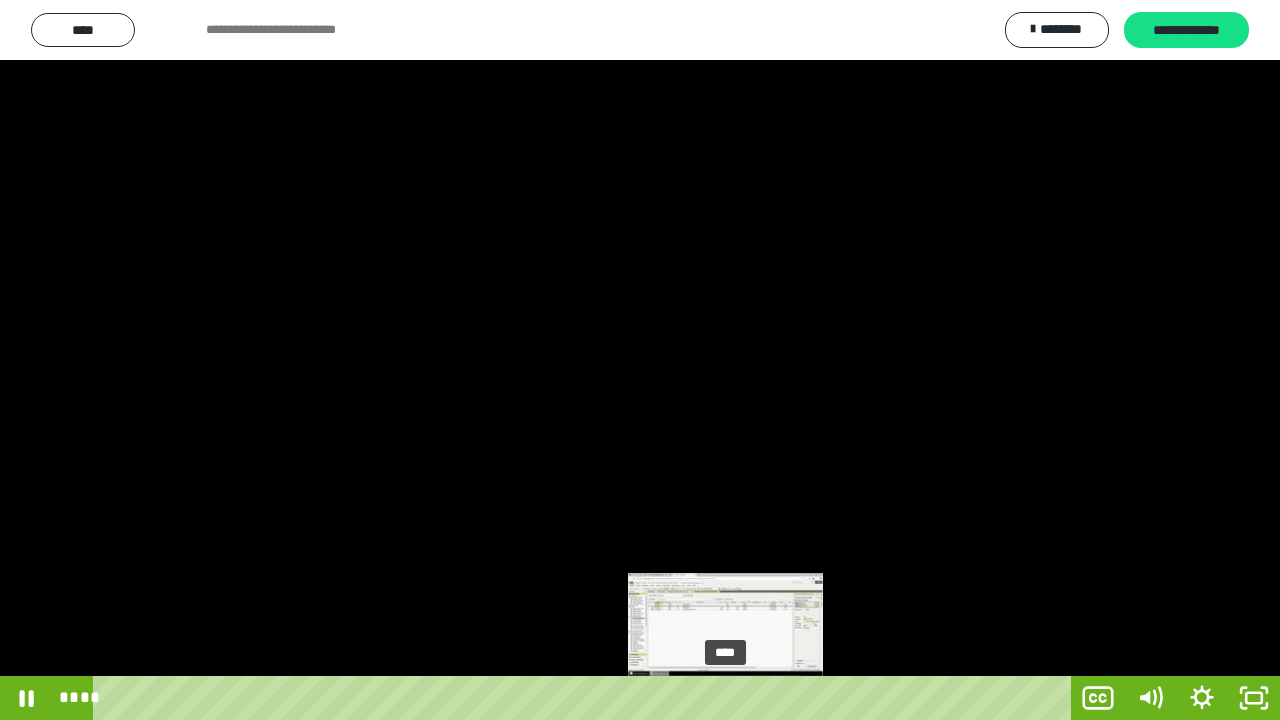 click on "****" at bounding box center [586, 698] 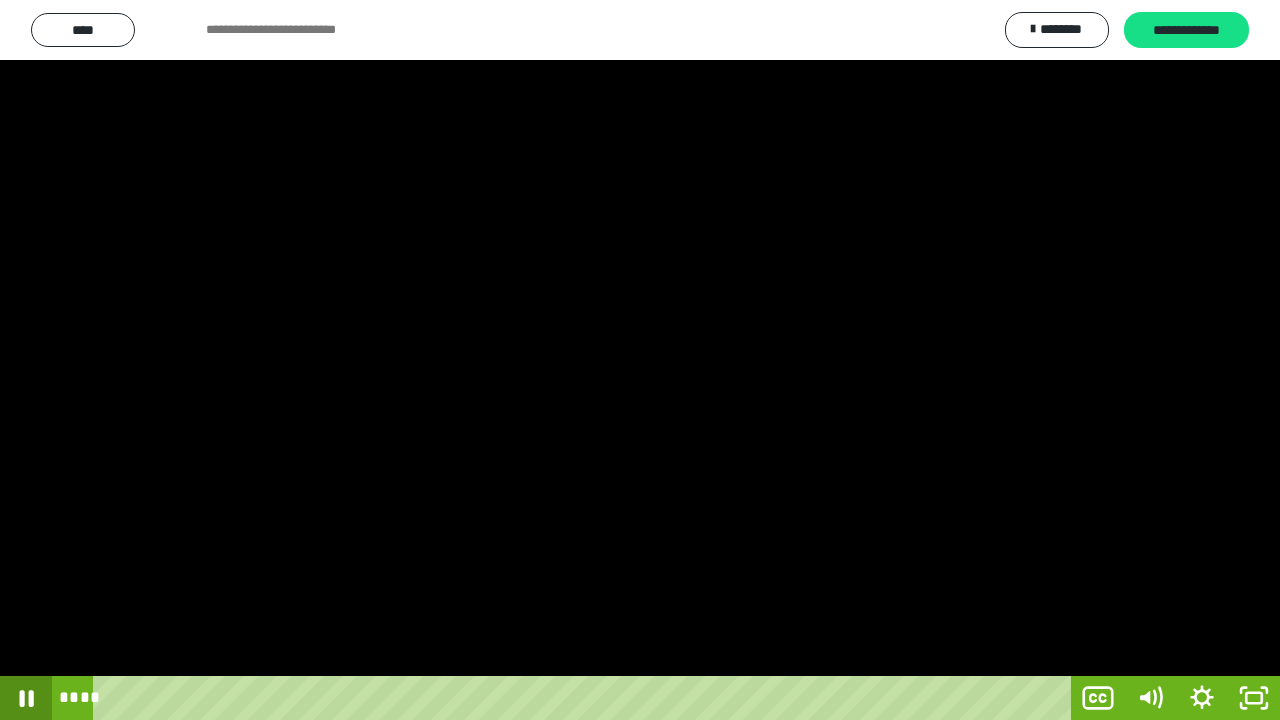 click 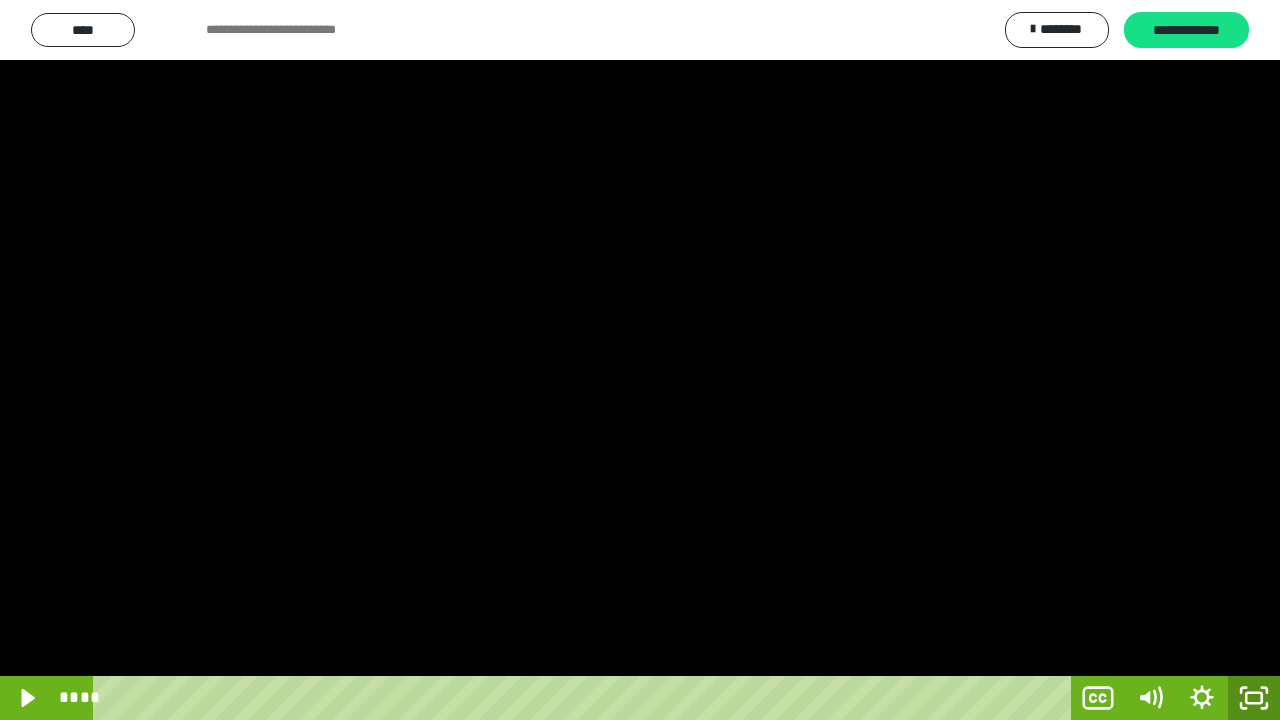 click 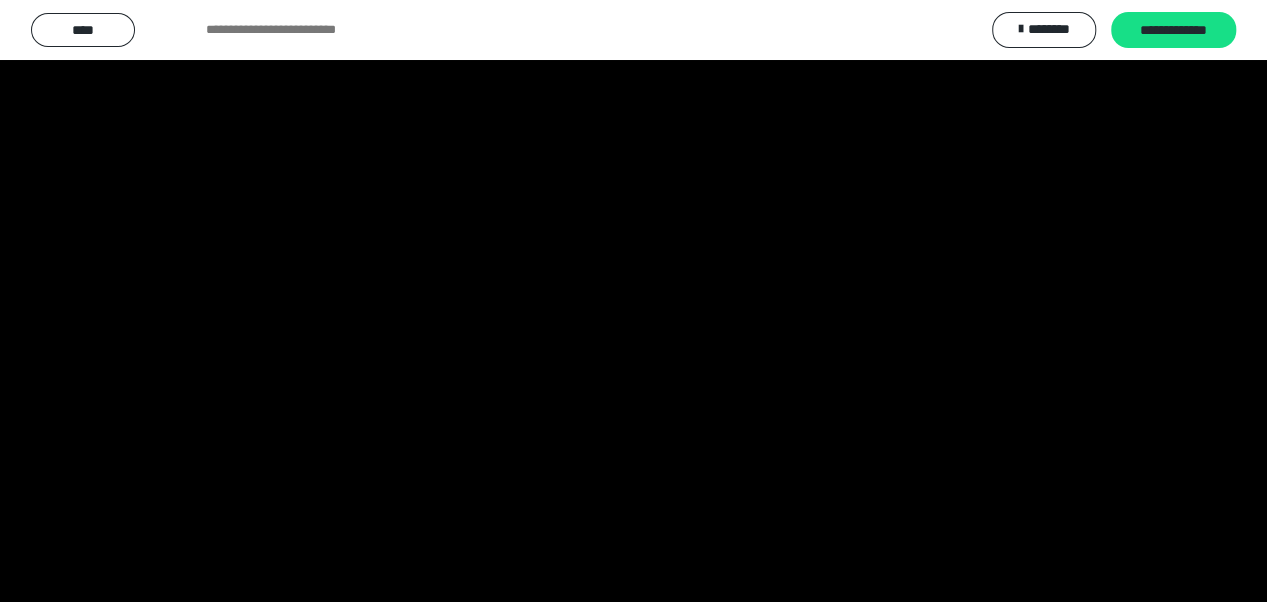 scroll, scrollTop: 3928, scrollLeft: 0, axis: vertical 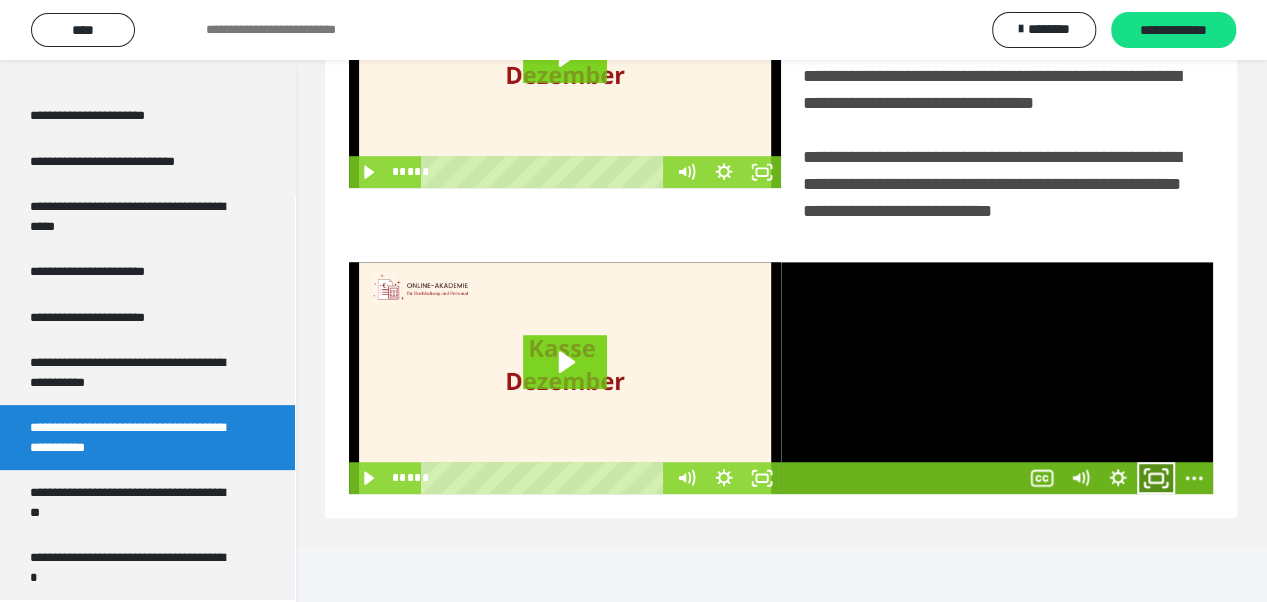click 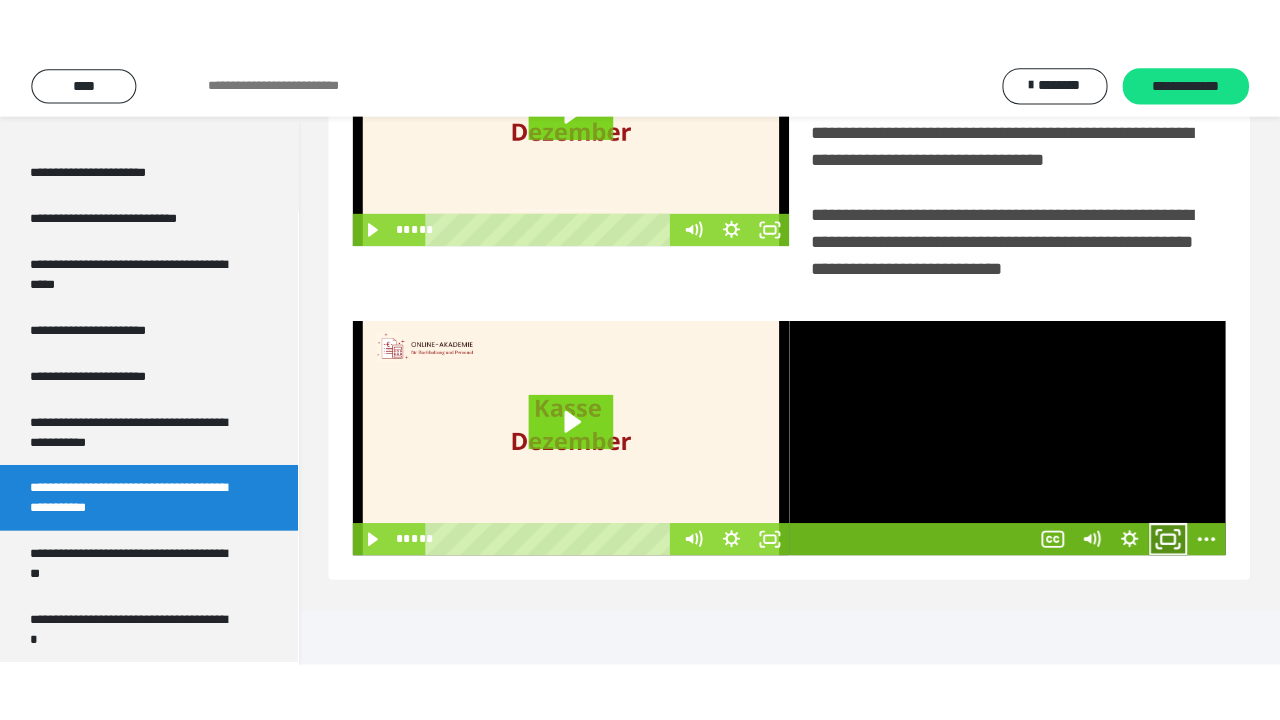 scroll, scrollTop: 382, scrollLeft: 0, axis: vertical 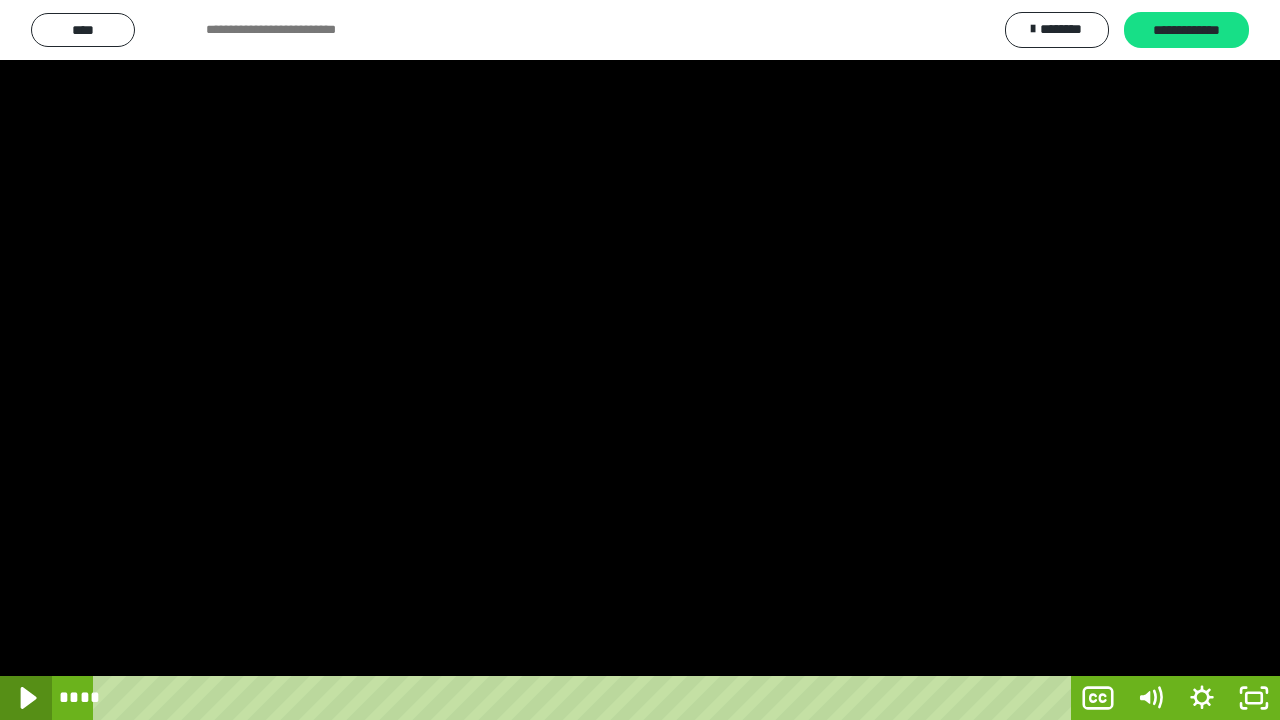 click 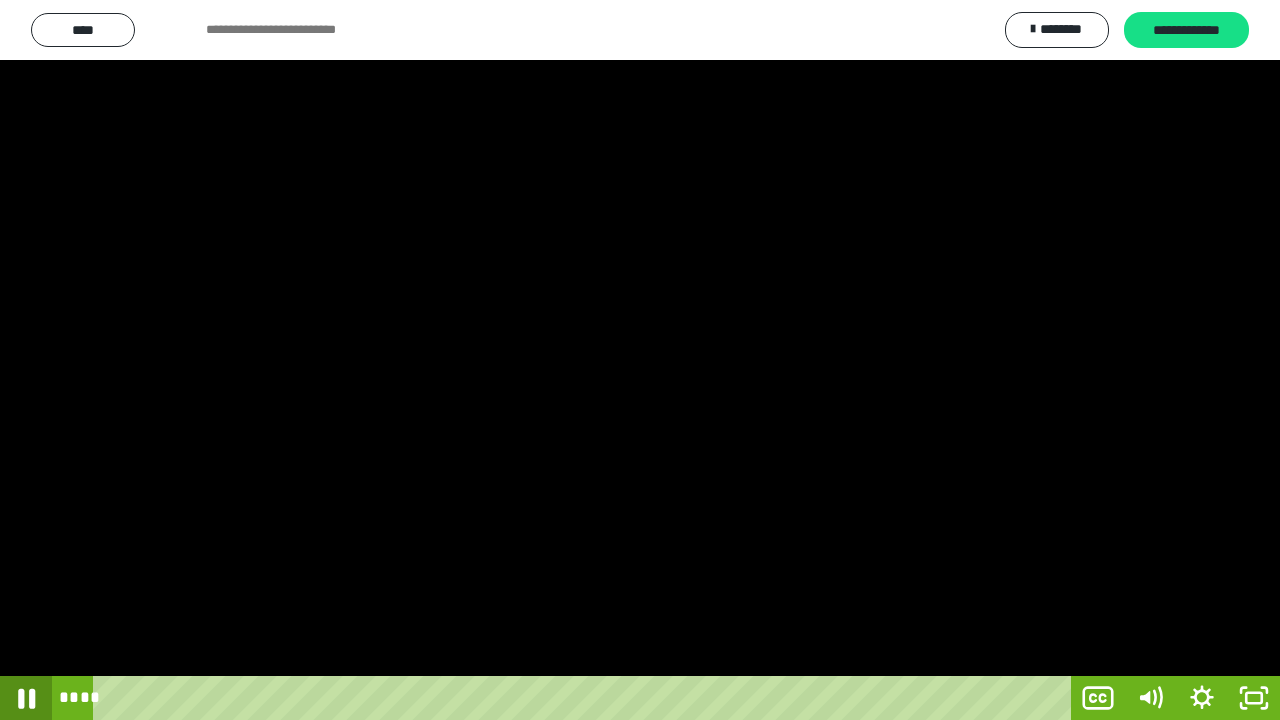 click 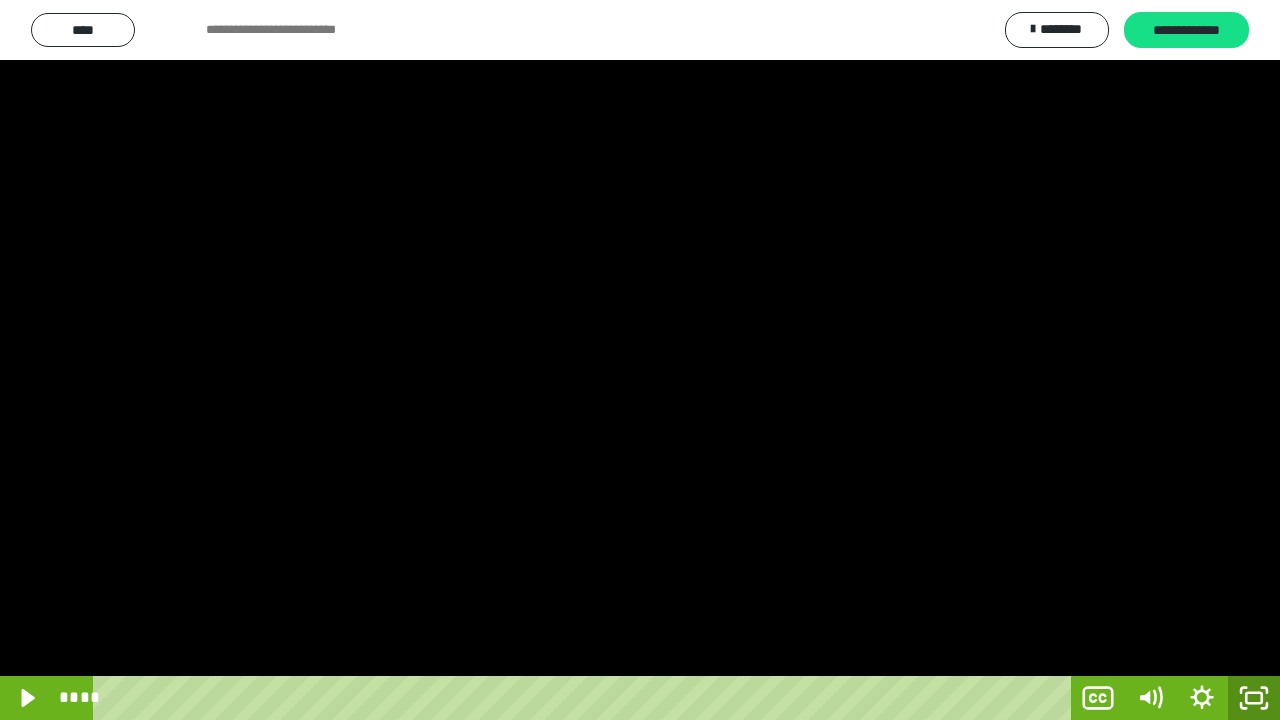 click 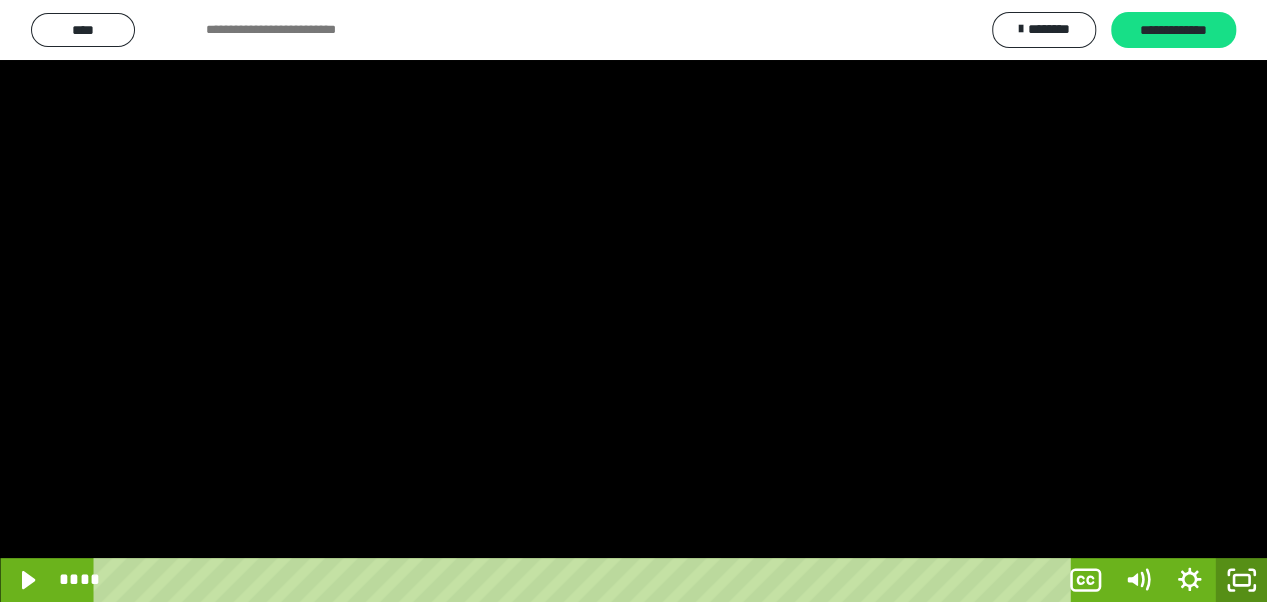 scroll, scrollTop: 3928, scrollLeft: 0, axis: vertical 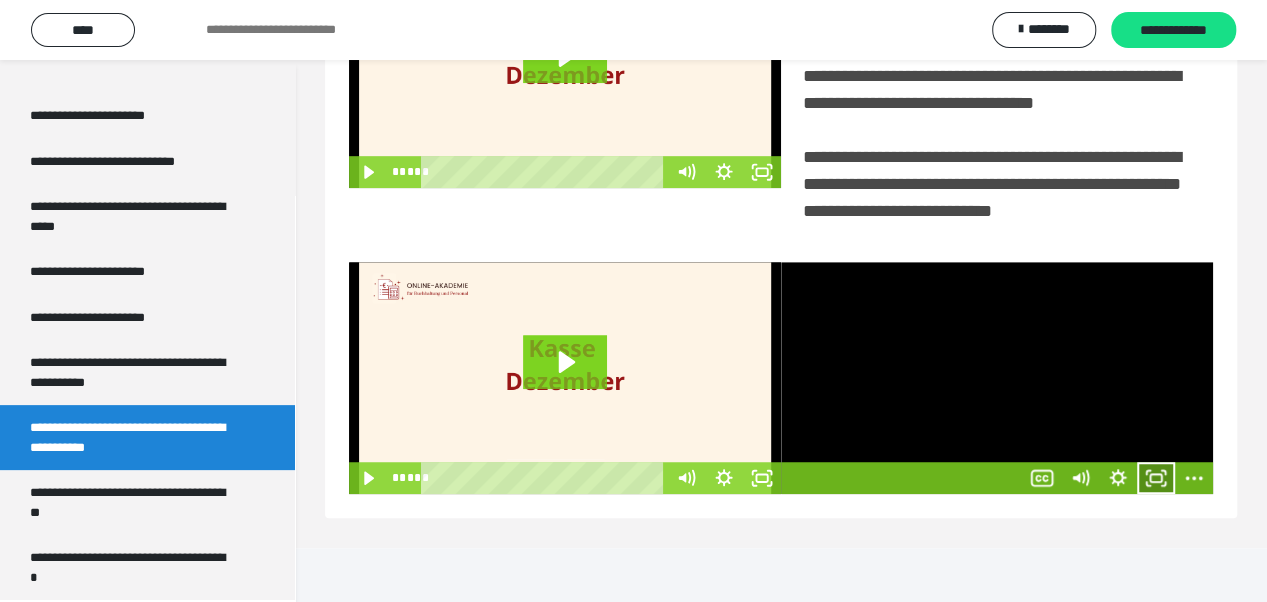 click 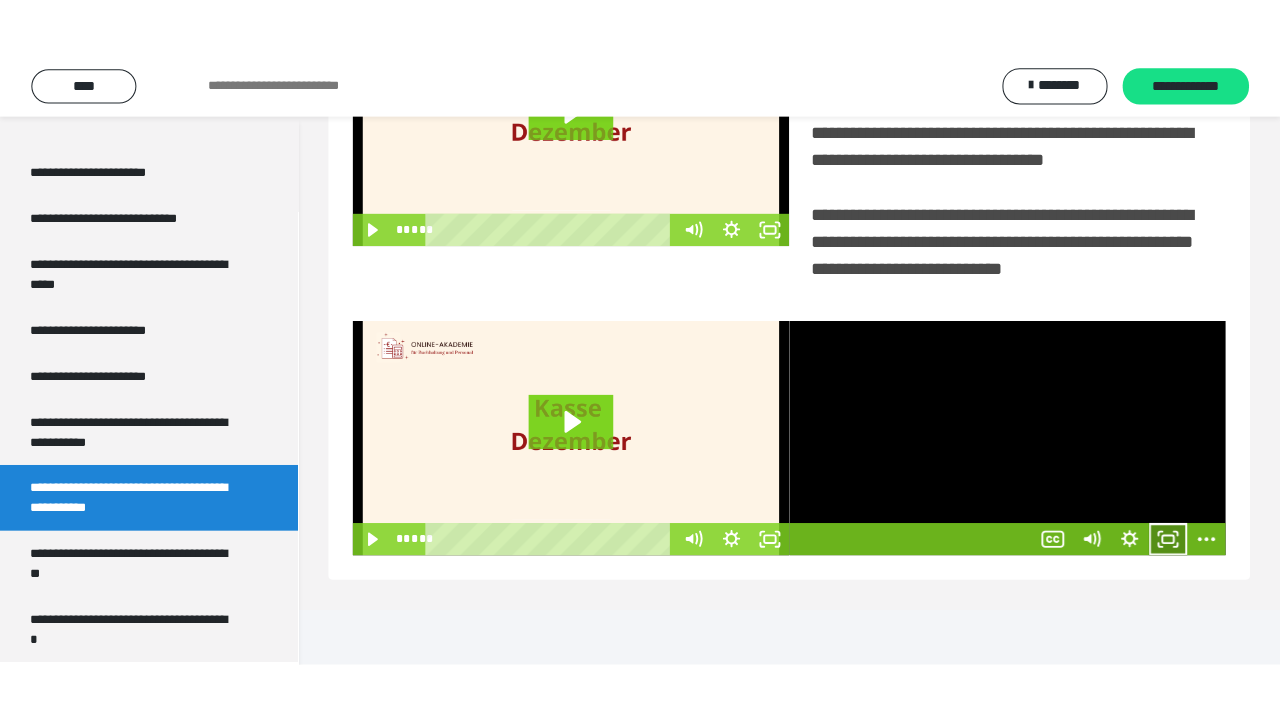 scroll, scrollTop: 382, scrollLeft: 0, axis: vertical 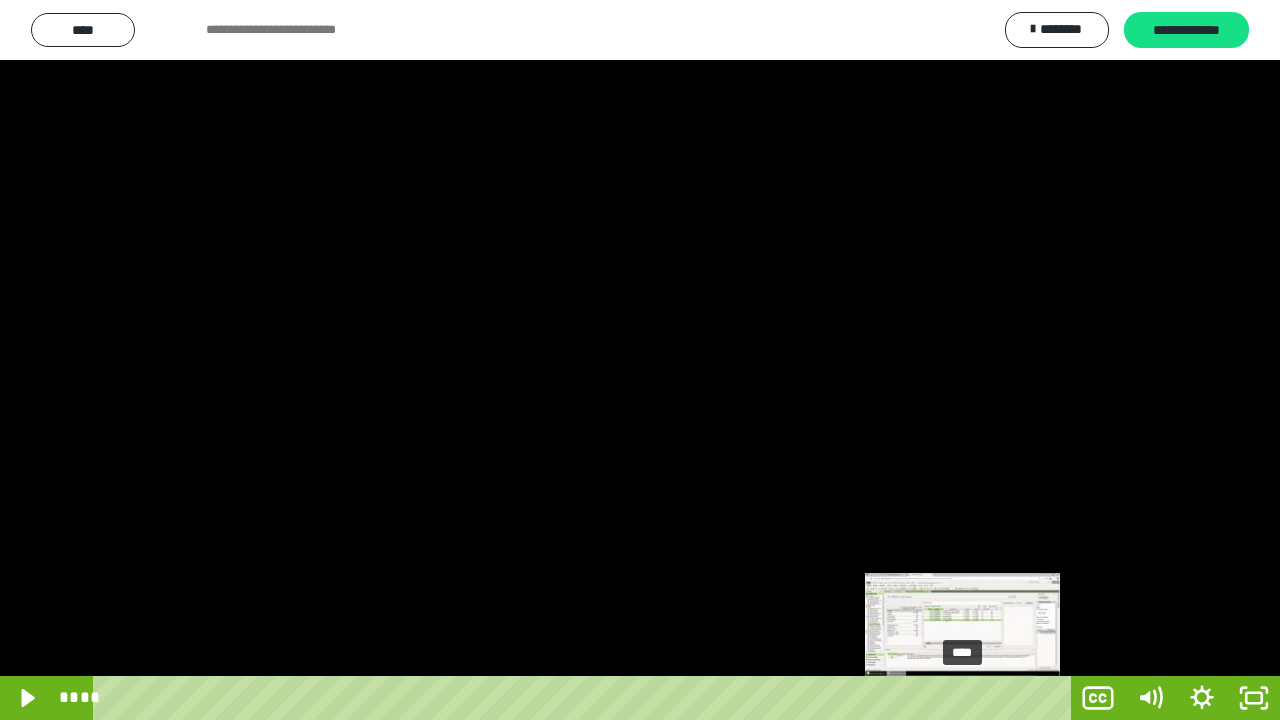 click on "****" at bounding box center [586, 698] 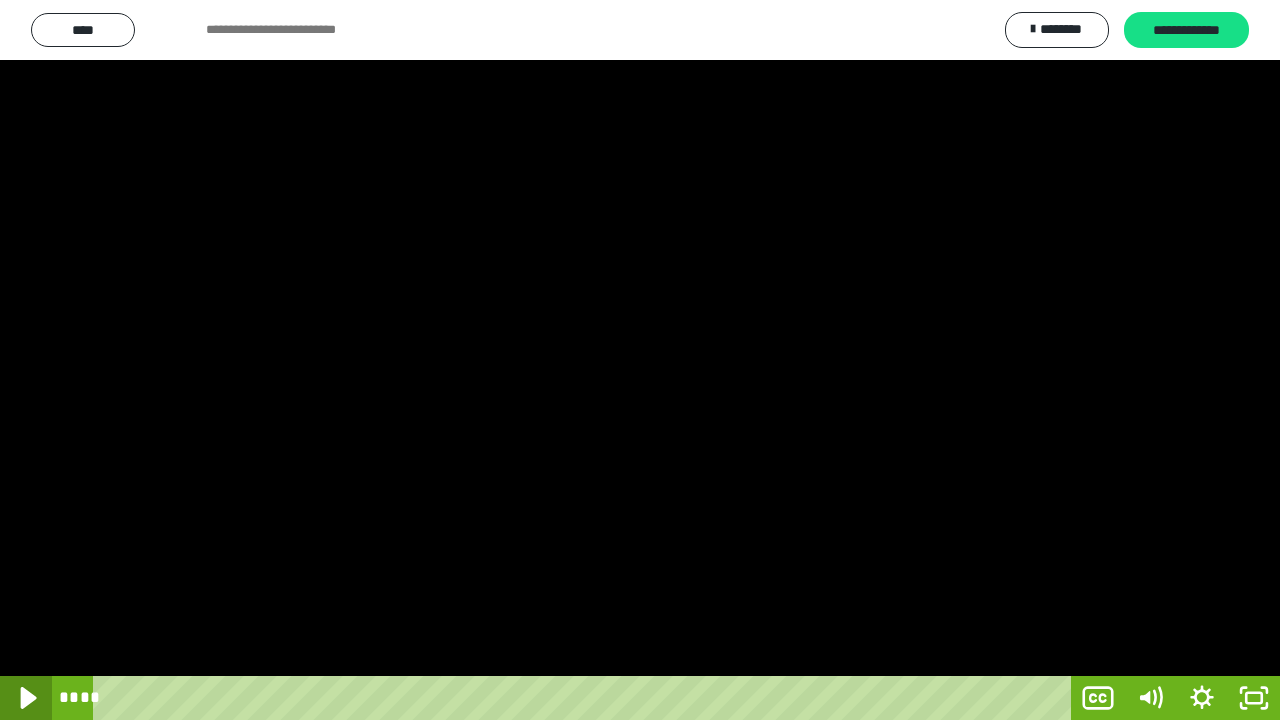 click 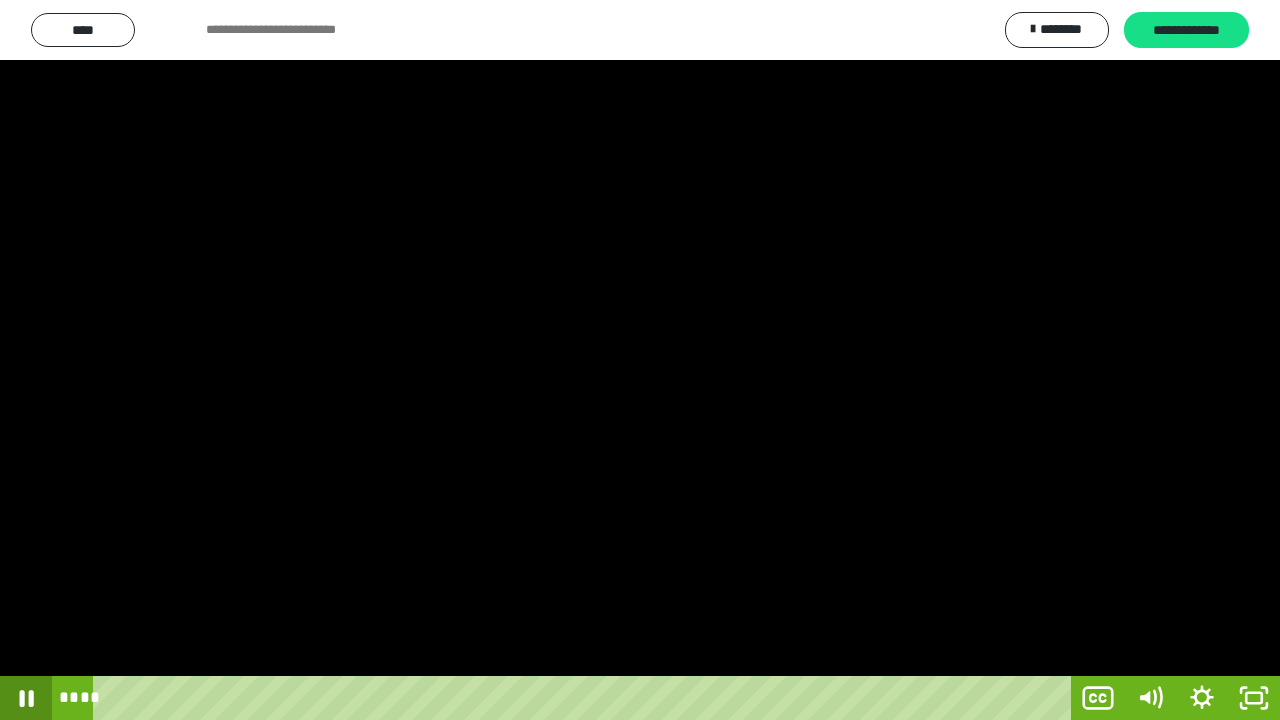 click 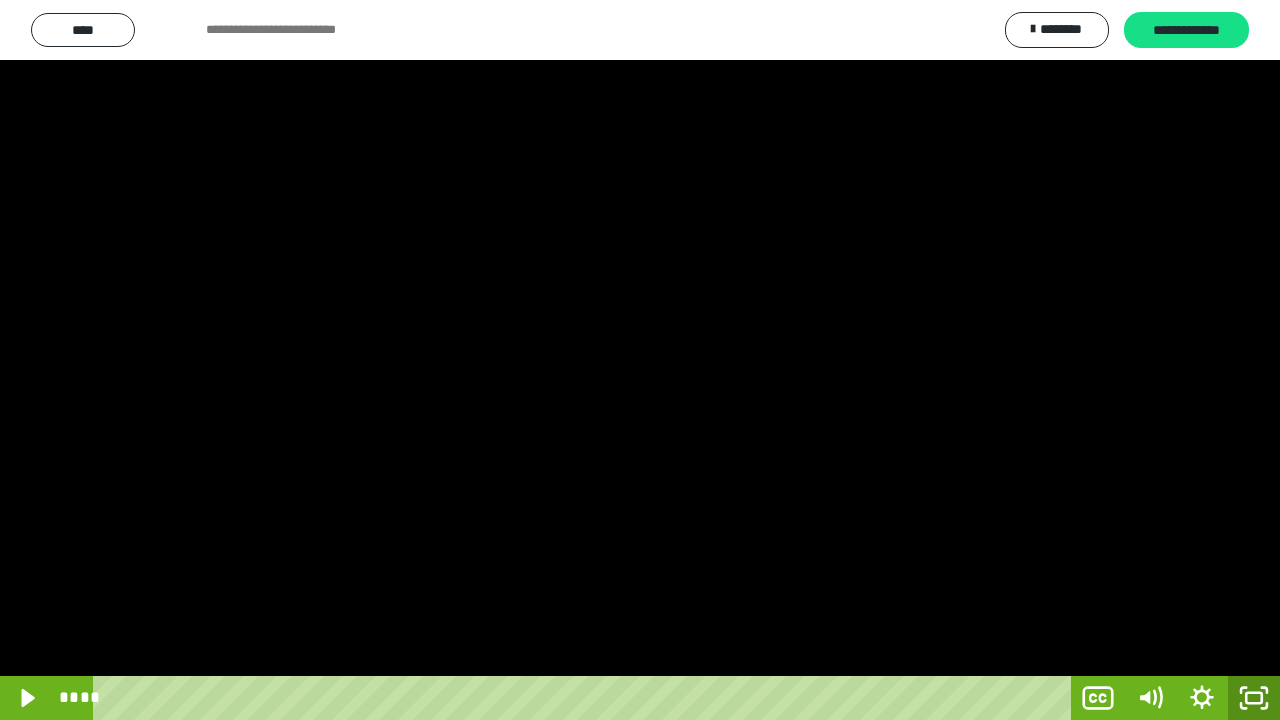 click 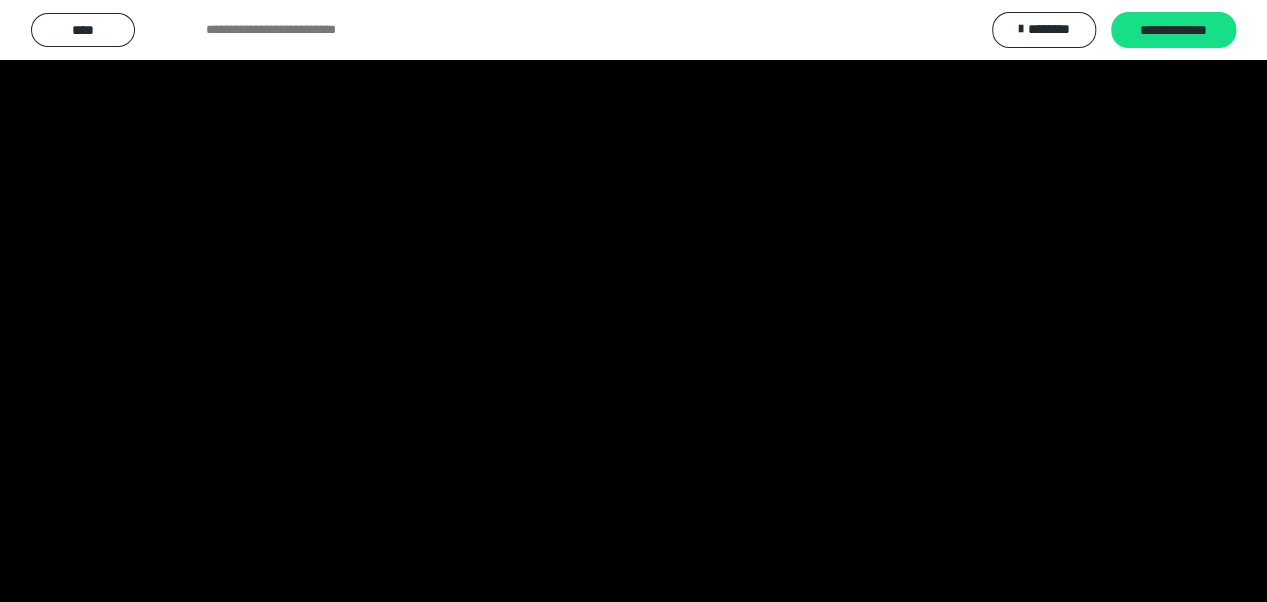 scroll, scrollTop: 3928, scrollLeft: 0, axis: vertical 